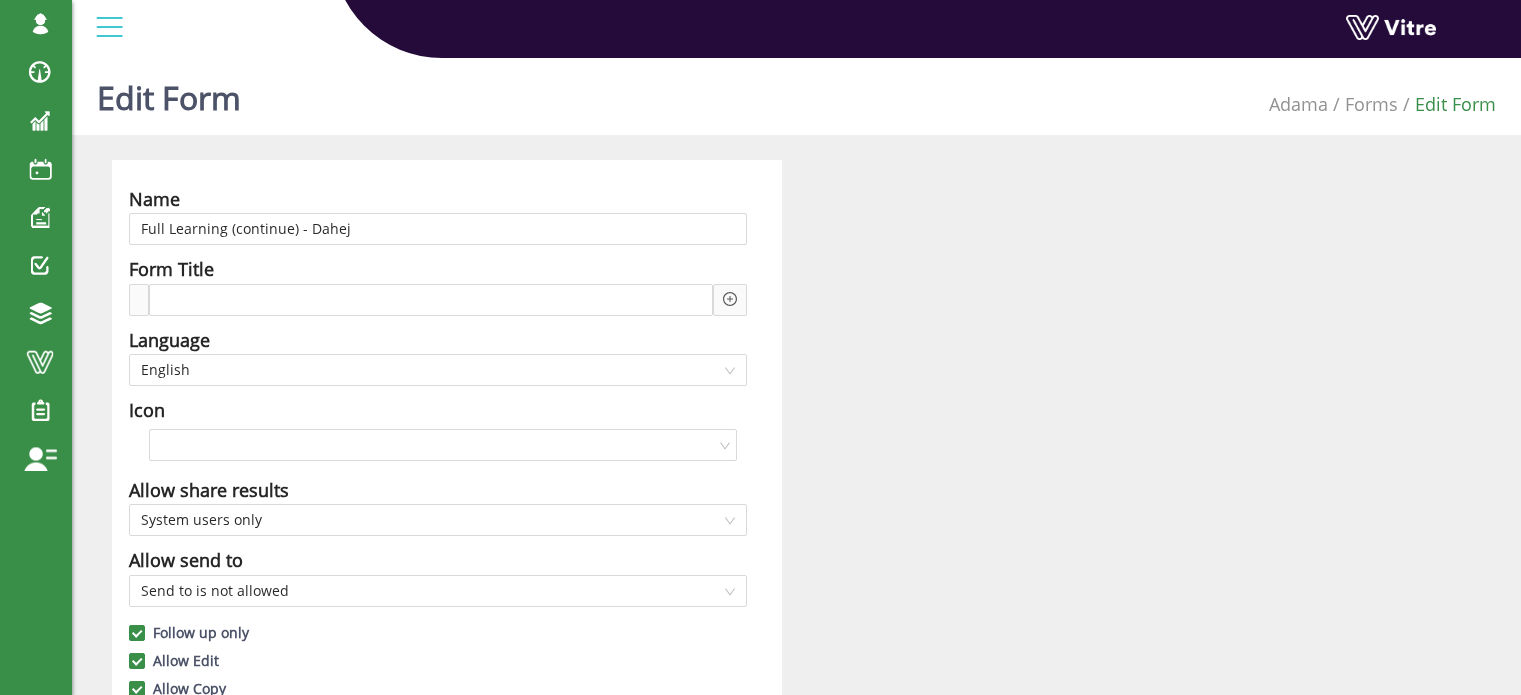 scroll, scrollTop: 1478, scrollLeft: 0, axis: vertical 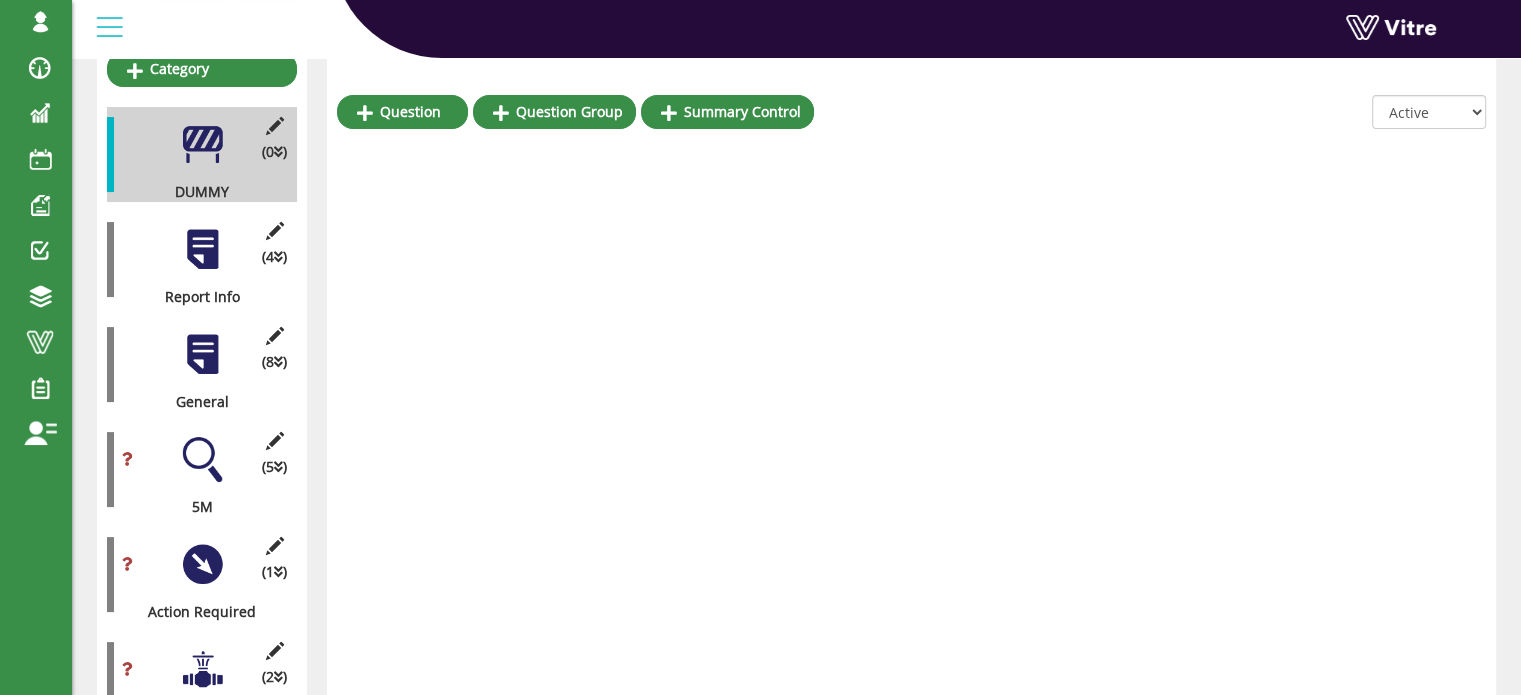 click at bounding box center [202, 459] 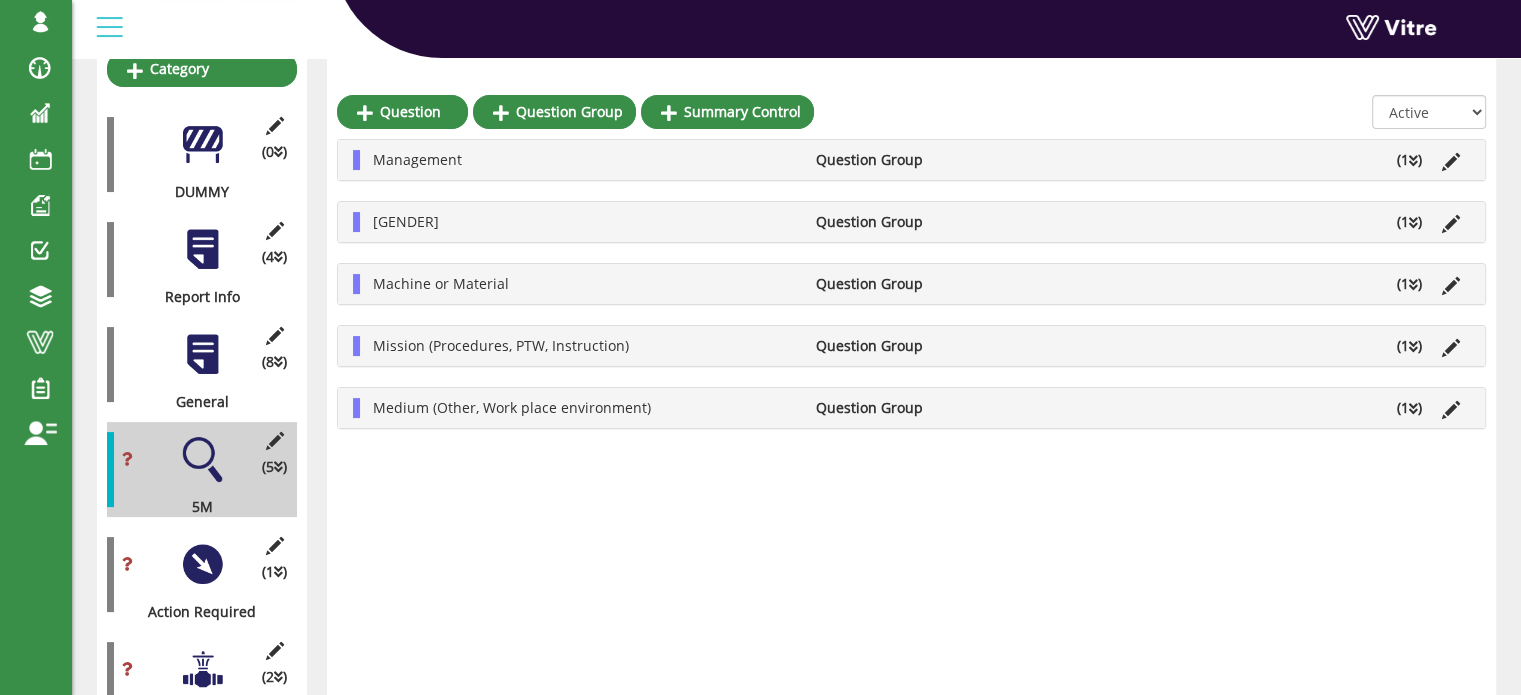 click on "Management" at bounding box center [584, 160] 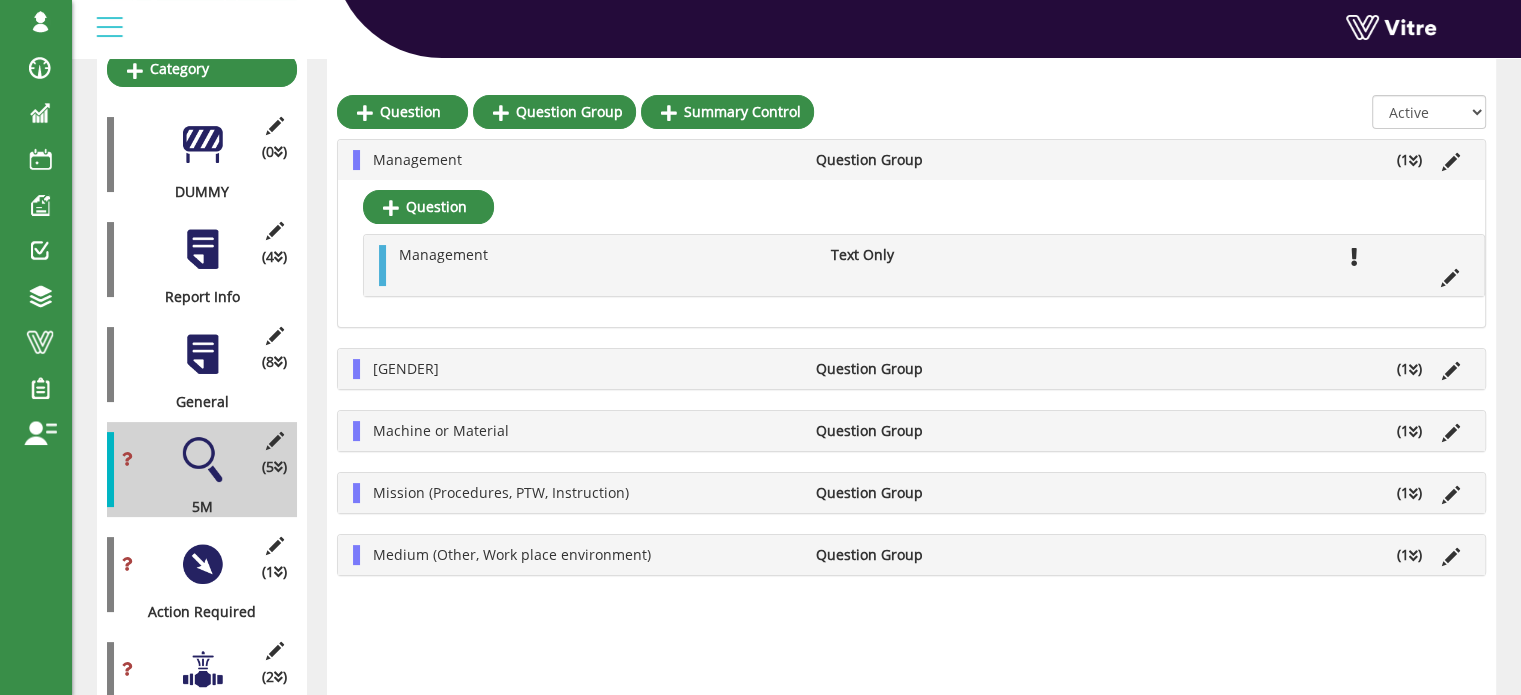click at bounding box center (1413, 370) 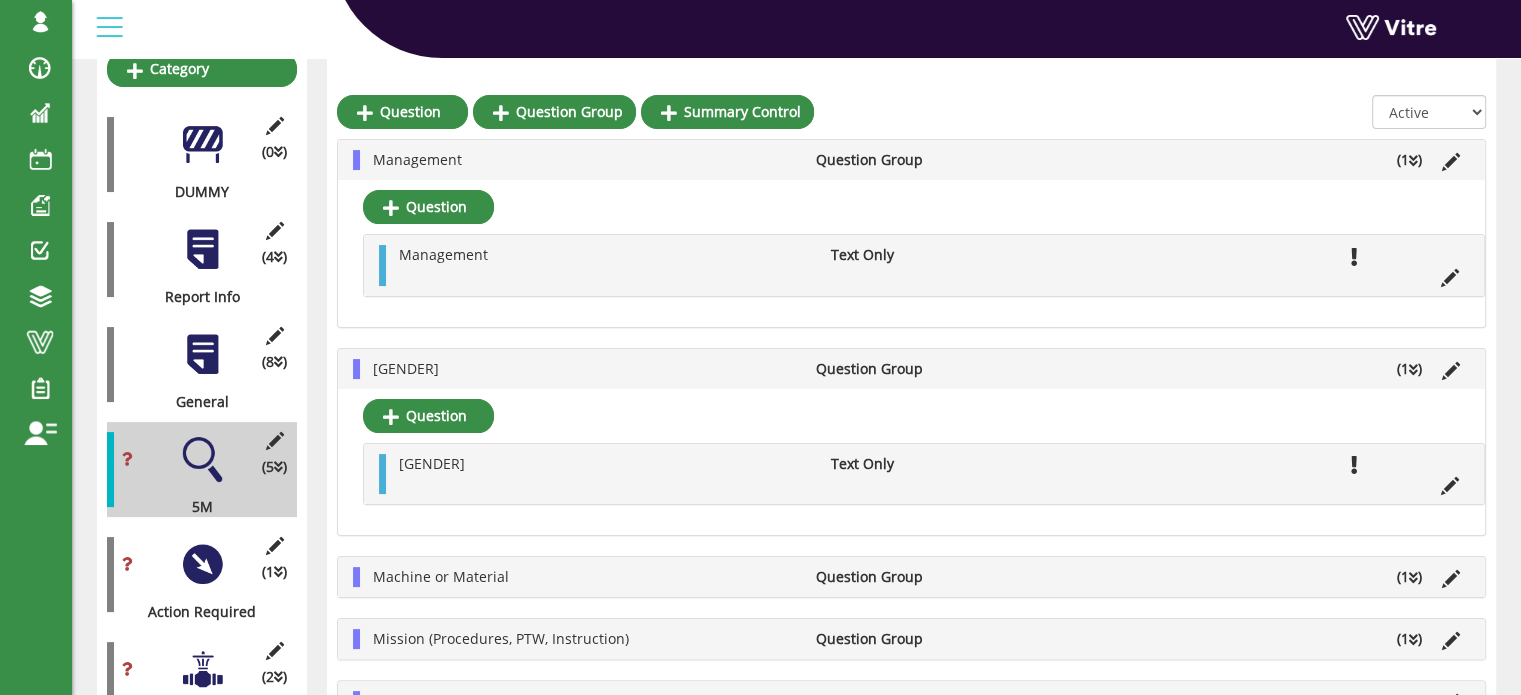click at bounding box center [1413, 578] 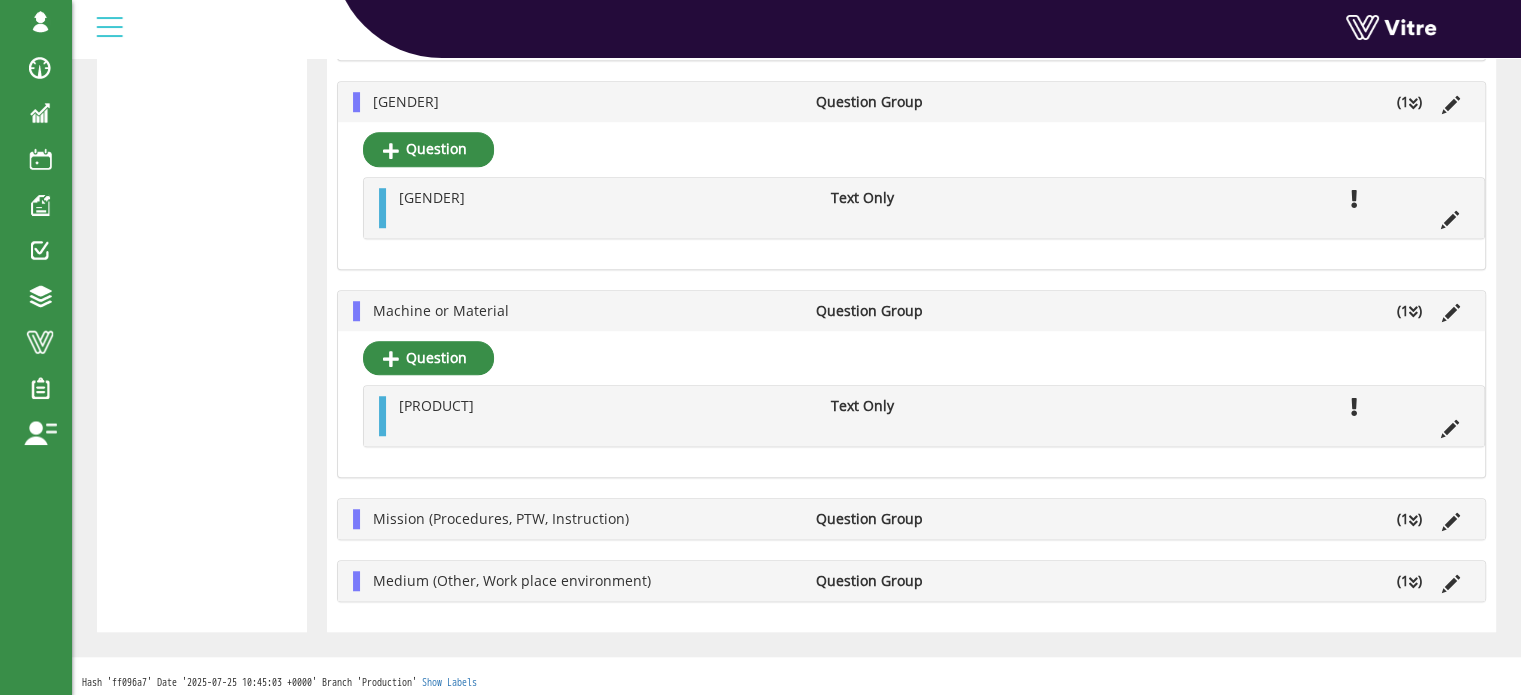 scroll, scrollTop: 1487, scrollLeft: 0, axis: vertical 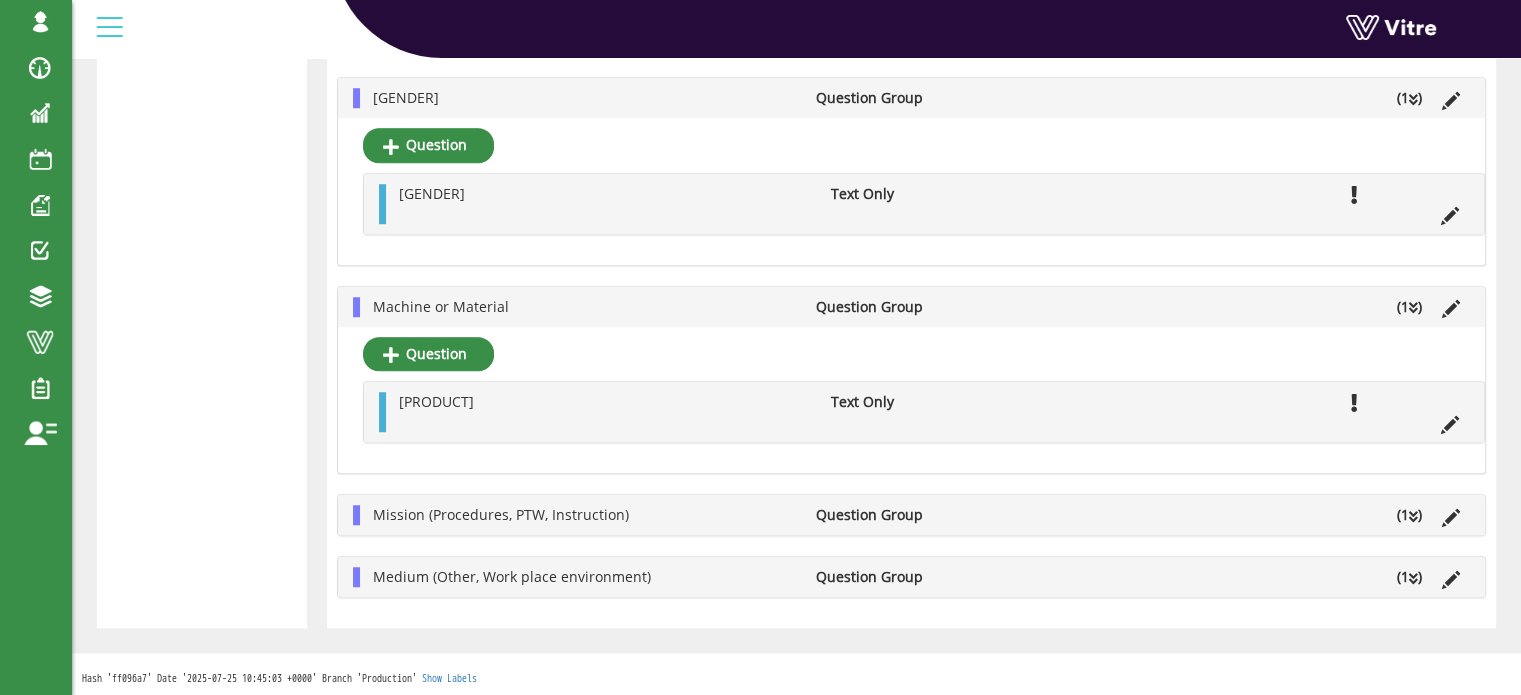 click at bounding box center [1413, 517] 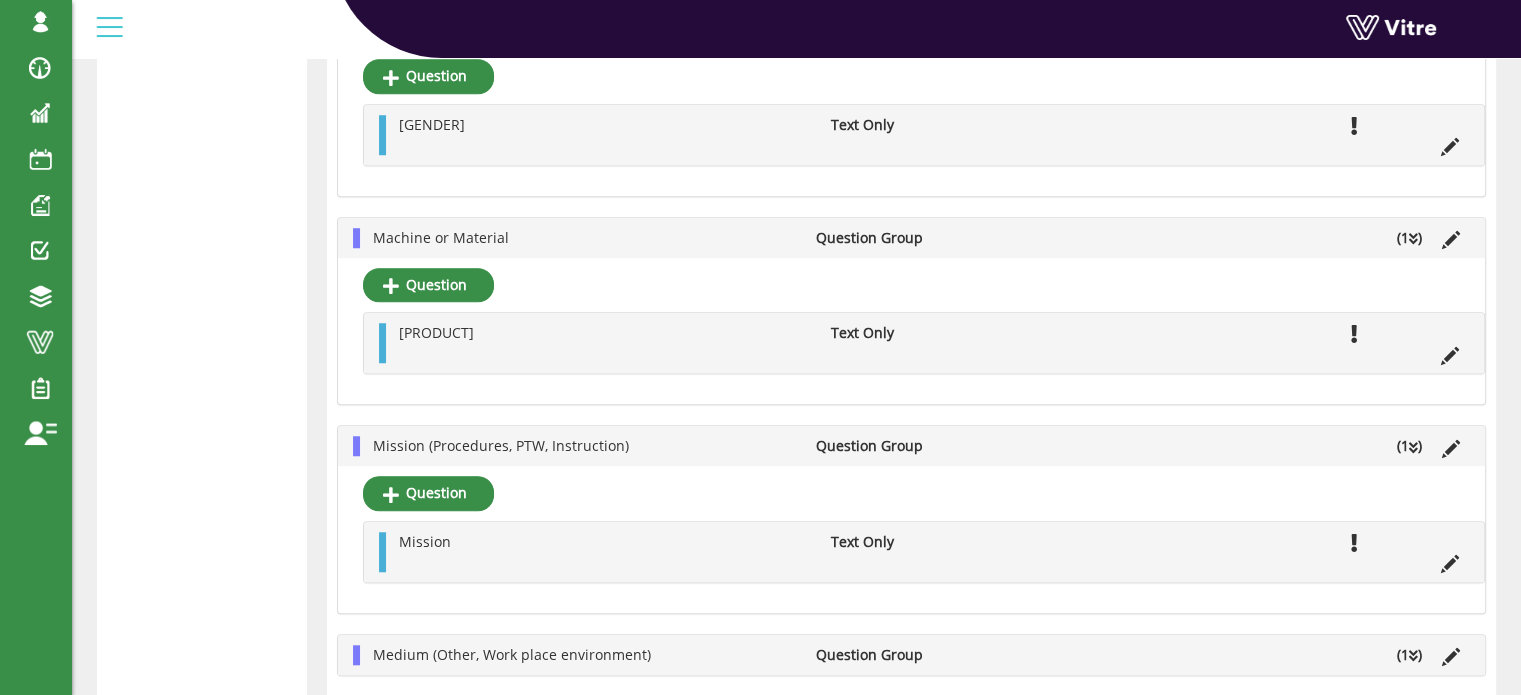 scroll, scrollTop: 1633, scrollLeft: 0, axis: vertical 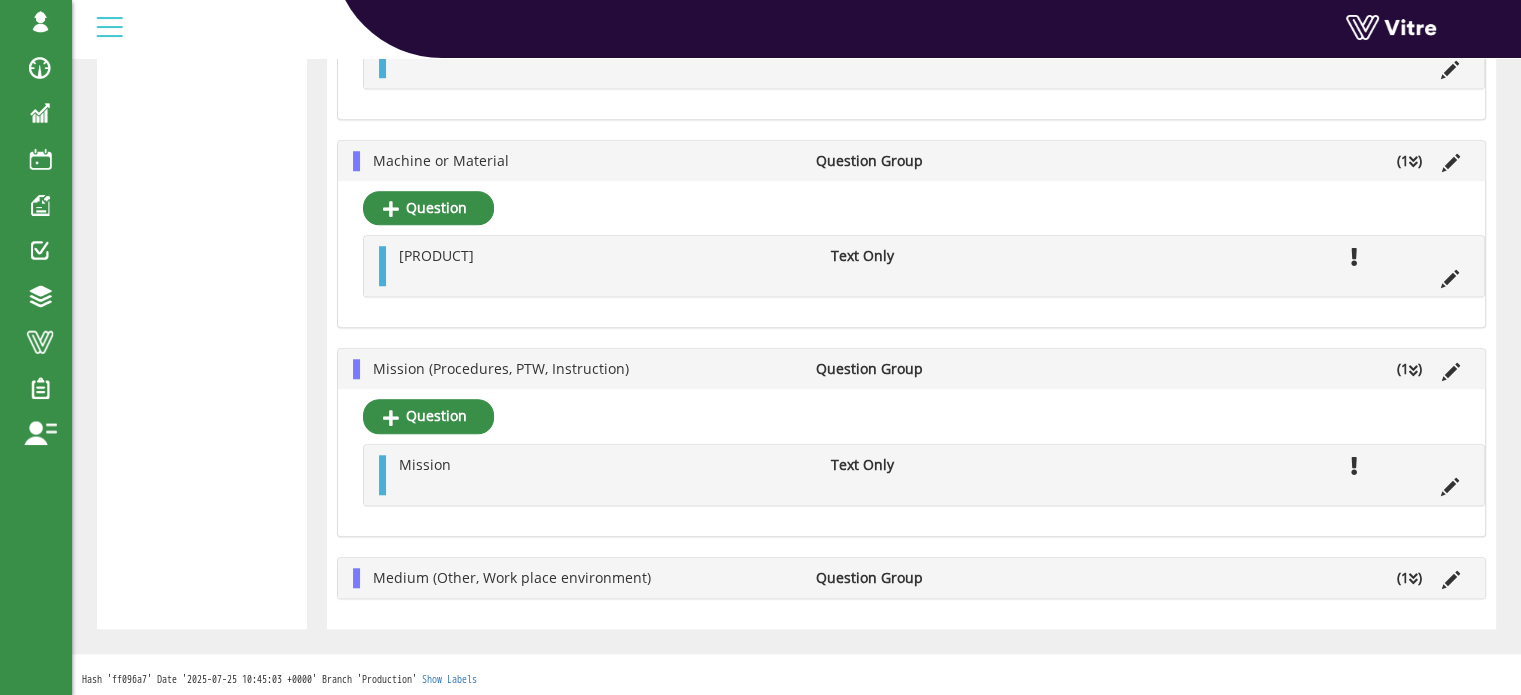 click on "(1 )" at bounding box center (1409, 578) 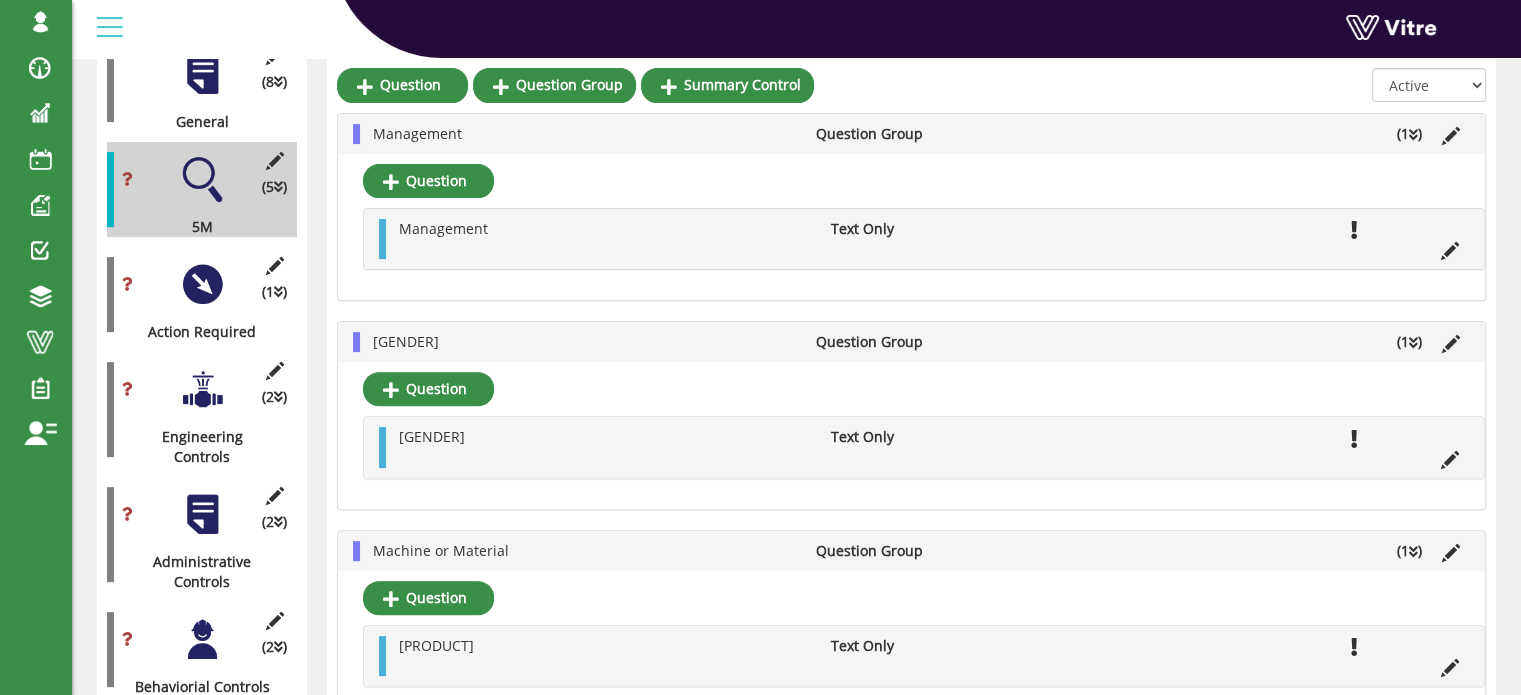 scroll, scrollTop: 480, scrollLeft: 0, axis: vertical 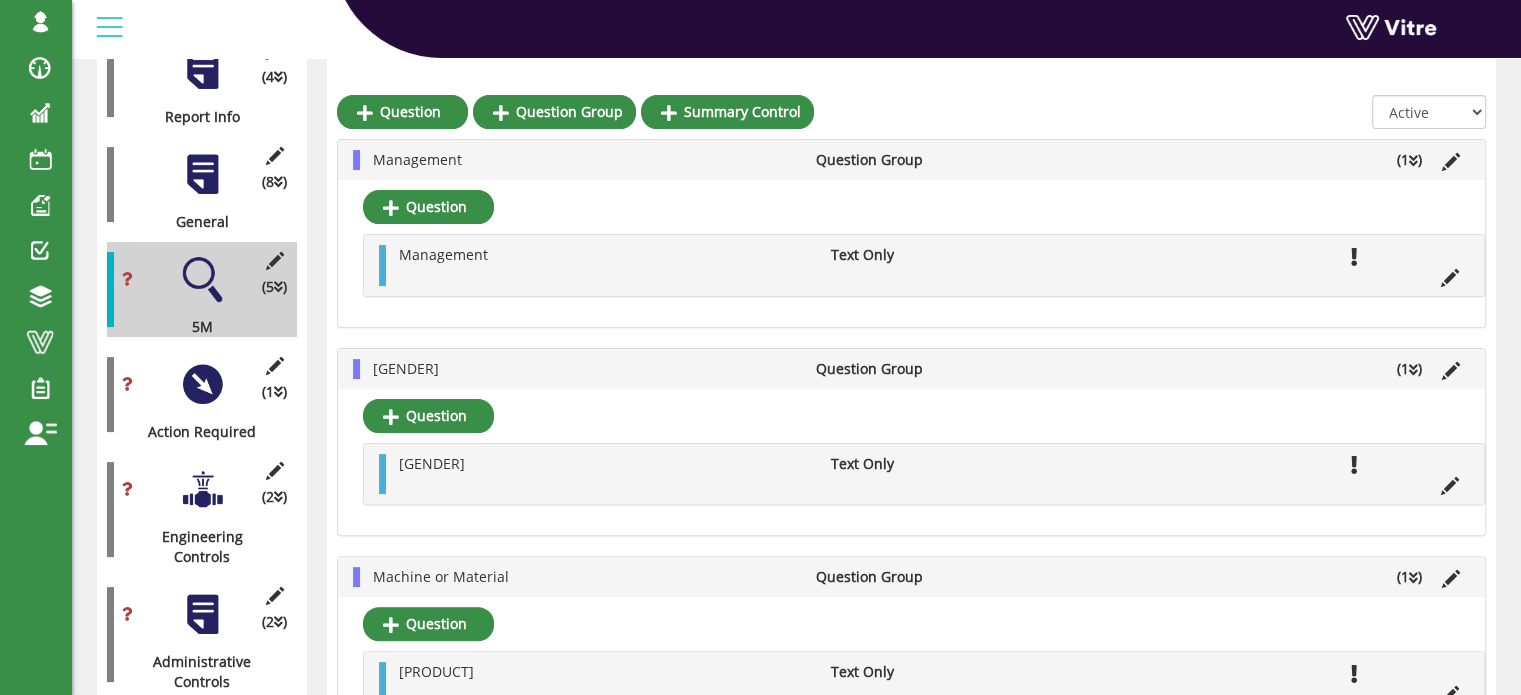 click at bounding box center (202, 384) 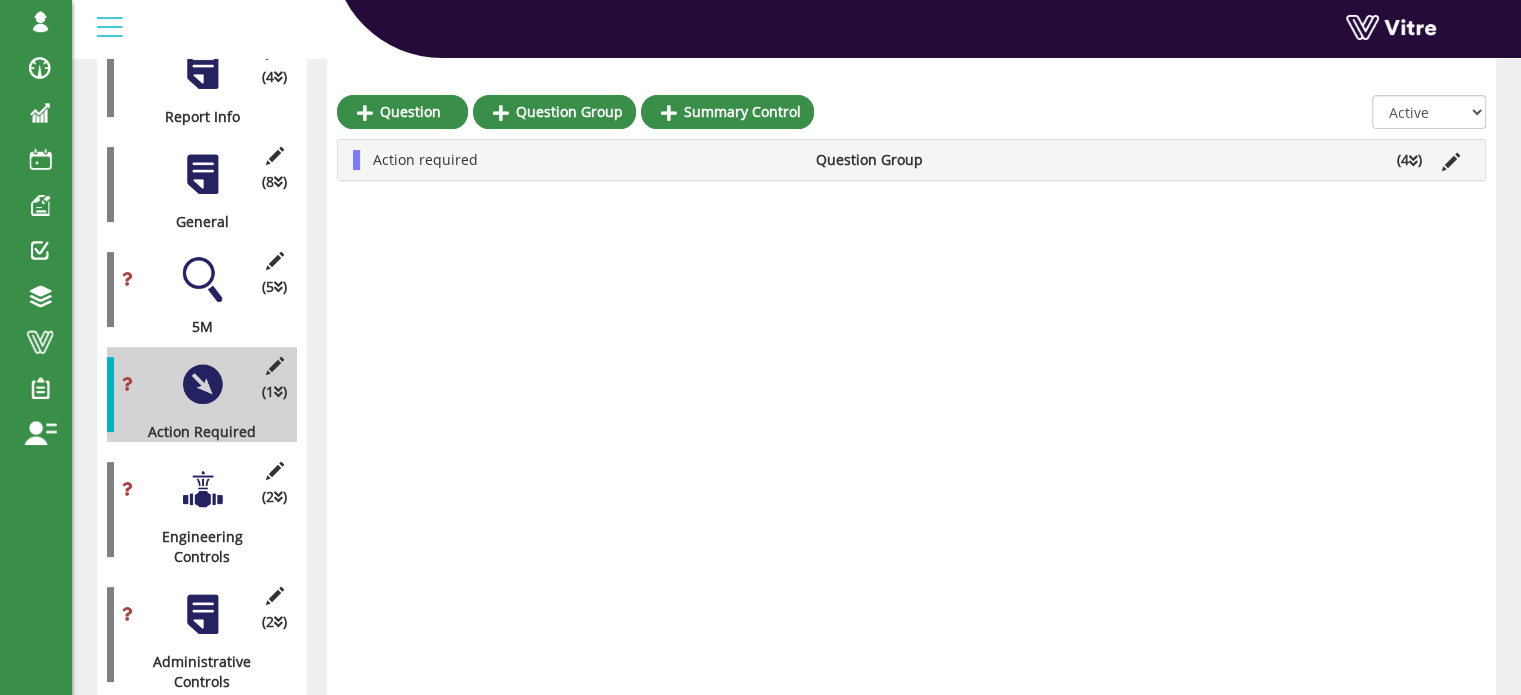 click at bounding box center [1413, 161] 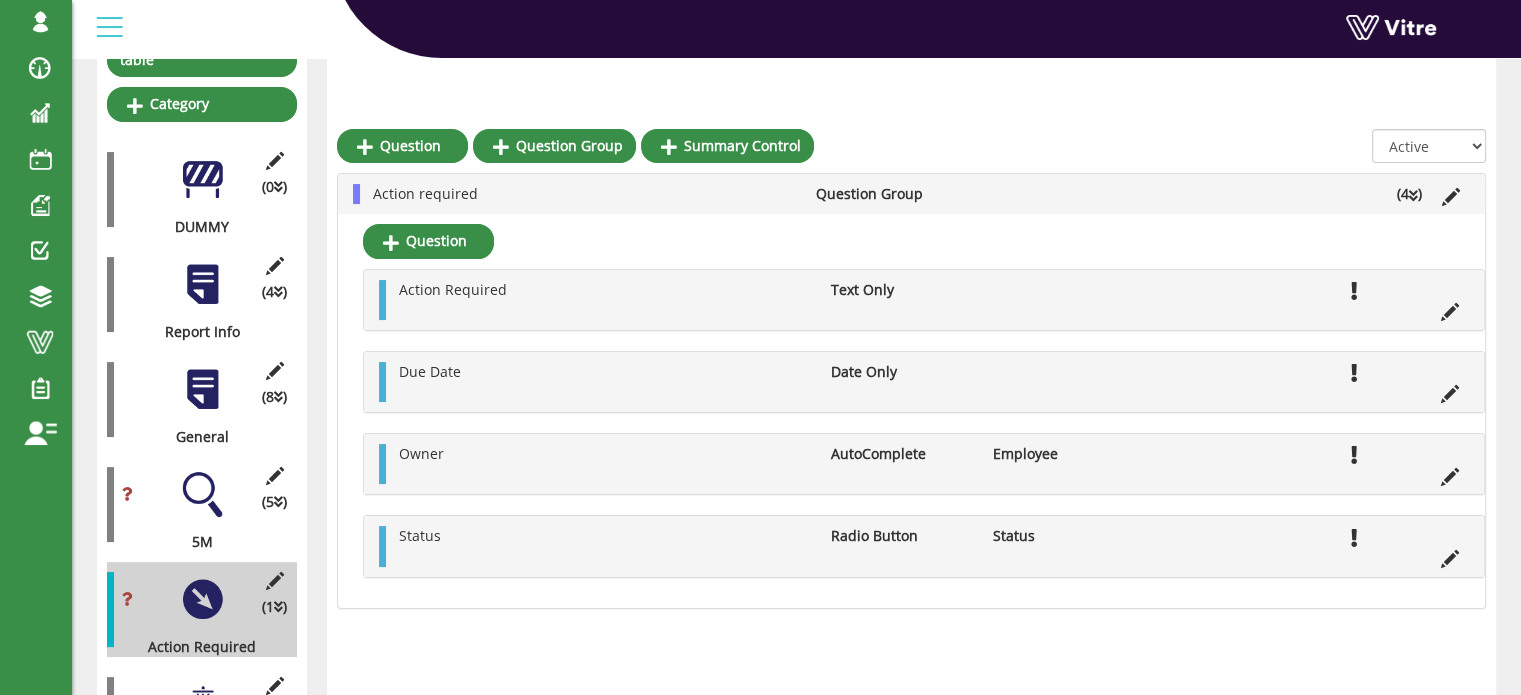 scroll, scrollTop: 300, scrollLeft: 0, axis: vertical 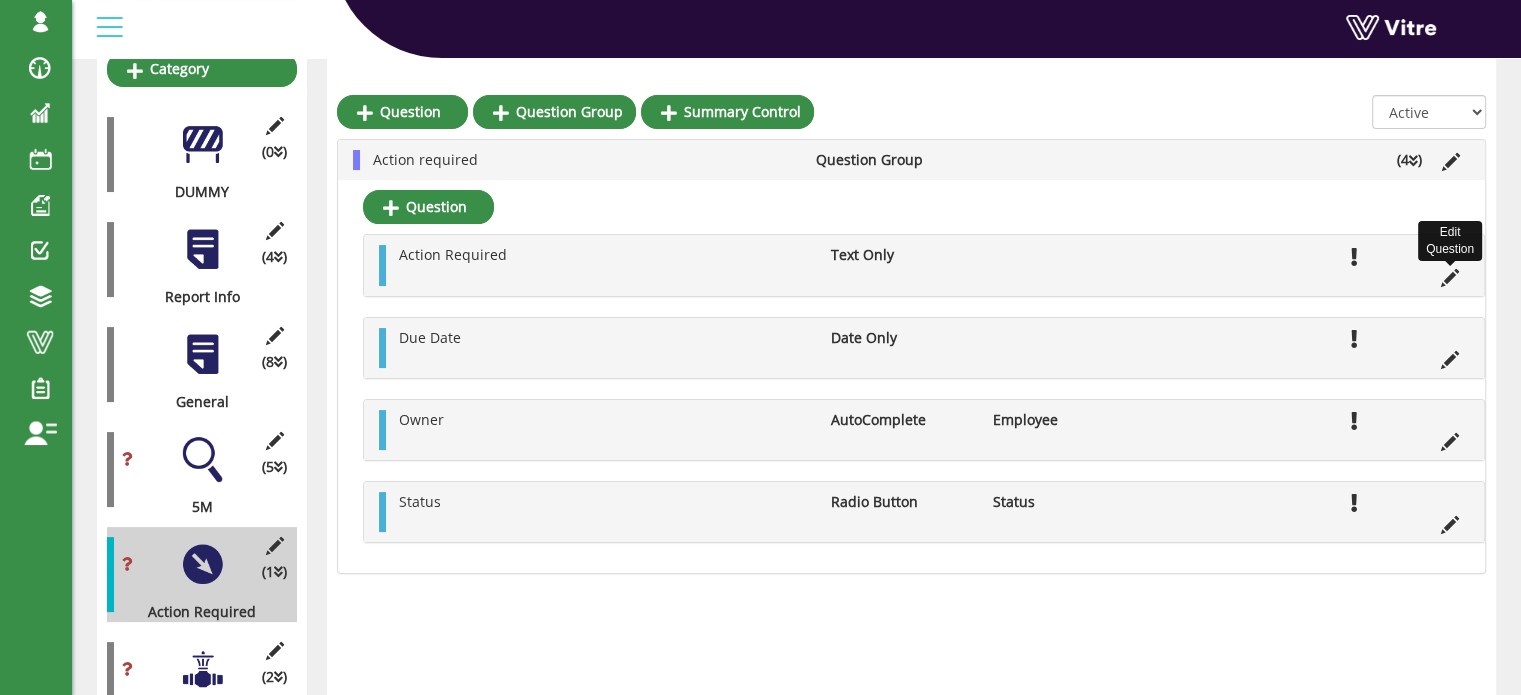 click at bounding box center (1450, 278) 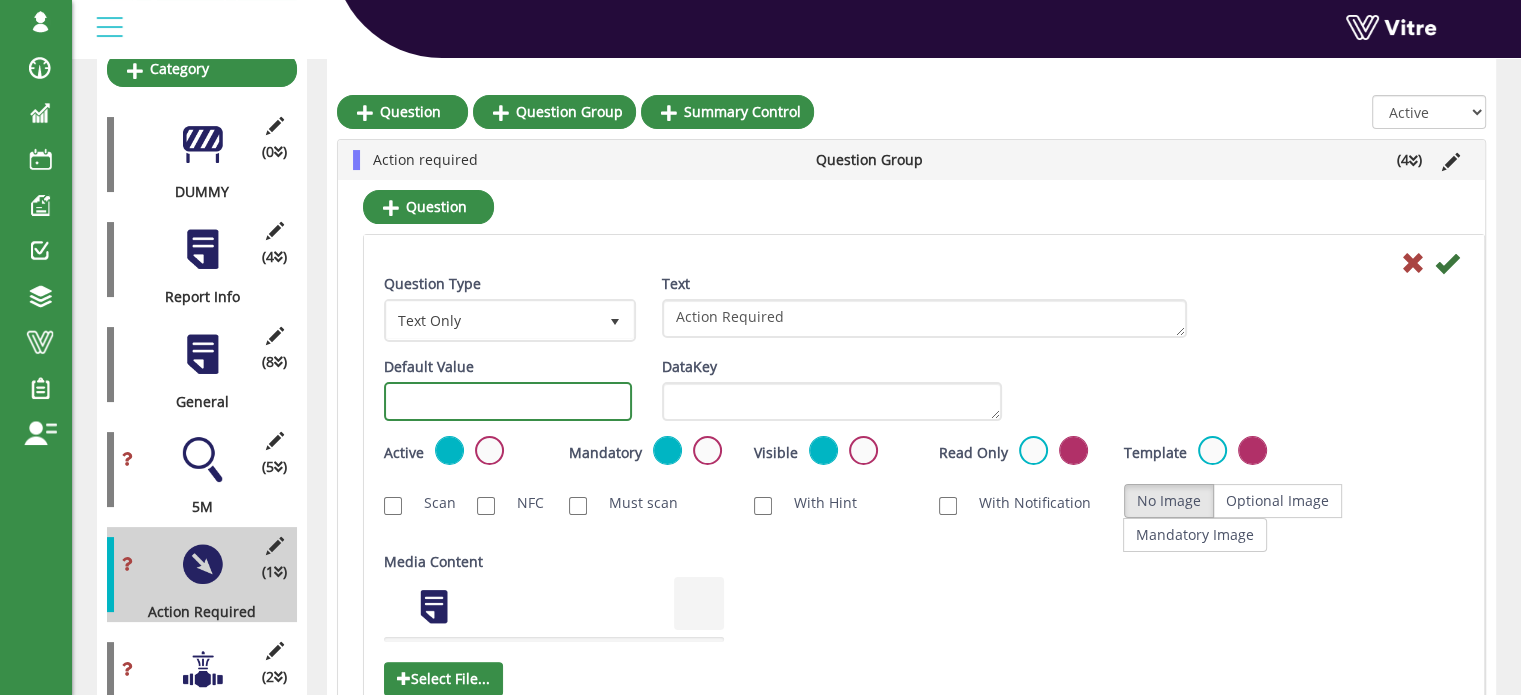 click at bounding box center (508, 401) 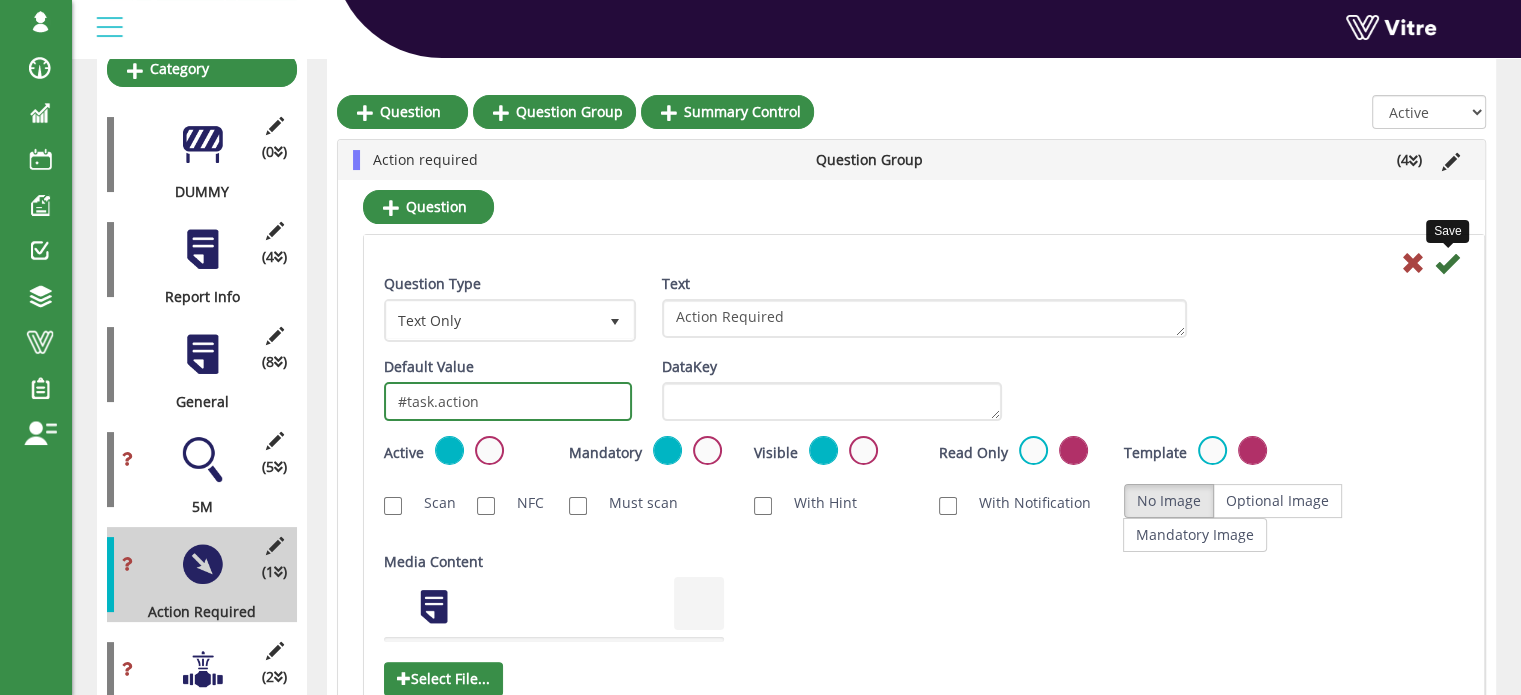 type on "#task.action" 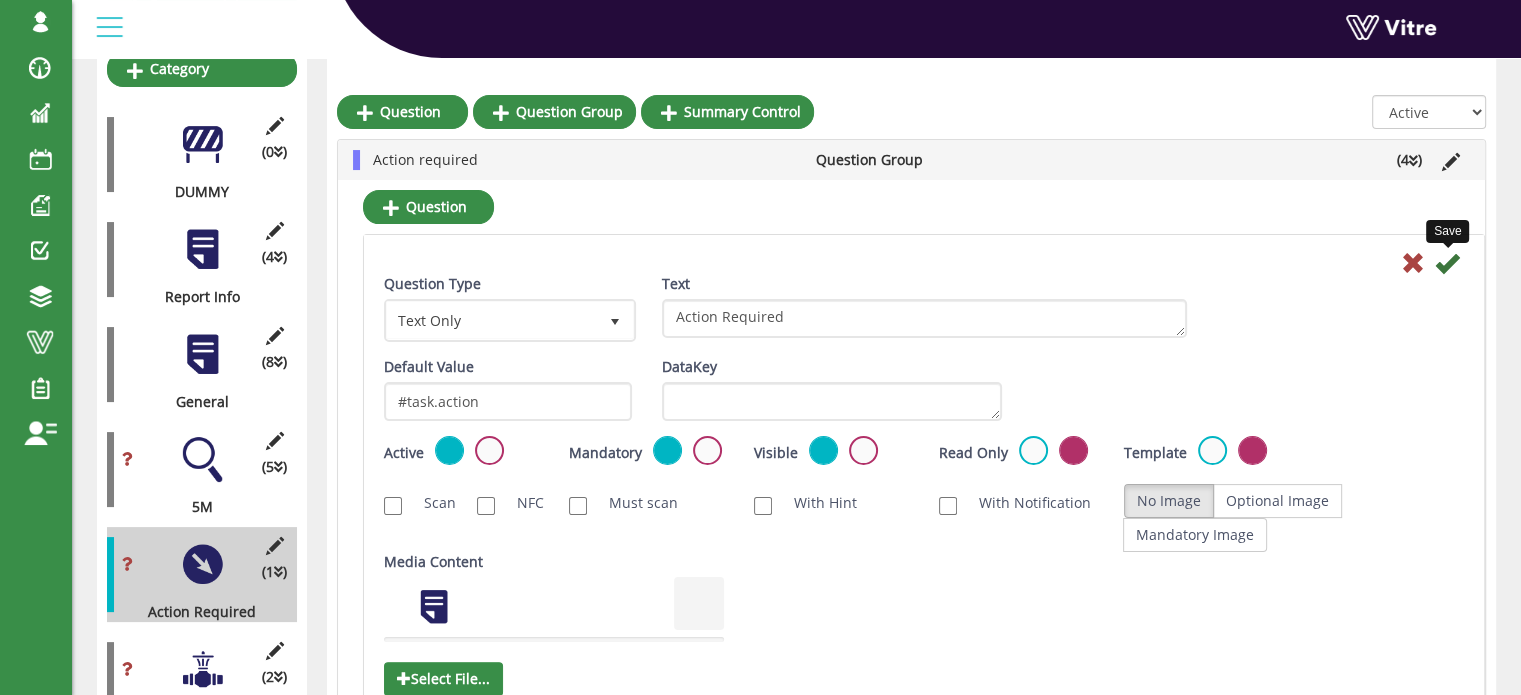 click at bounding box center (1447, 263) 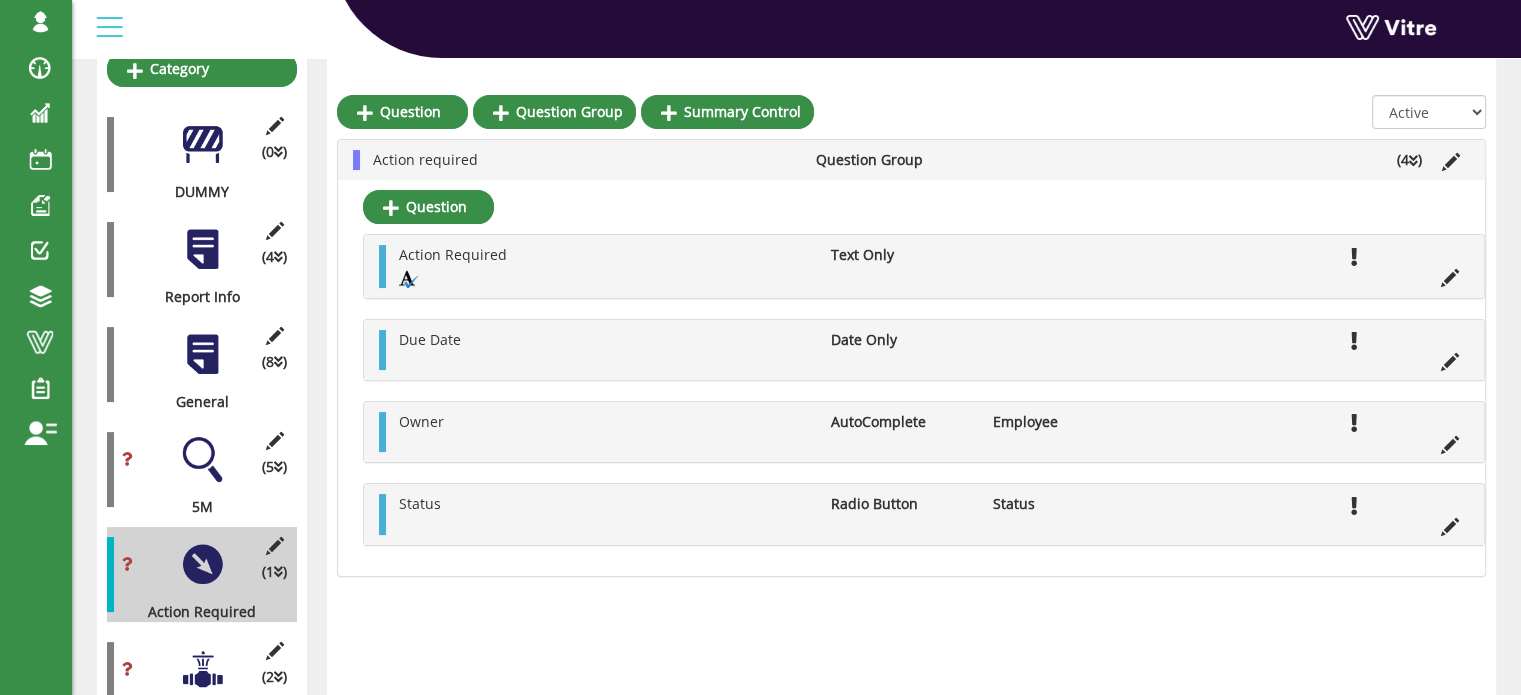 click at bounding box center (202, 669) 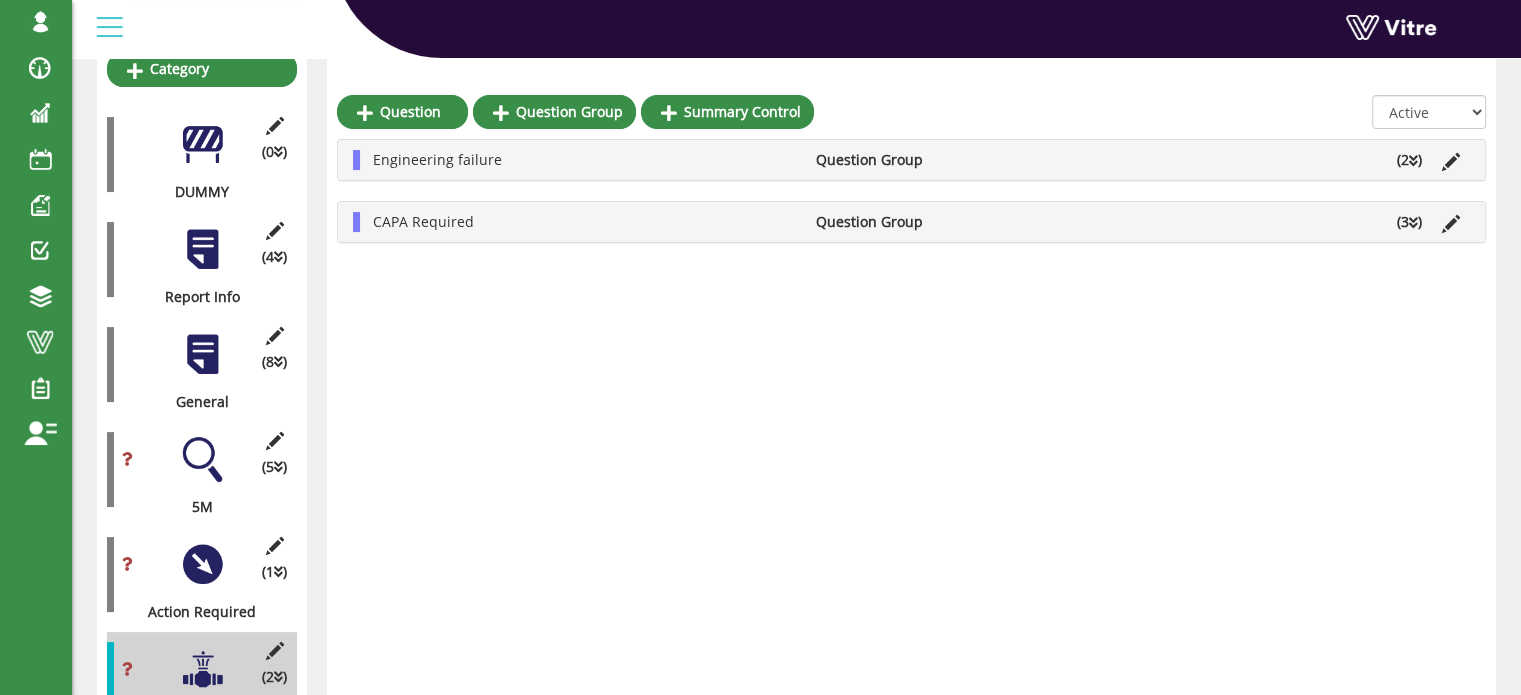 click on "CAPA Required" at bounding box center (584, 222) 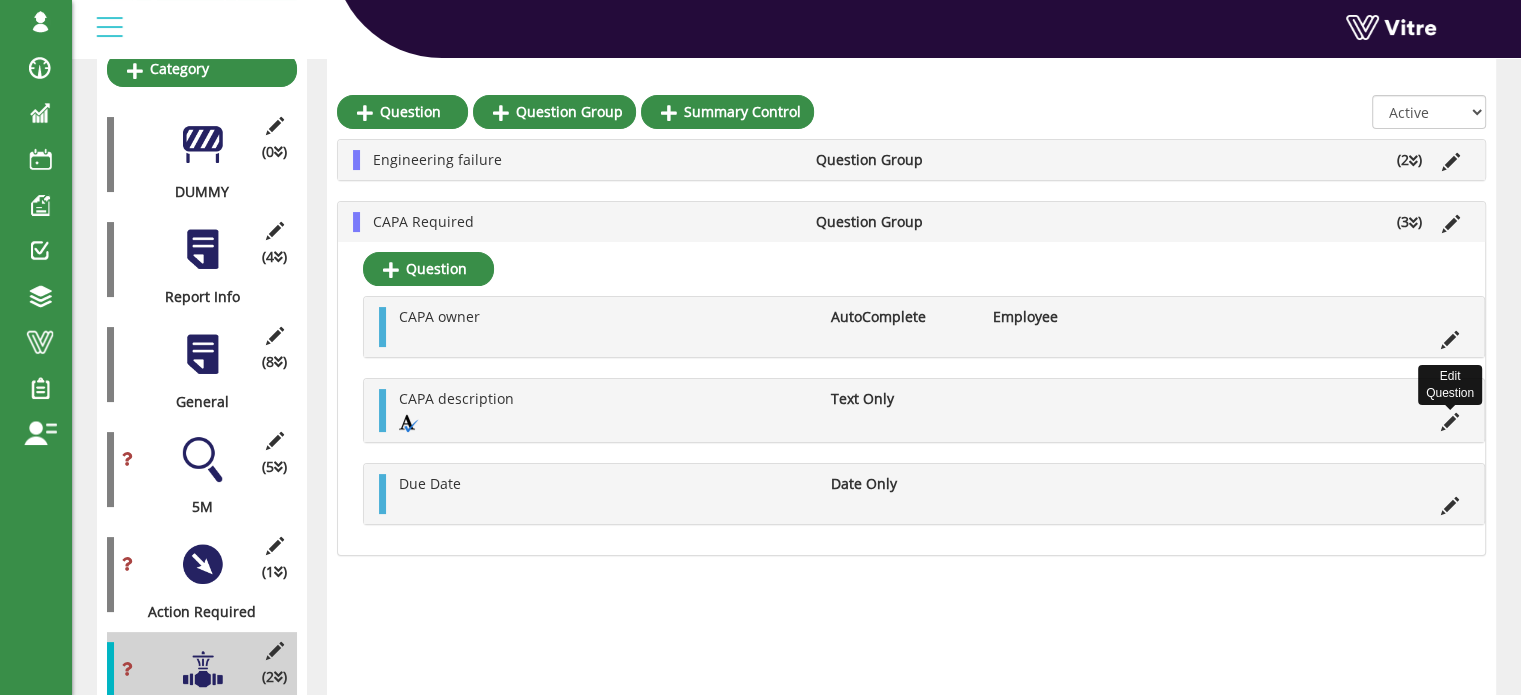 click at bounding box center (1450, 422) 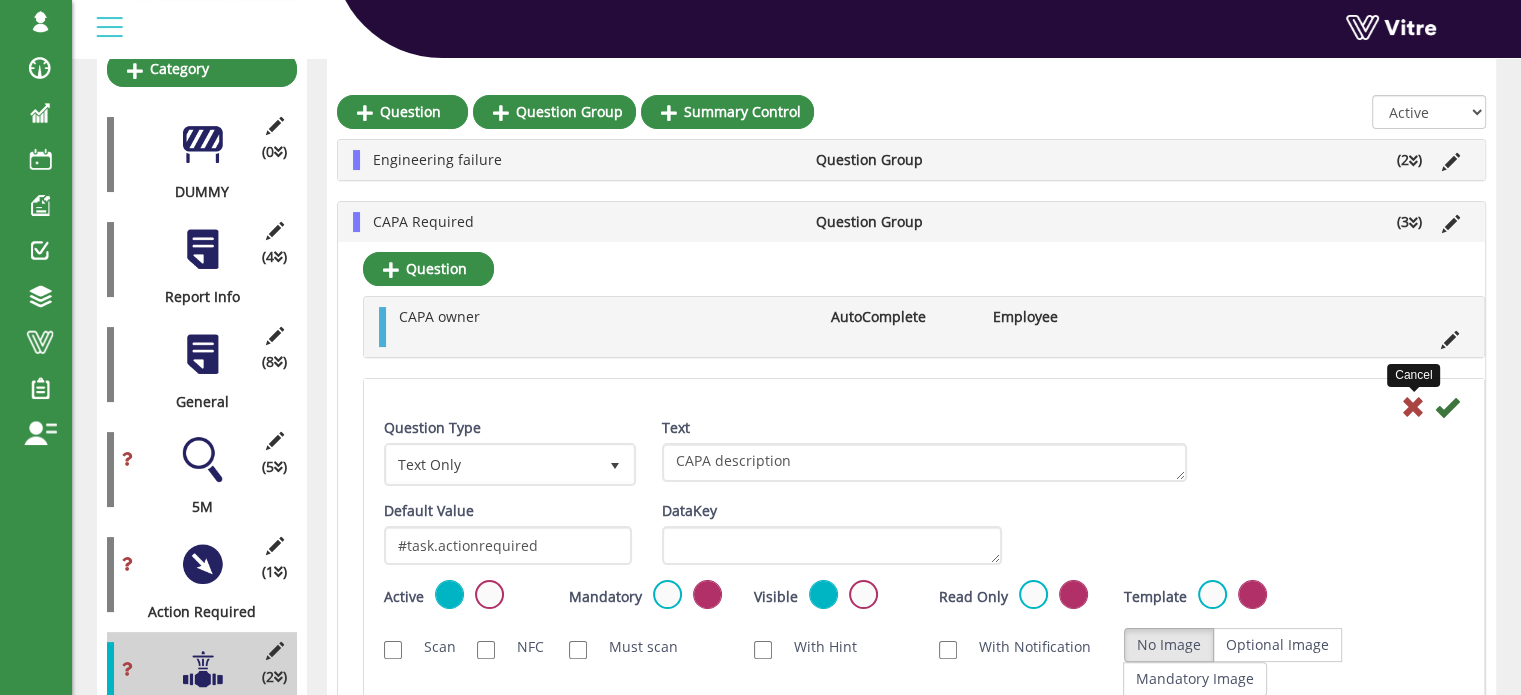 click at bounding box center [1413, 407] 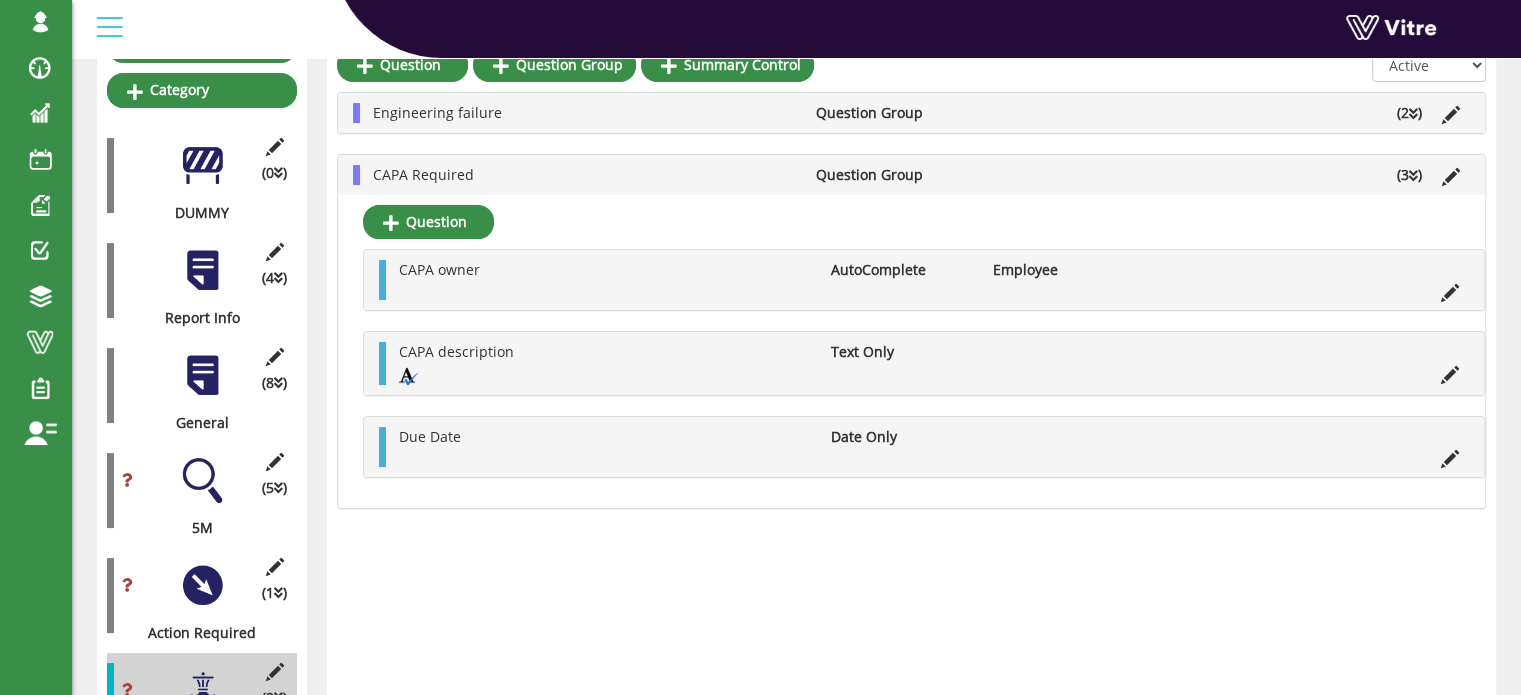 scroll, scrollTop: 300, scrollLeft: 0, axis: vertical 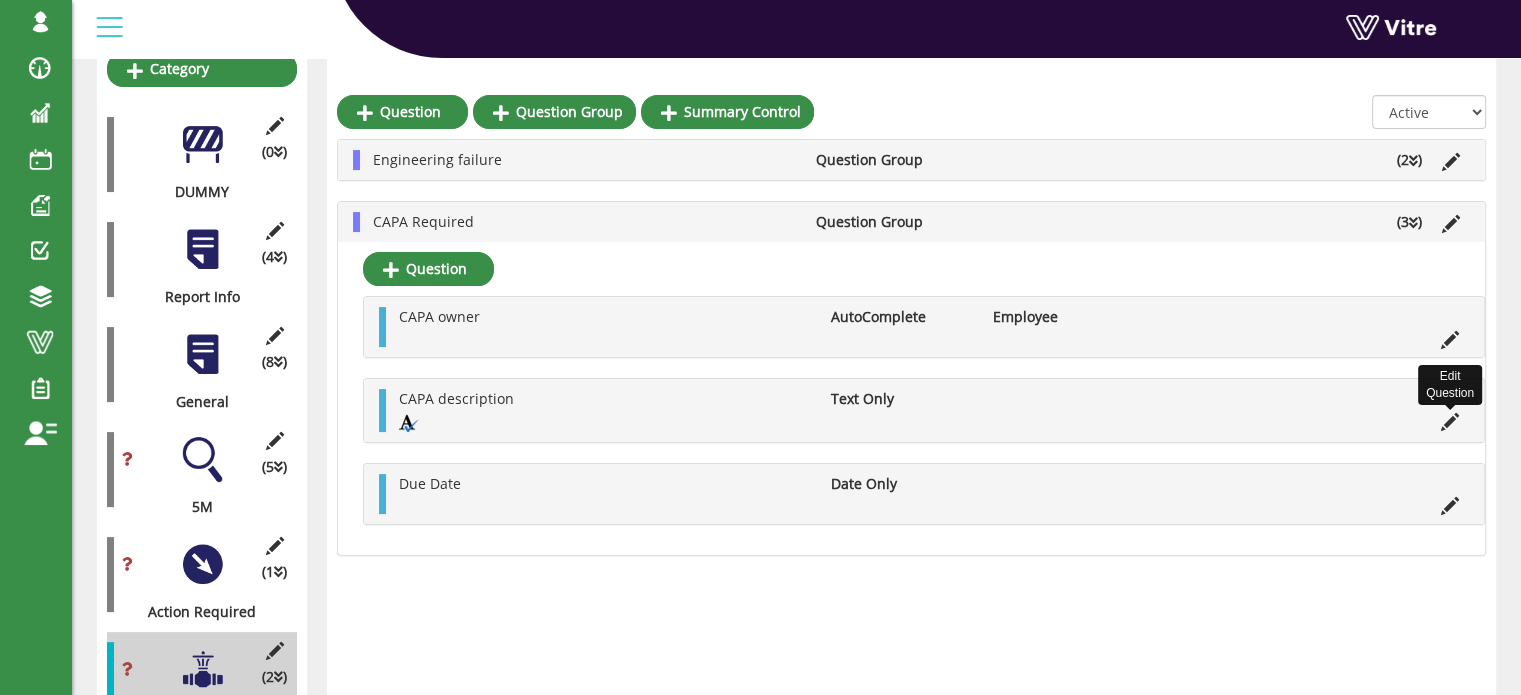 click at bounding box center (1450, 422) 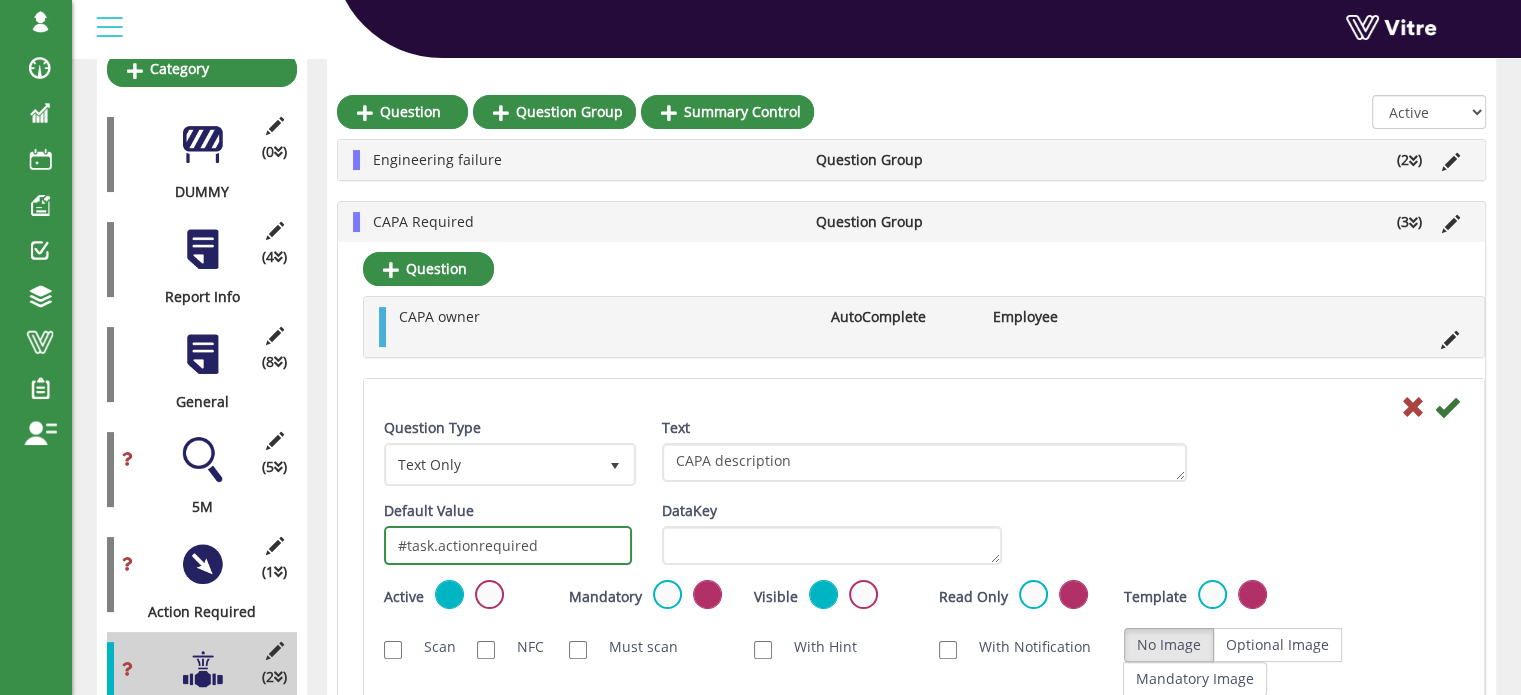 click on "#task.actionrequired" at bounding box center [508, 545] 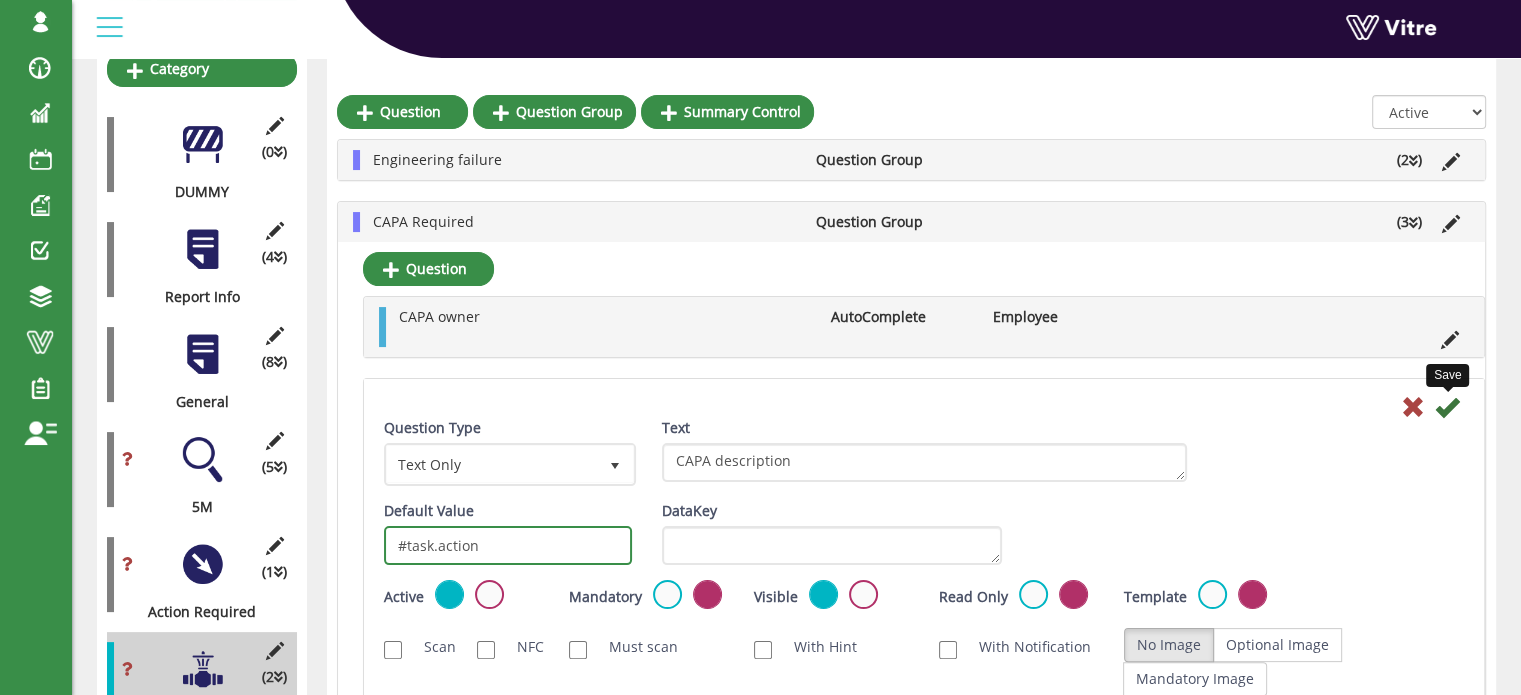 type on "#task.action" 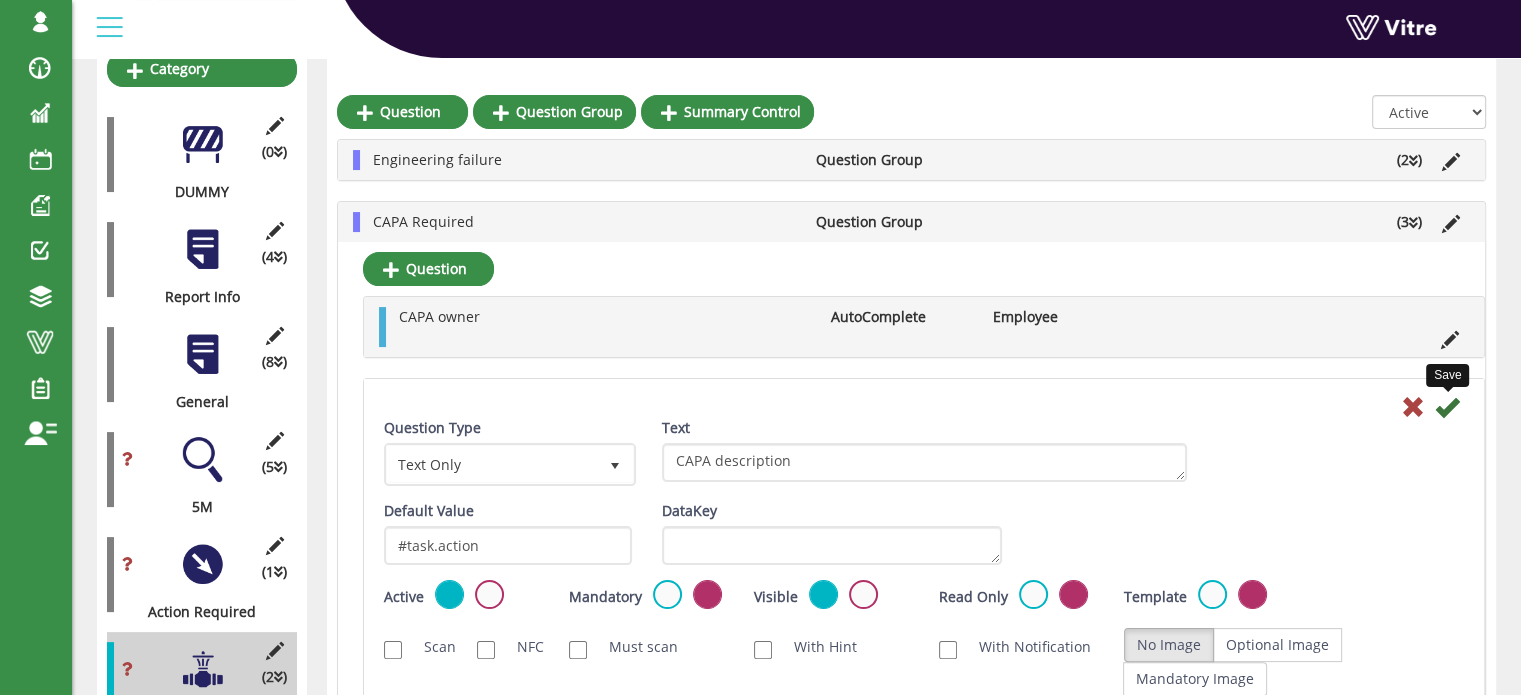 click at bounding box center [1447, 407] 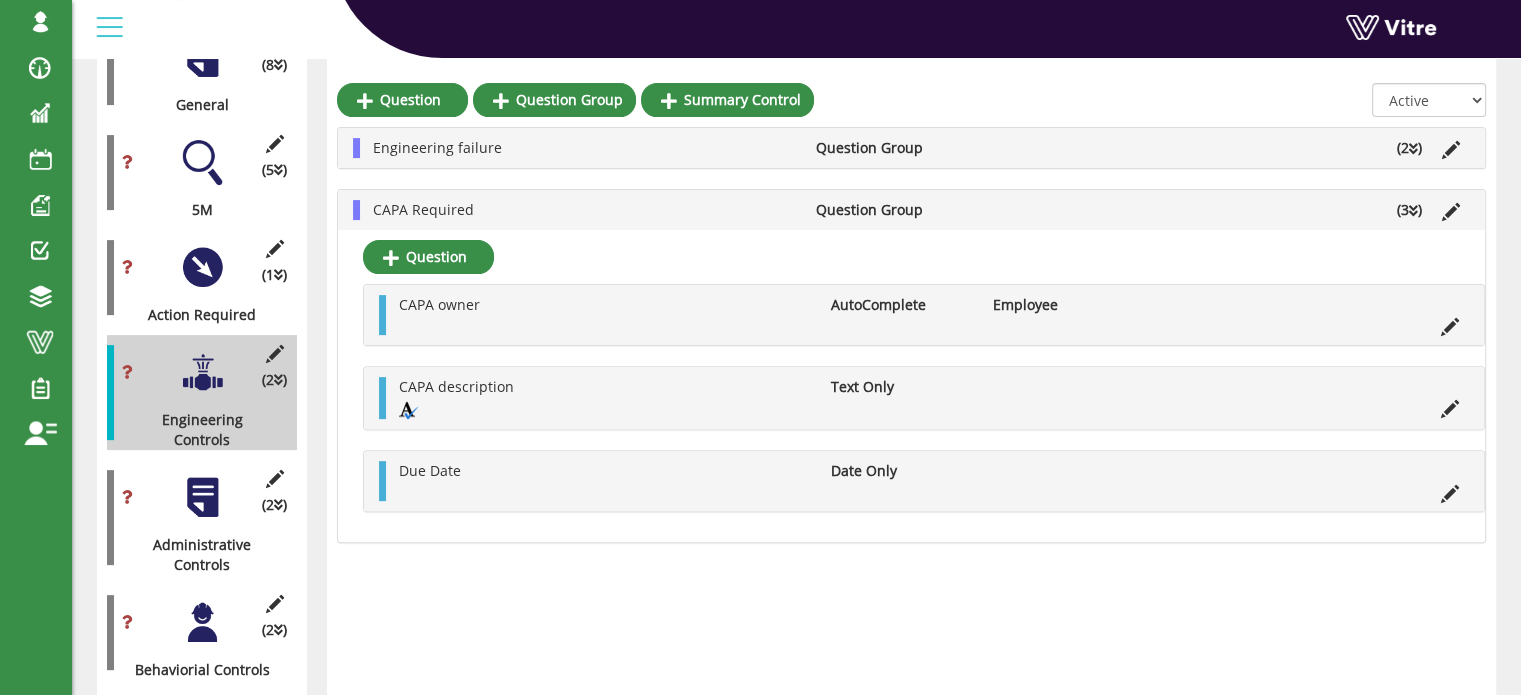 scroll, scrollTop: 600, scrollLeft: 0, axis: vertical 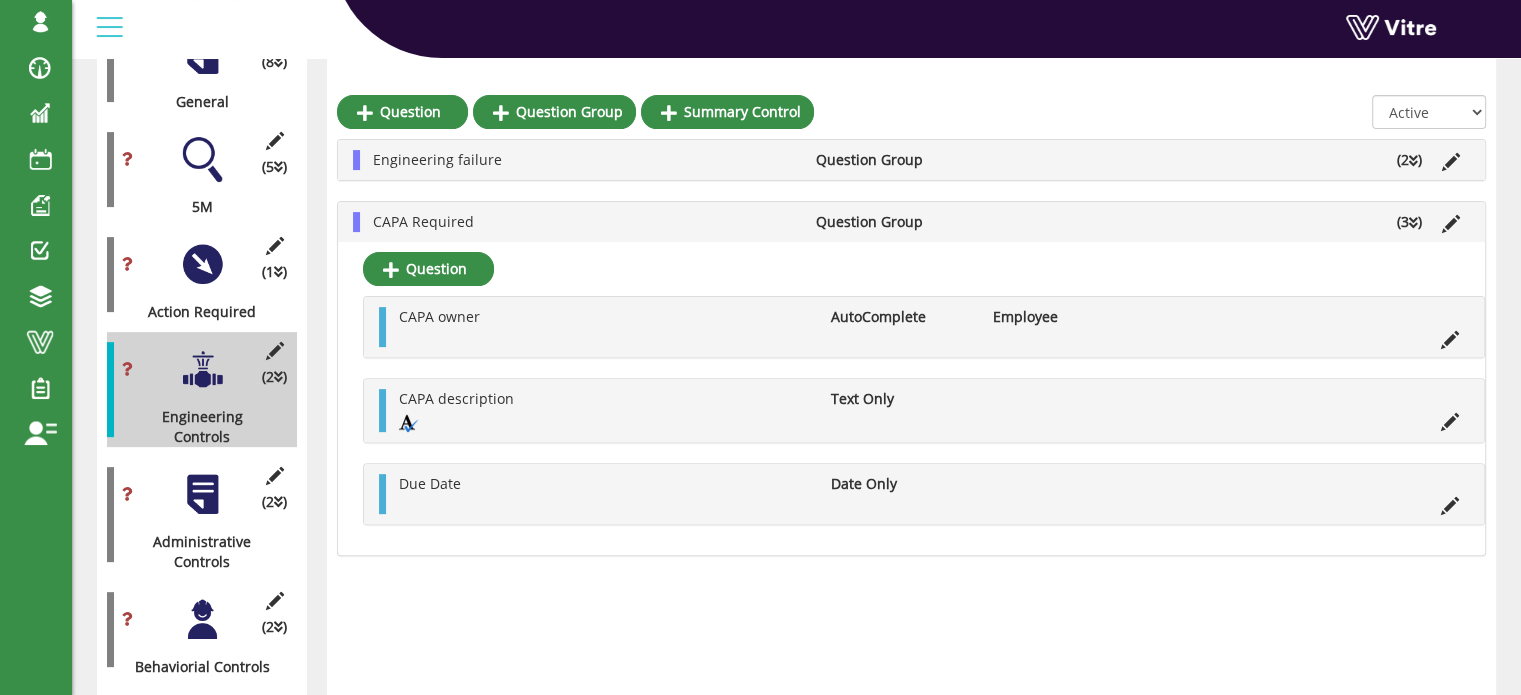 click at bounding box center (202, 494) 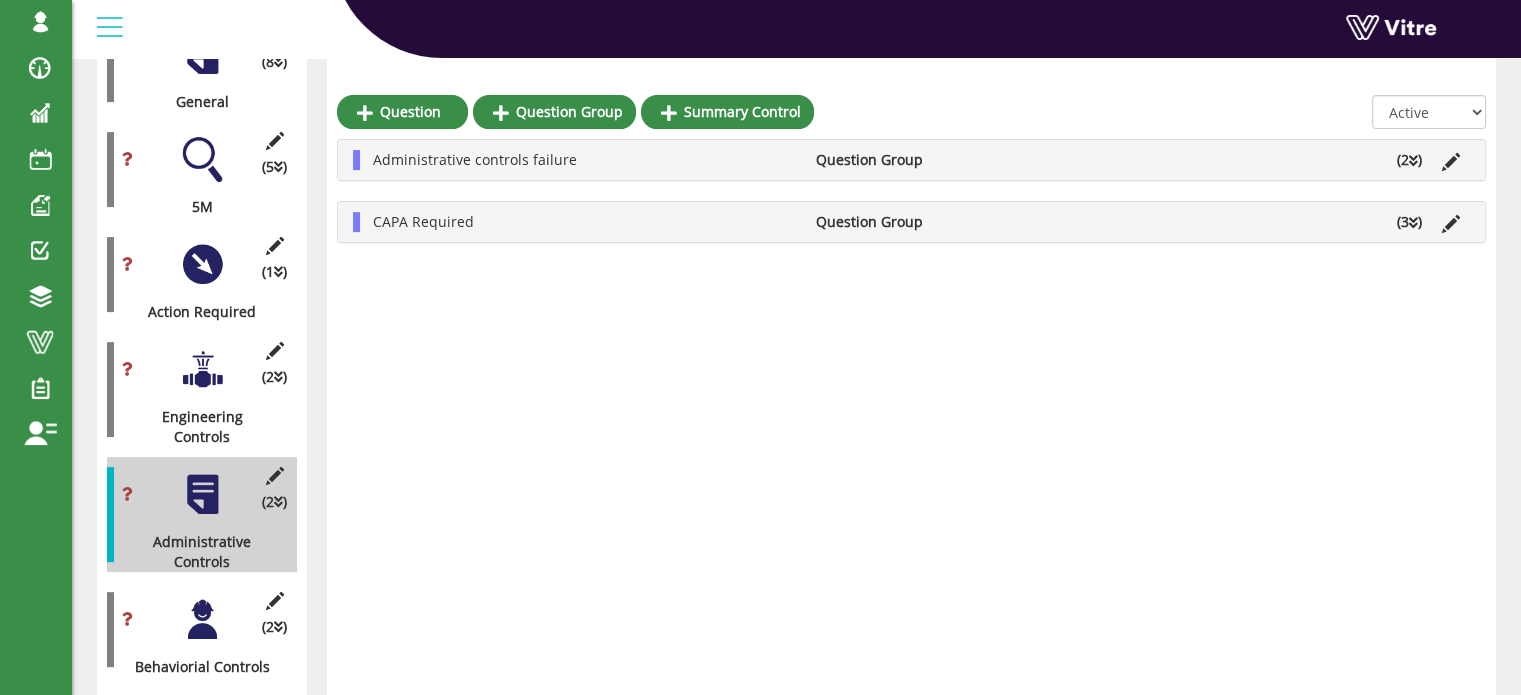 click at bounding box center [1413, 223] 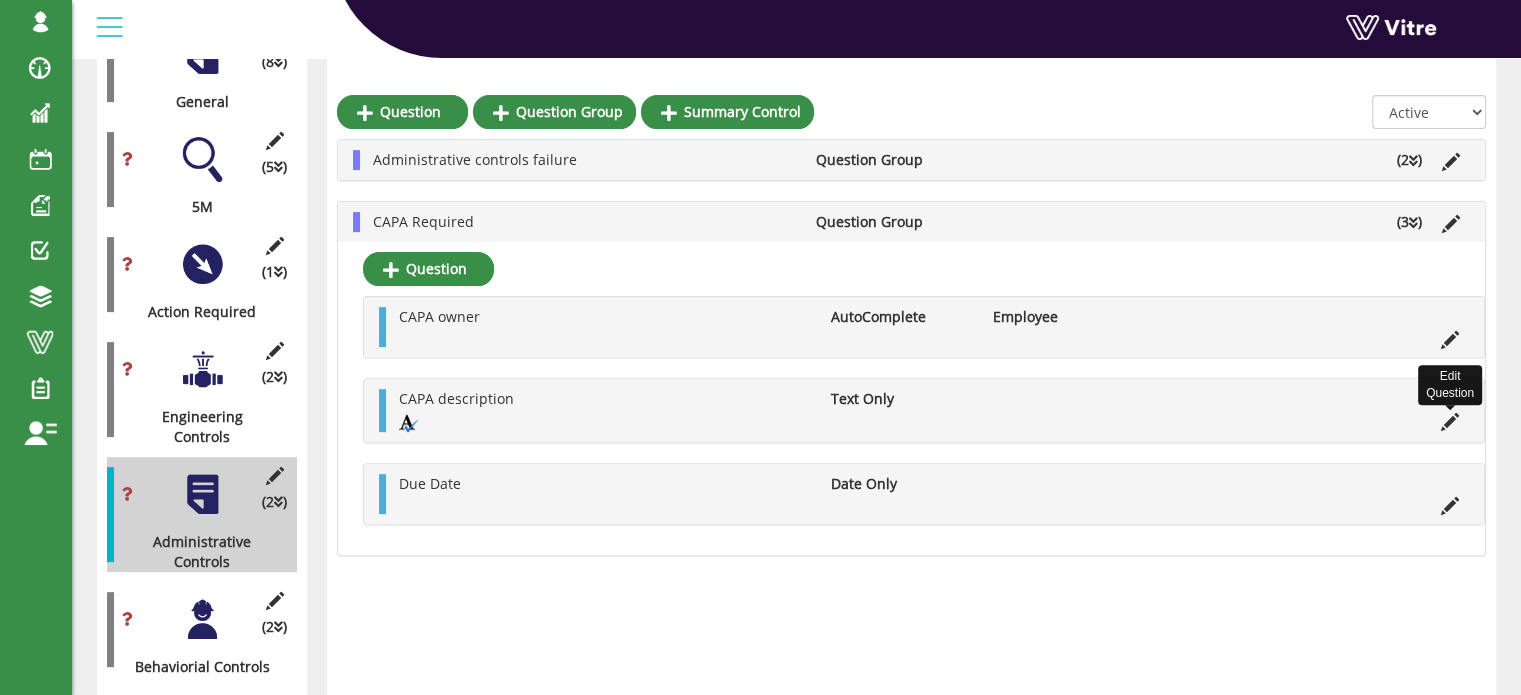 click at bounding box center (1450, 422) 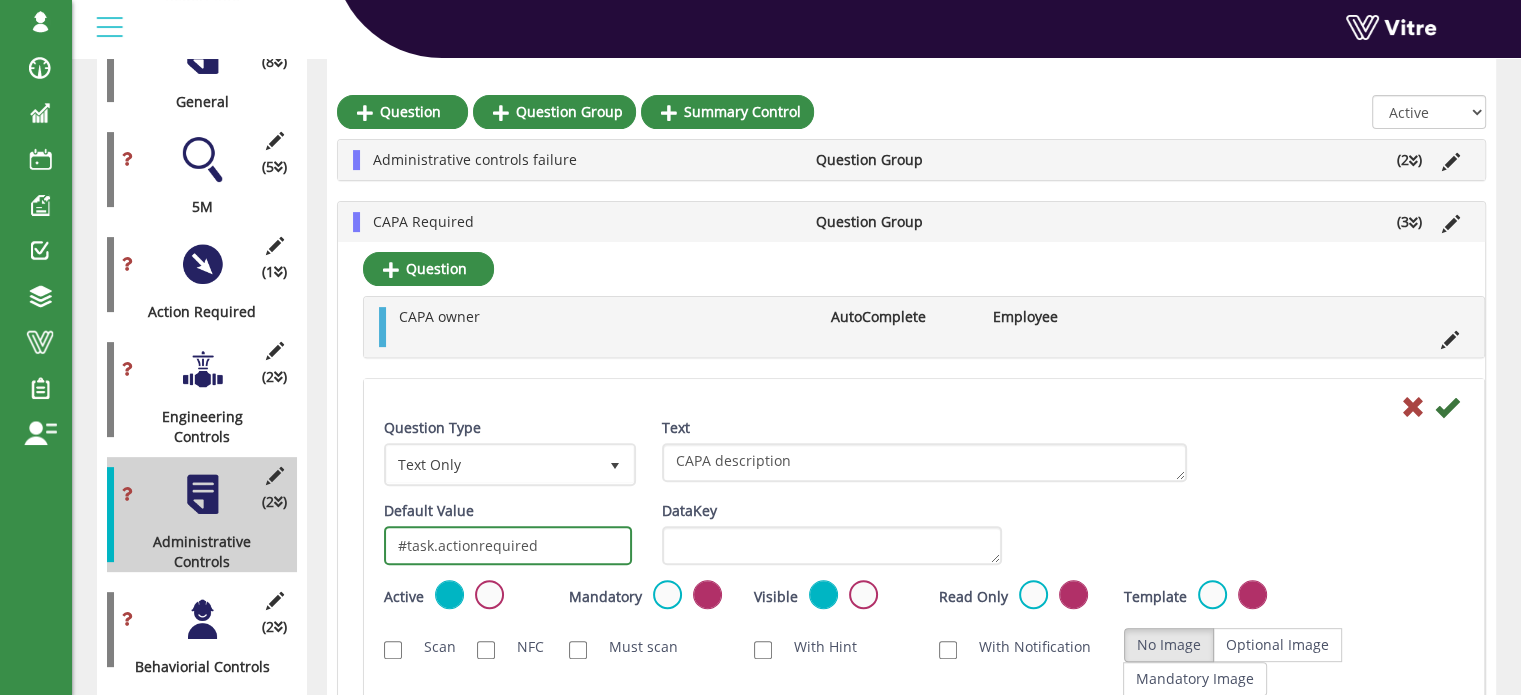 click on "#task.actionrequired" at bounding box center (508, 545) 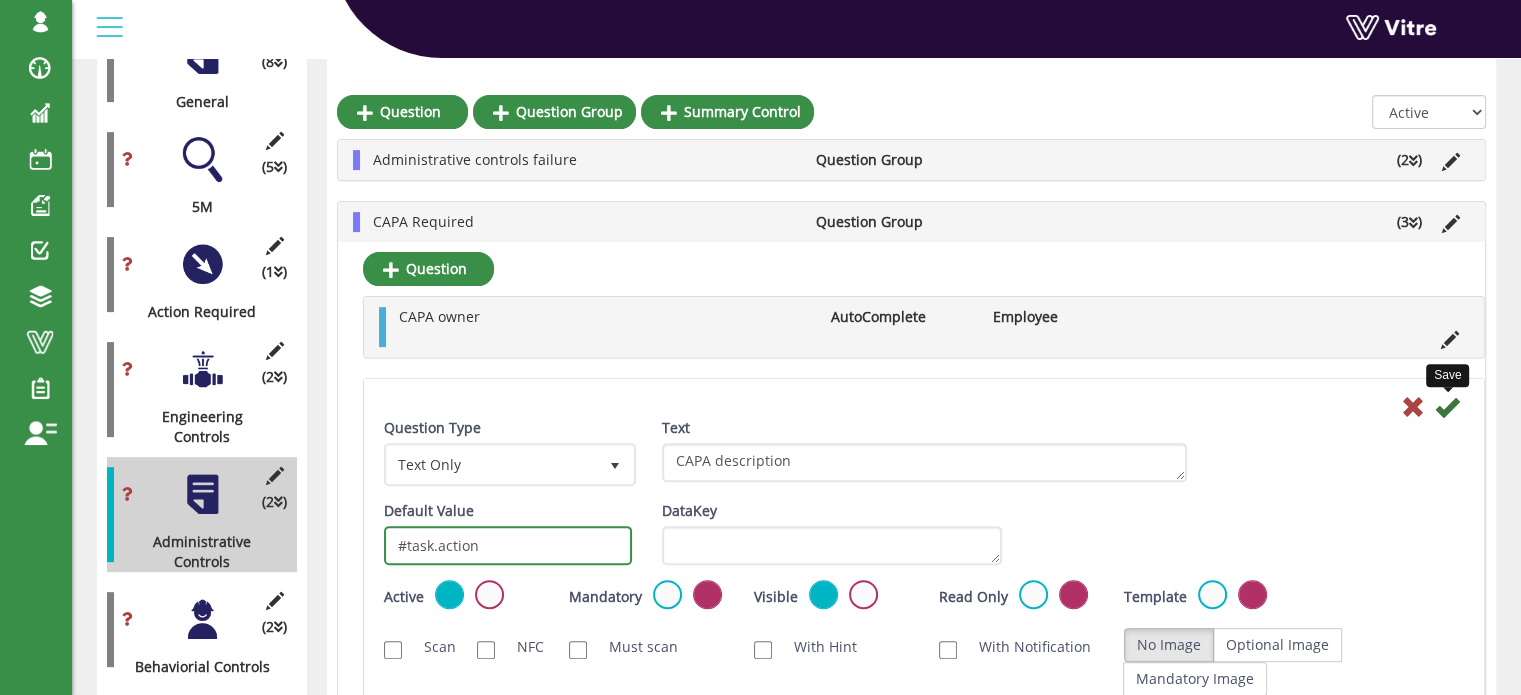 type on "#task.action" 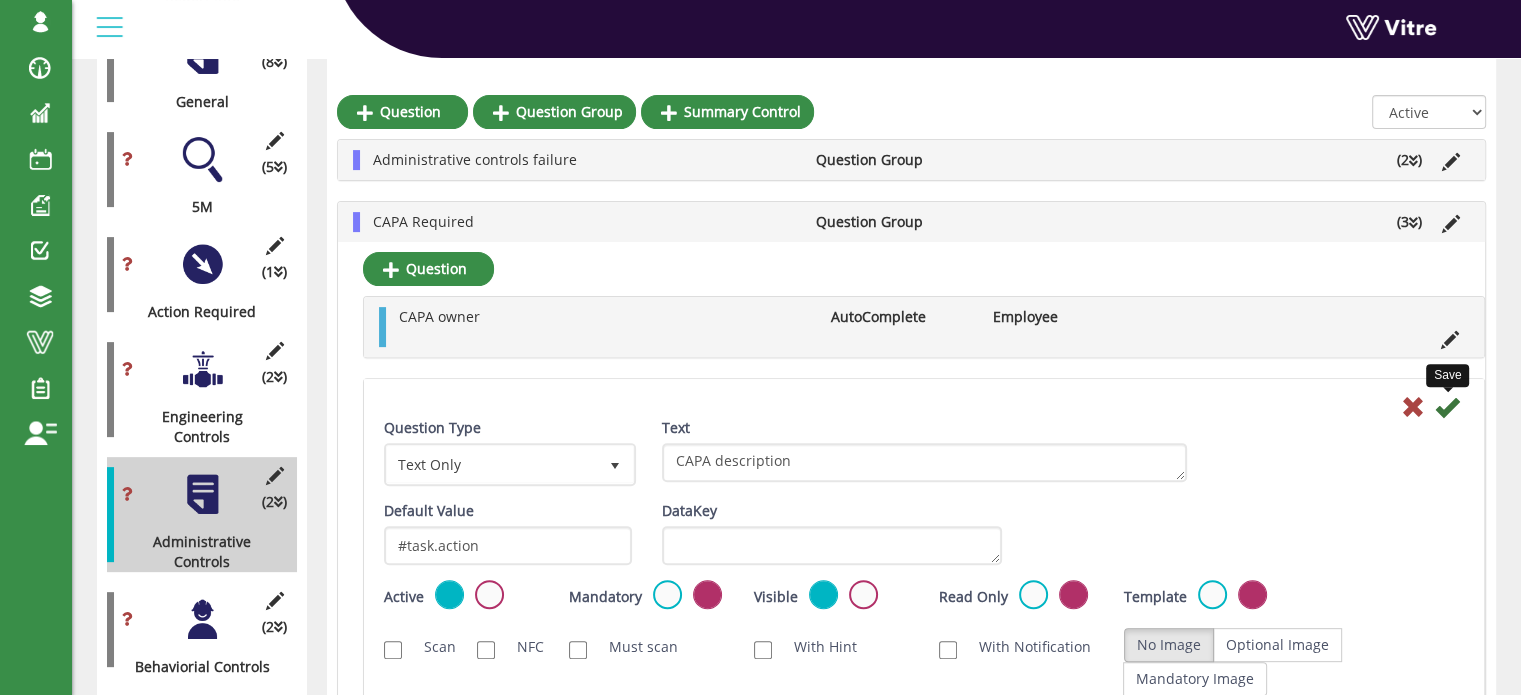 click at bounding box center (1447, 407) 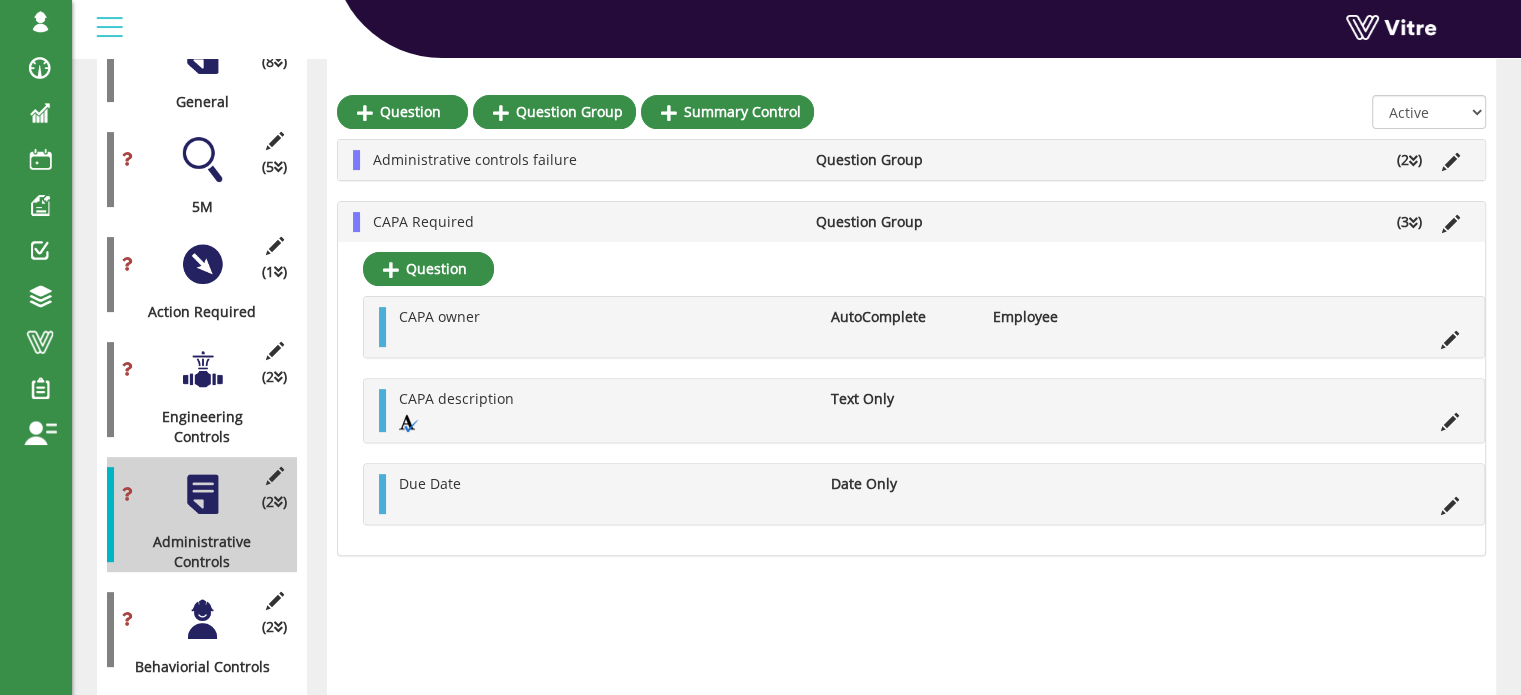 click at bounding box center (202, 619) 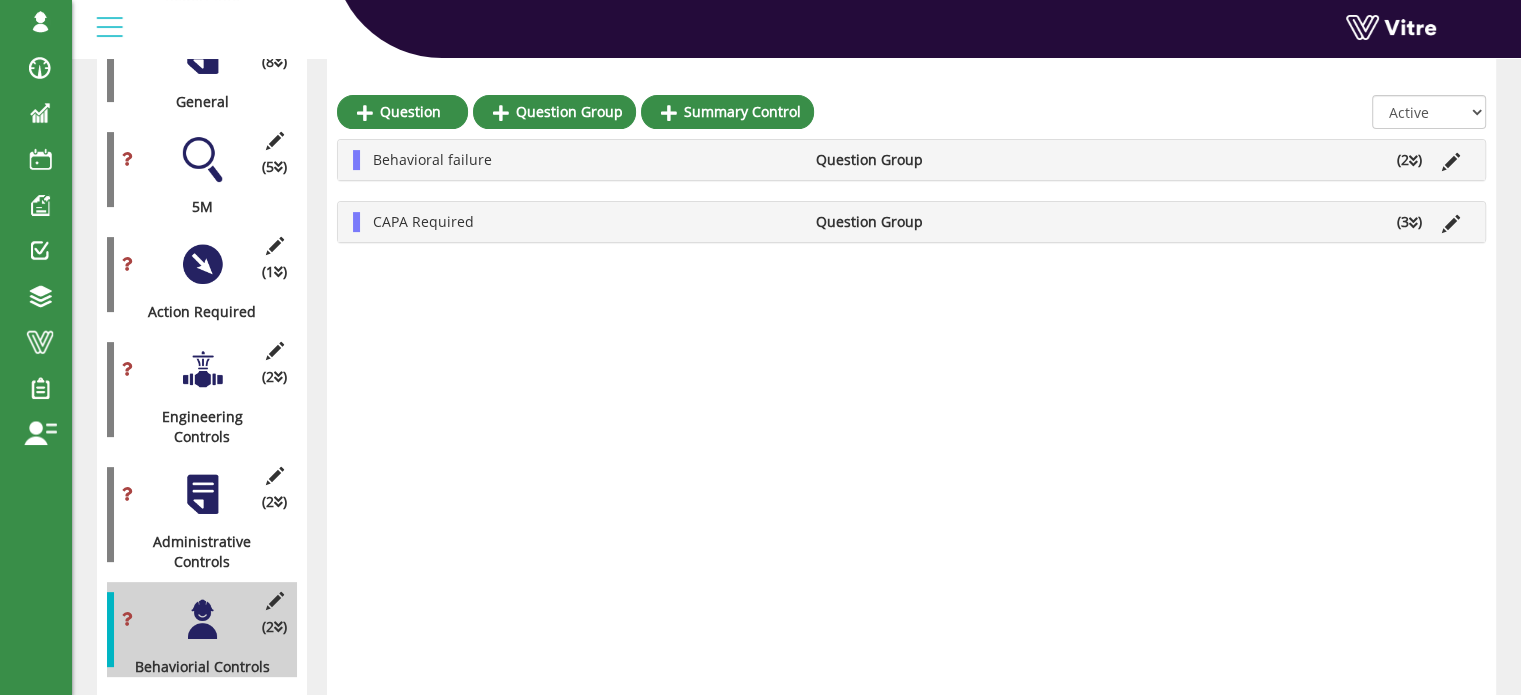 click at bounding box center (1413, 223) 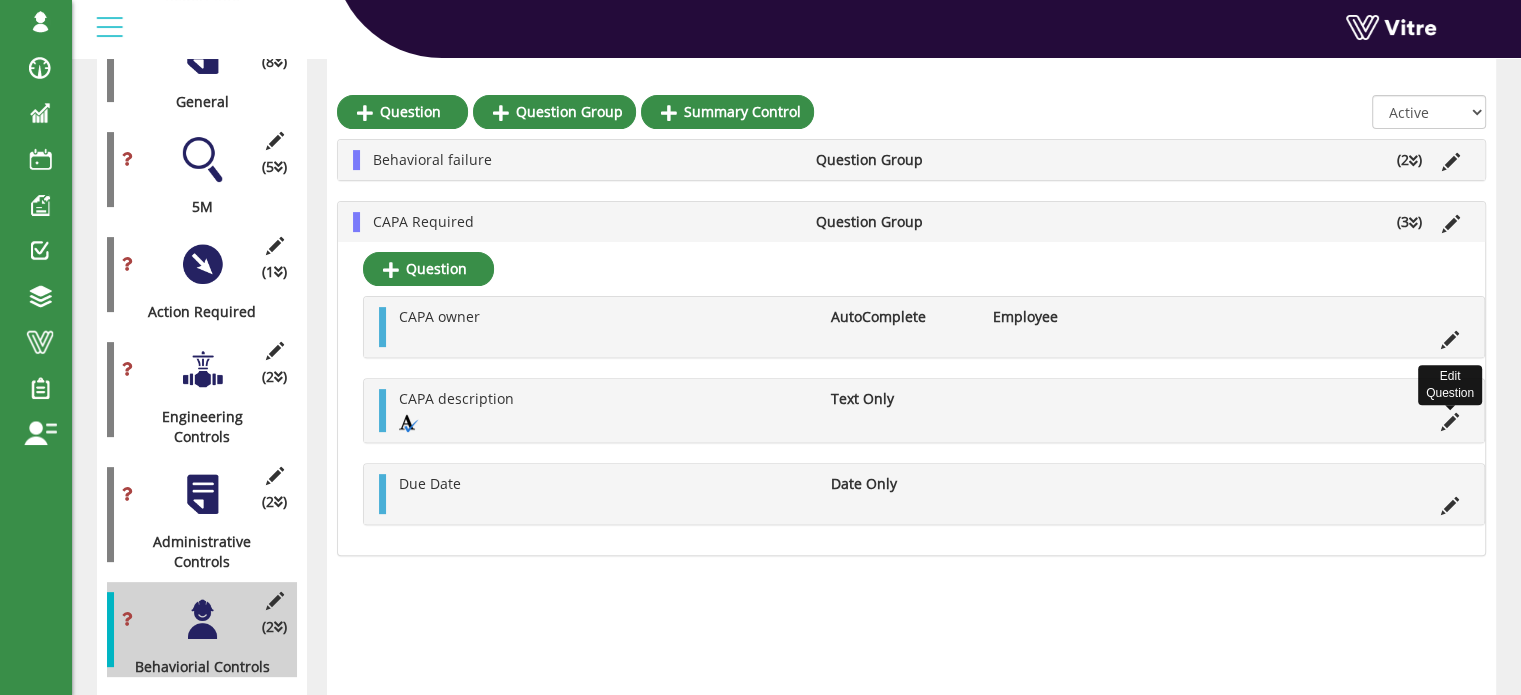 click at bounding box center (1450, 422) 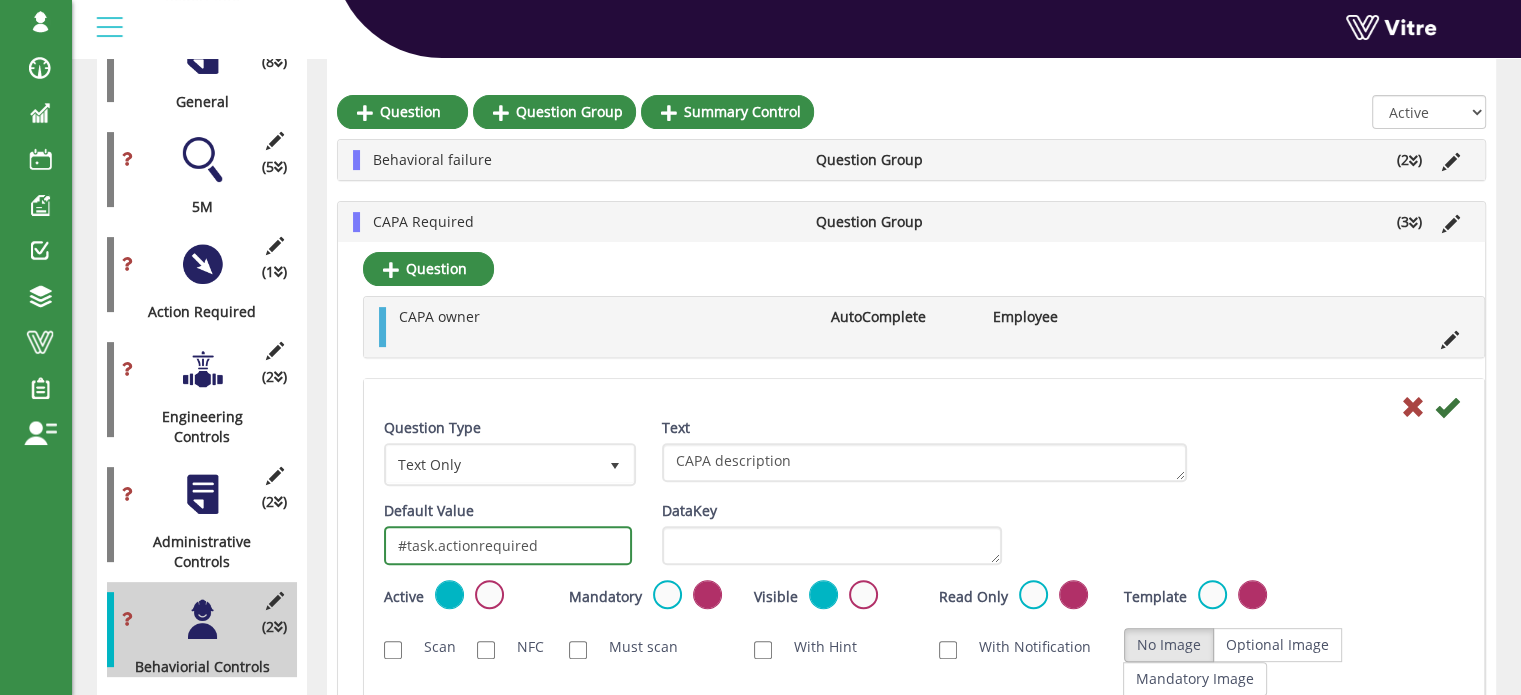 click on "#task.actionrequired" at bounding box center [508, 545] 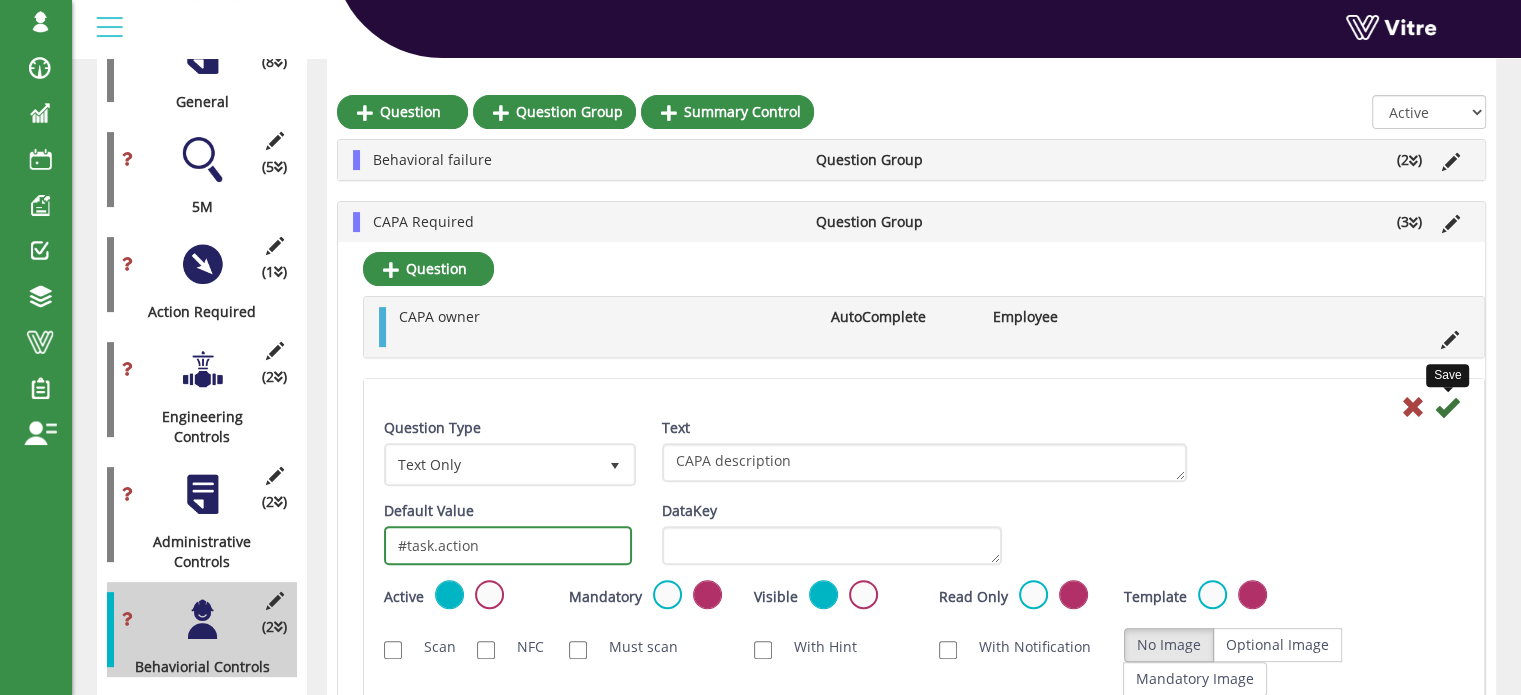 type on "#task.action" 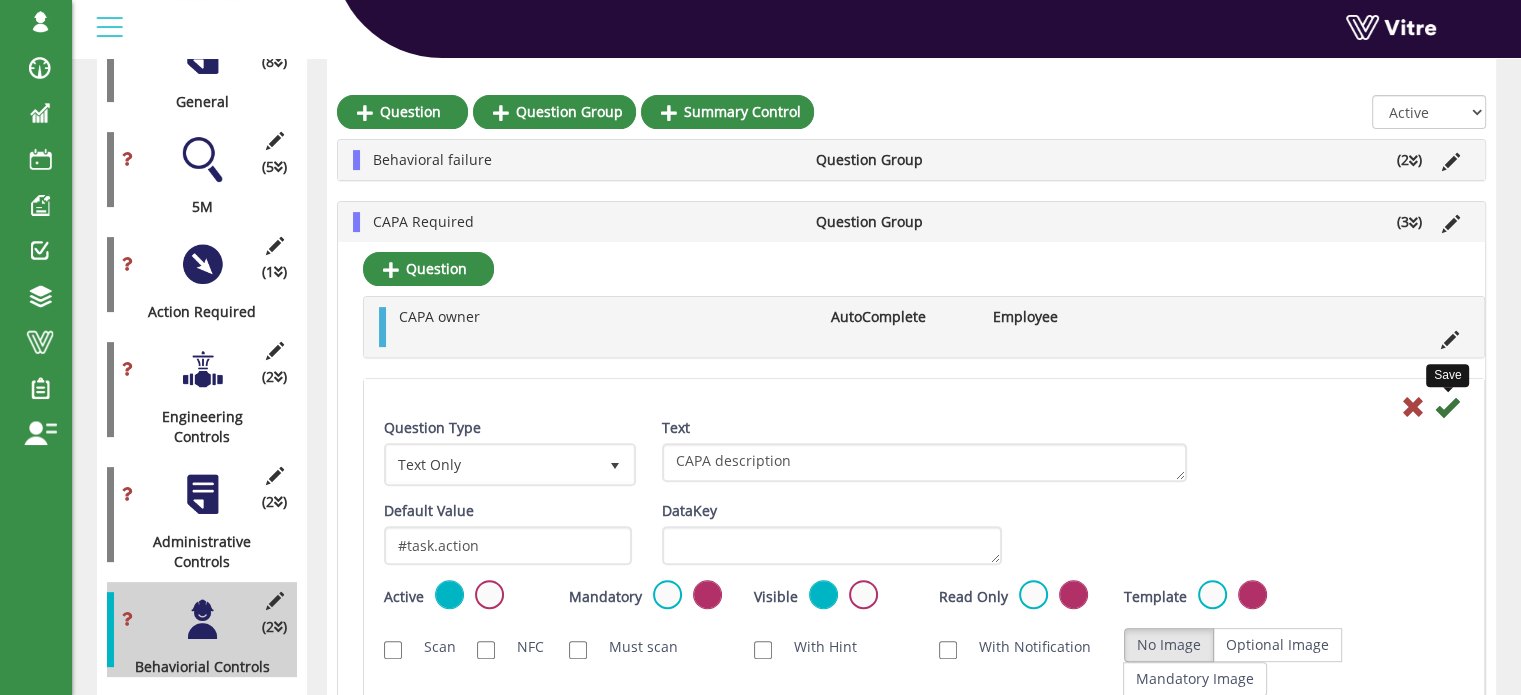 click at bounding box center (1447, 407) 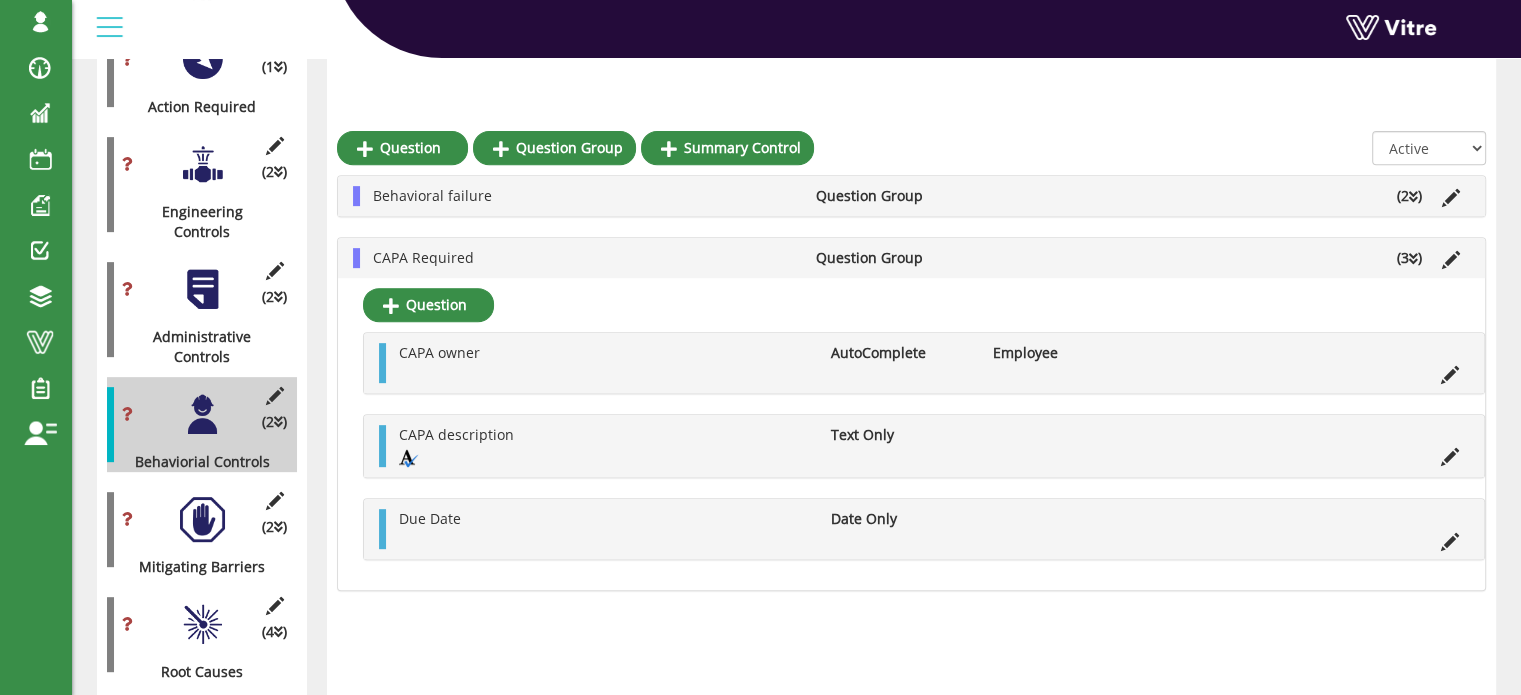 scroll, scrollTop: 841, scrollLeft: 0, axis: vertical 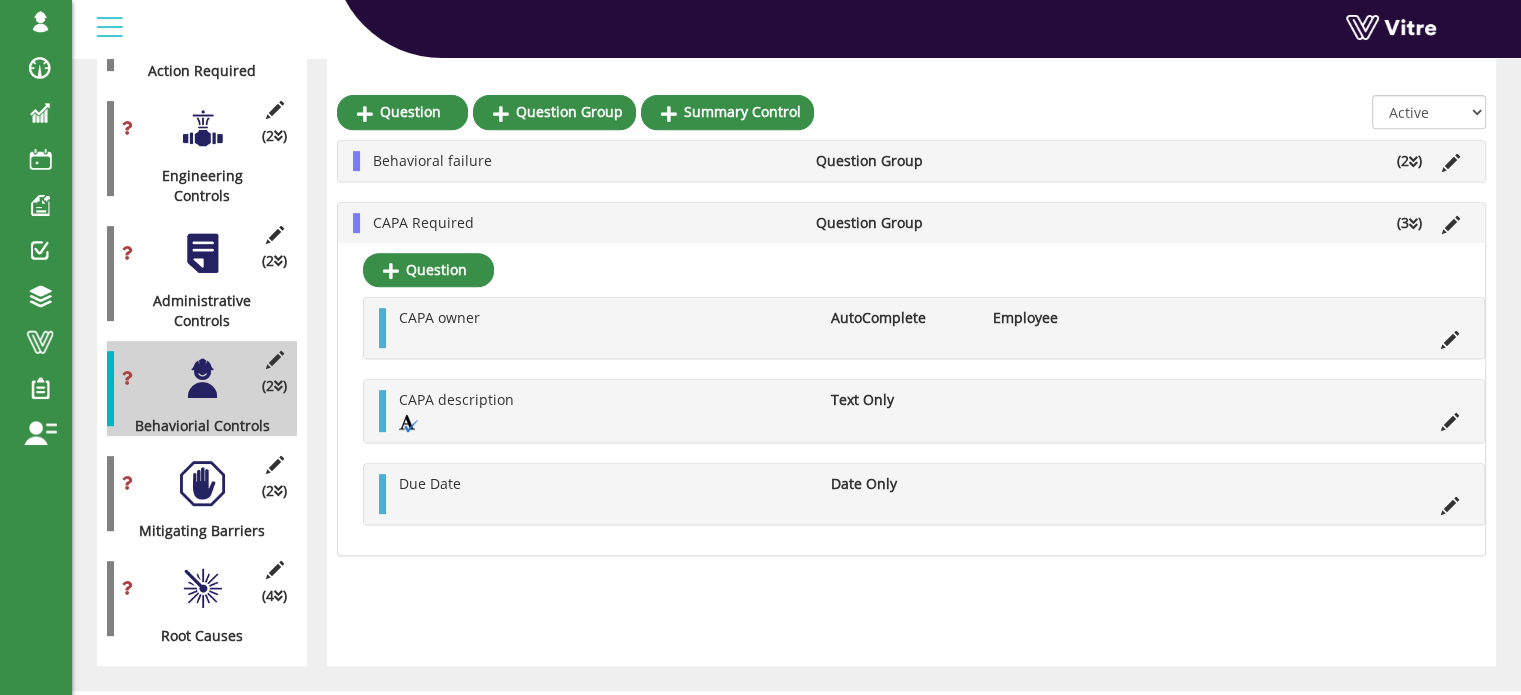 click at bounding box center [202, 483] 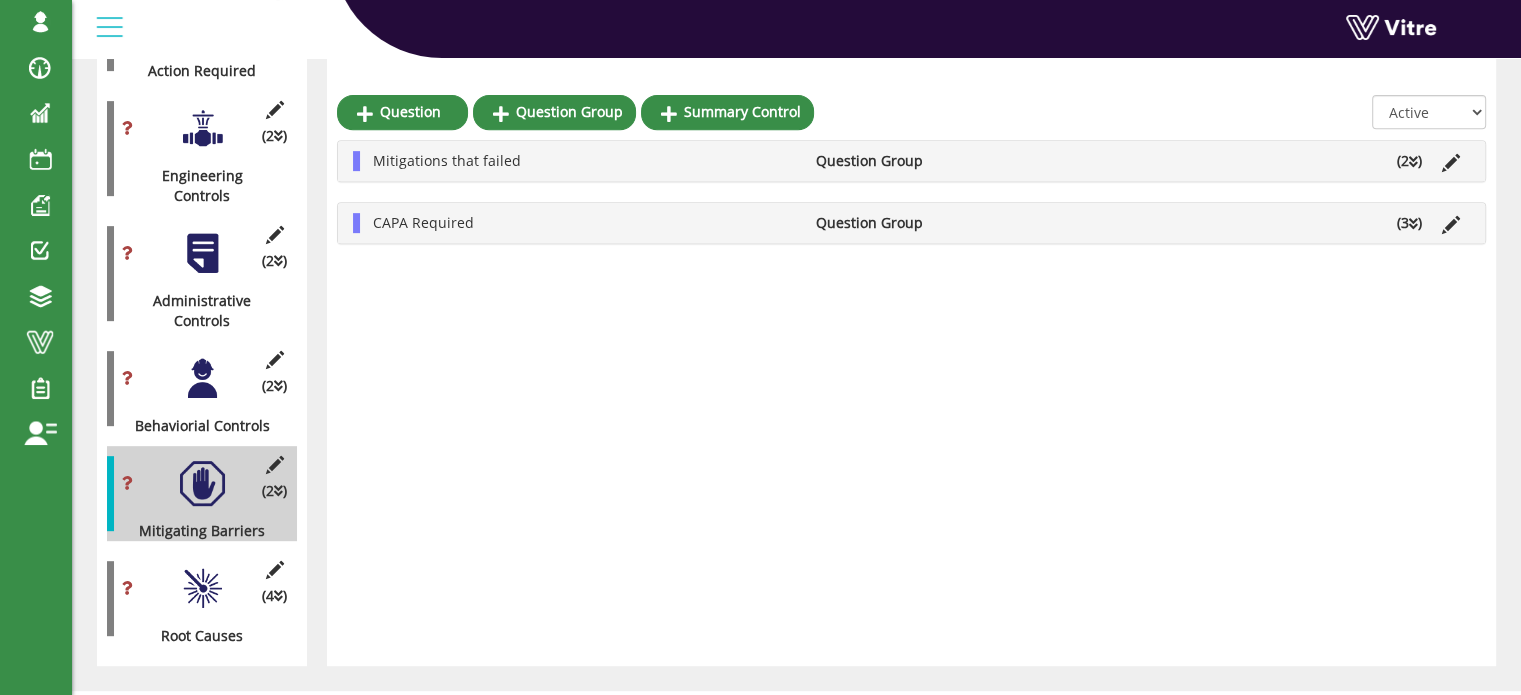 click at bounding box center (1413, 224) 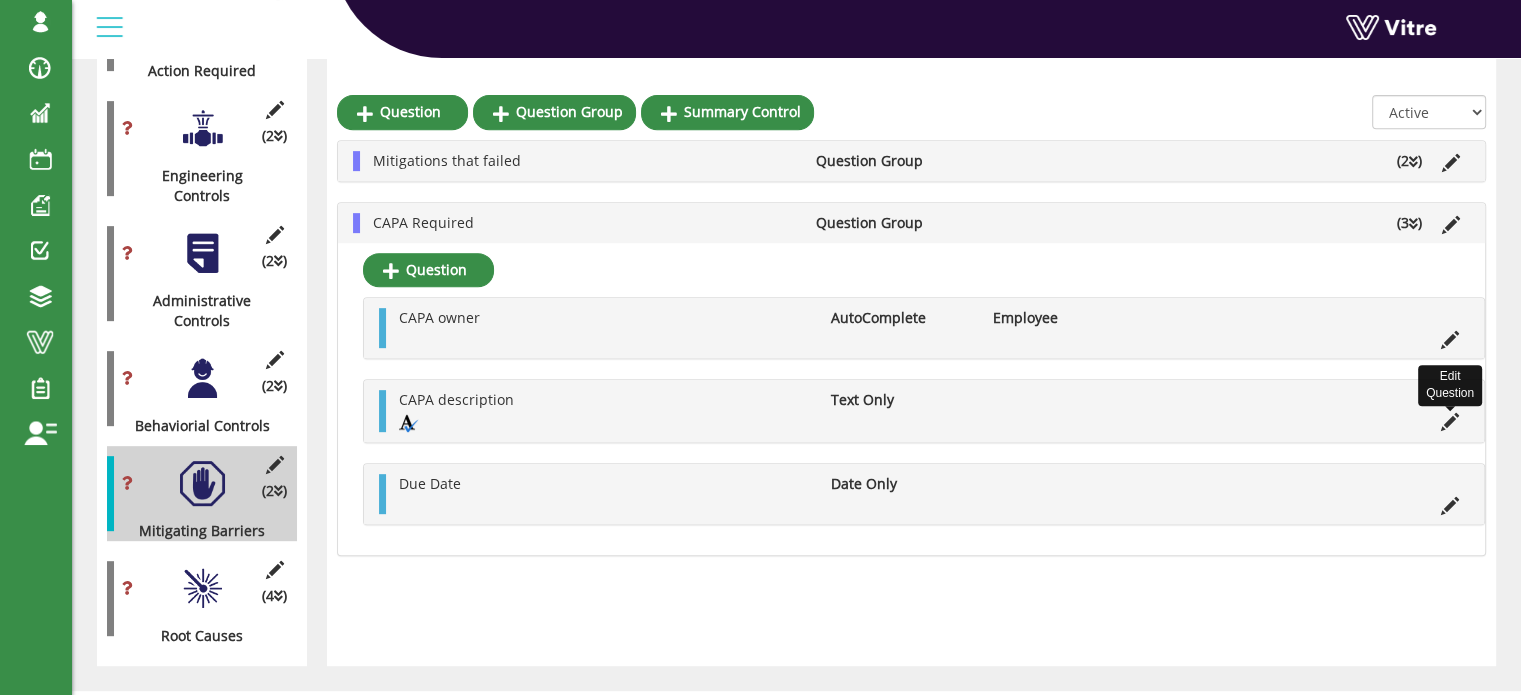 click at bounding box center (1450, 422) 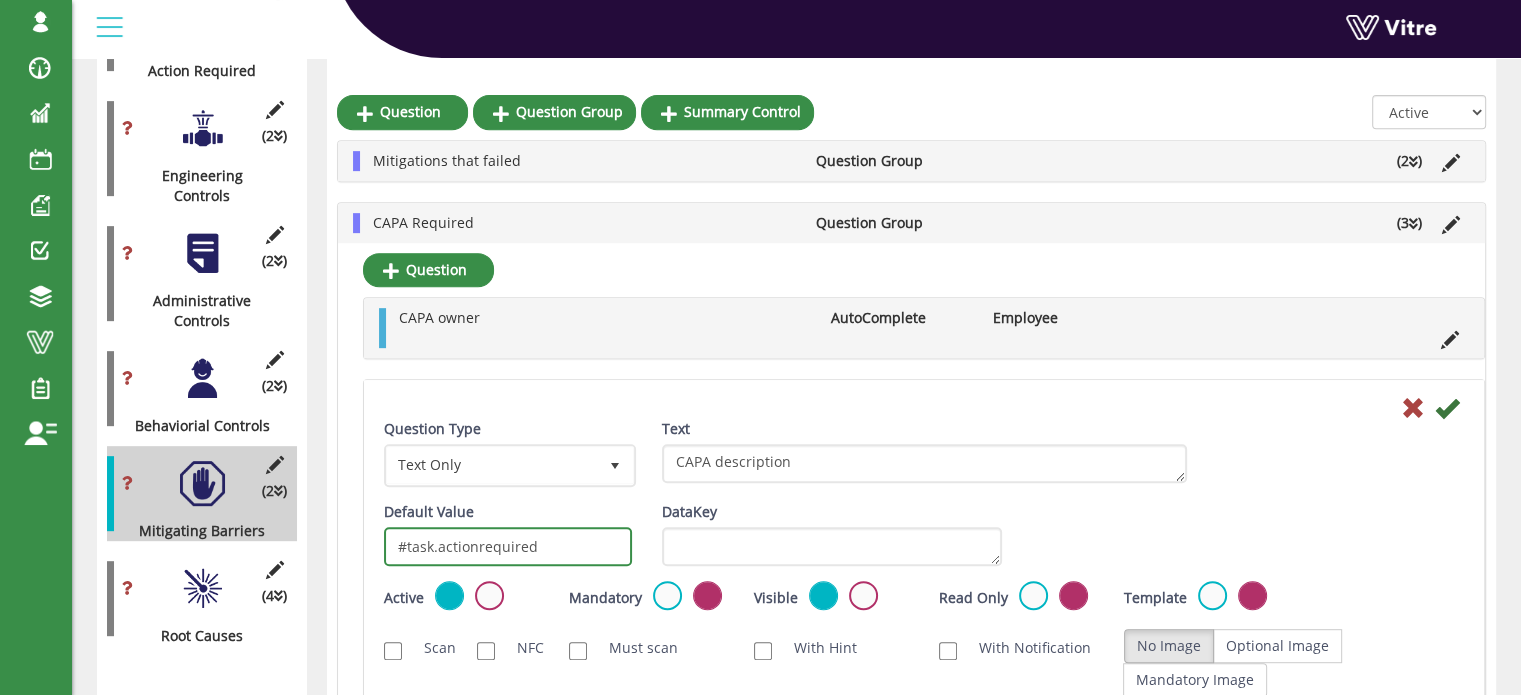 click on "#task.actionrequired" at bounding box center (508, 546) 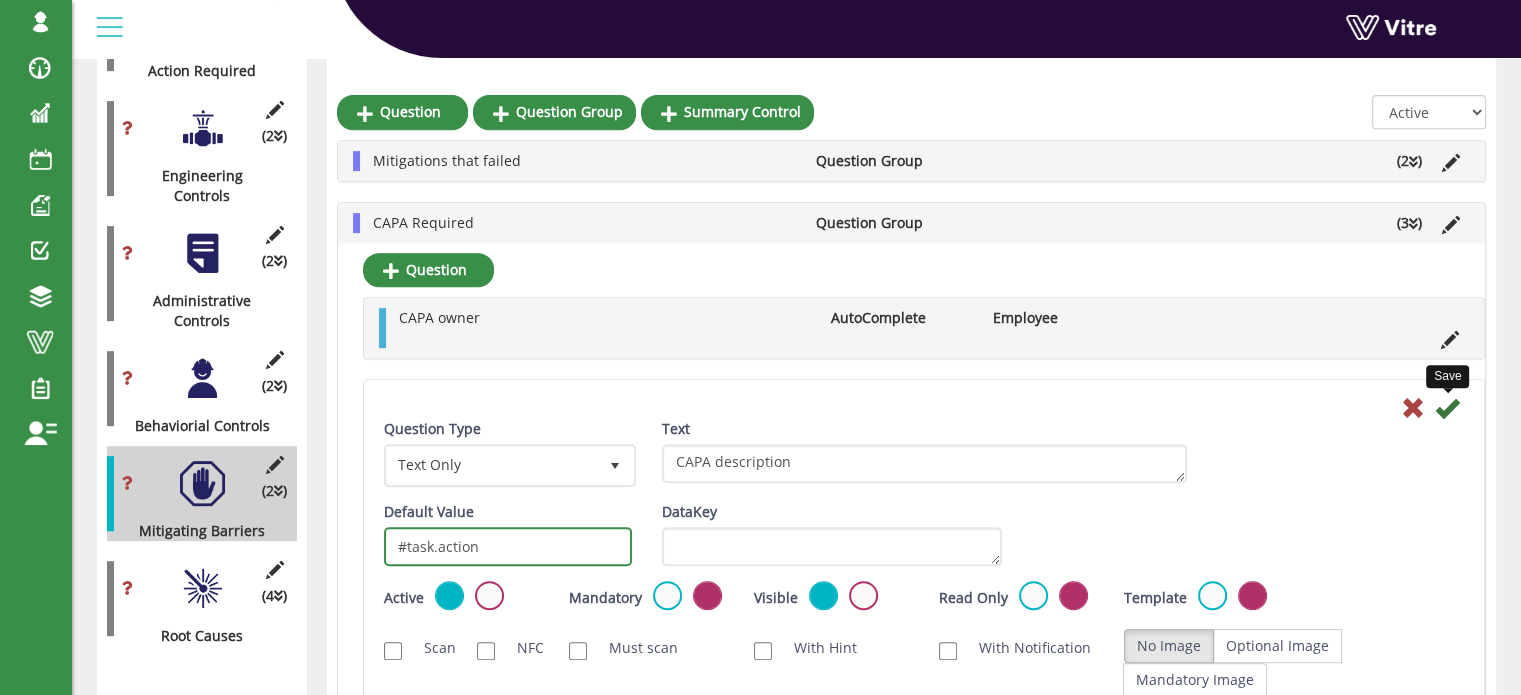 type on "#task.action" 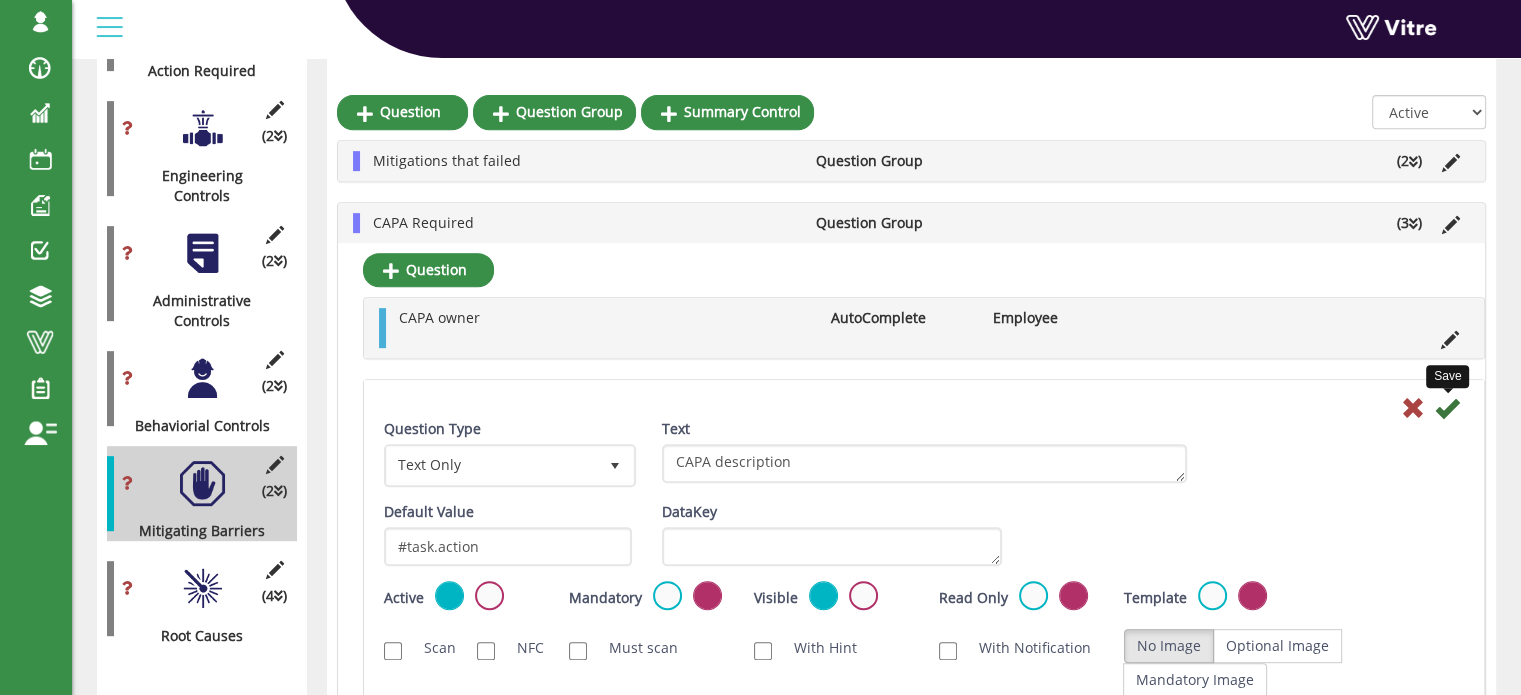 click at bounding box center (1447, 408) 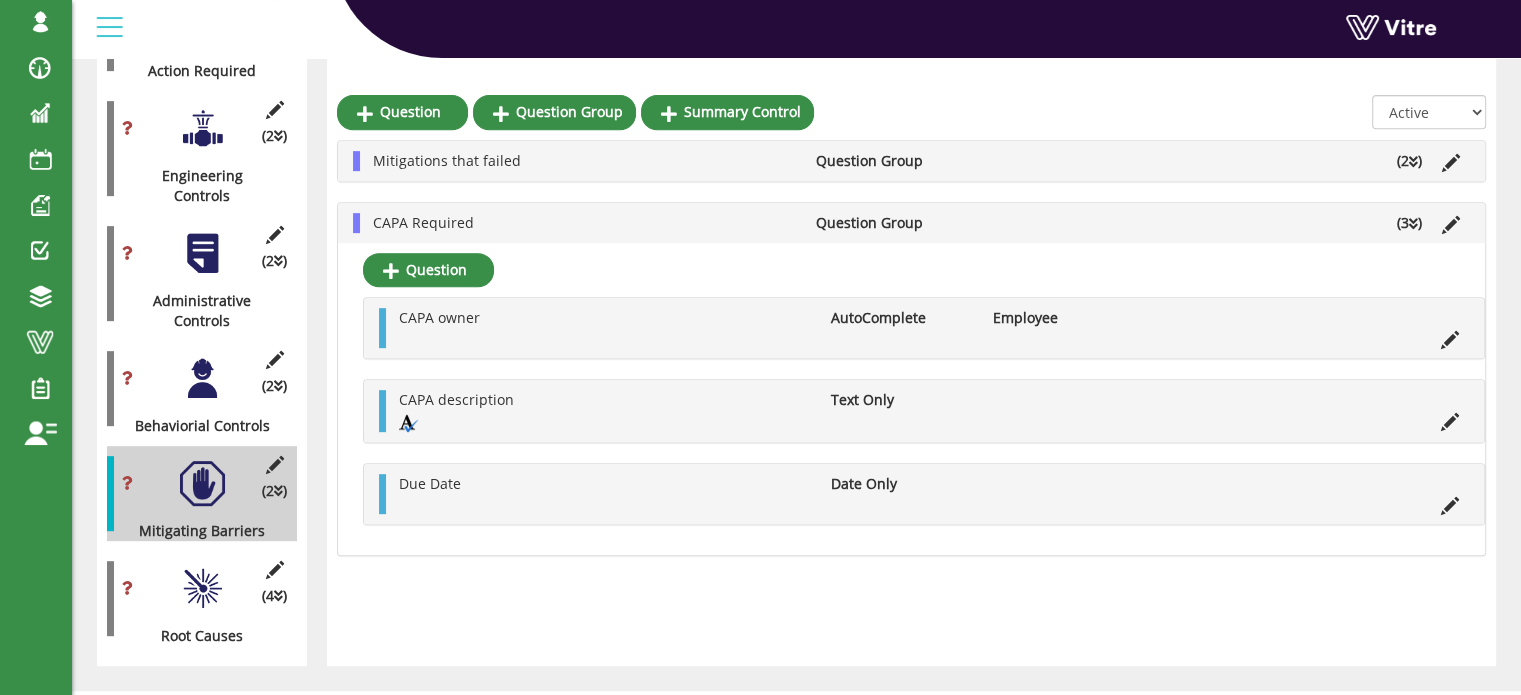 click at bounding box center (202, 588) 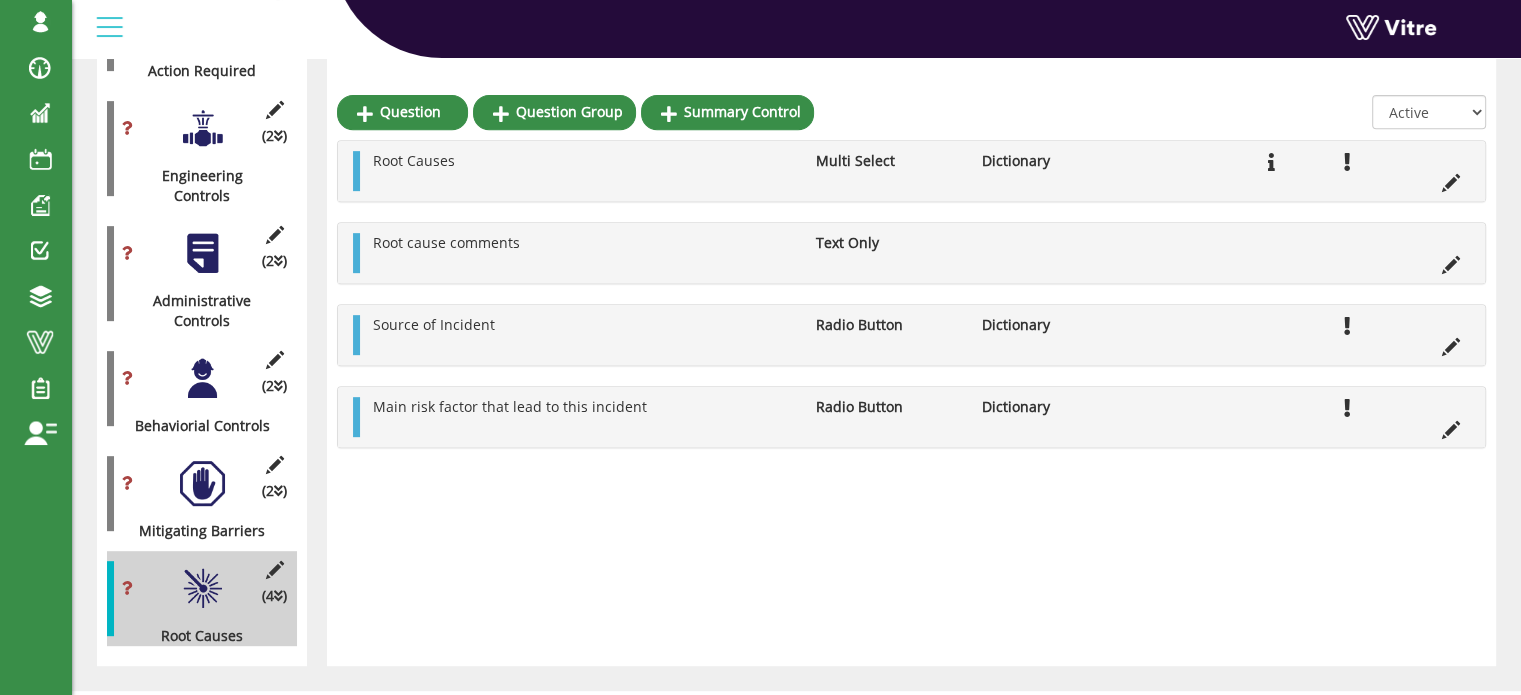 click at bounding box center (202, 483) 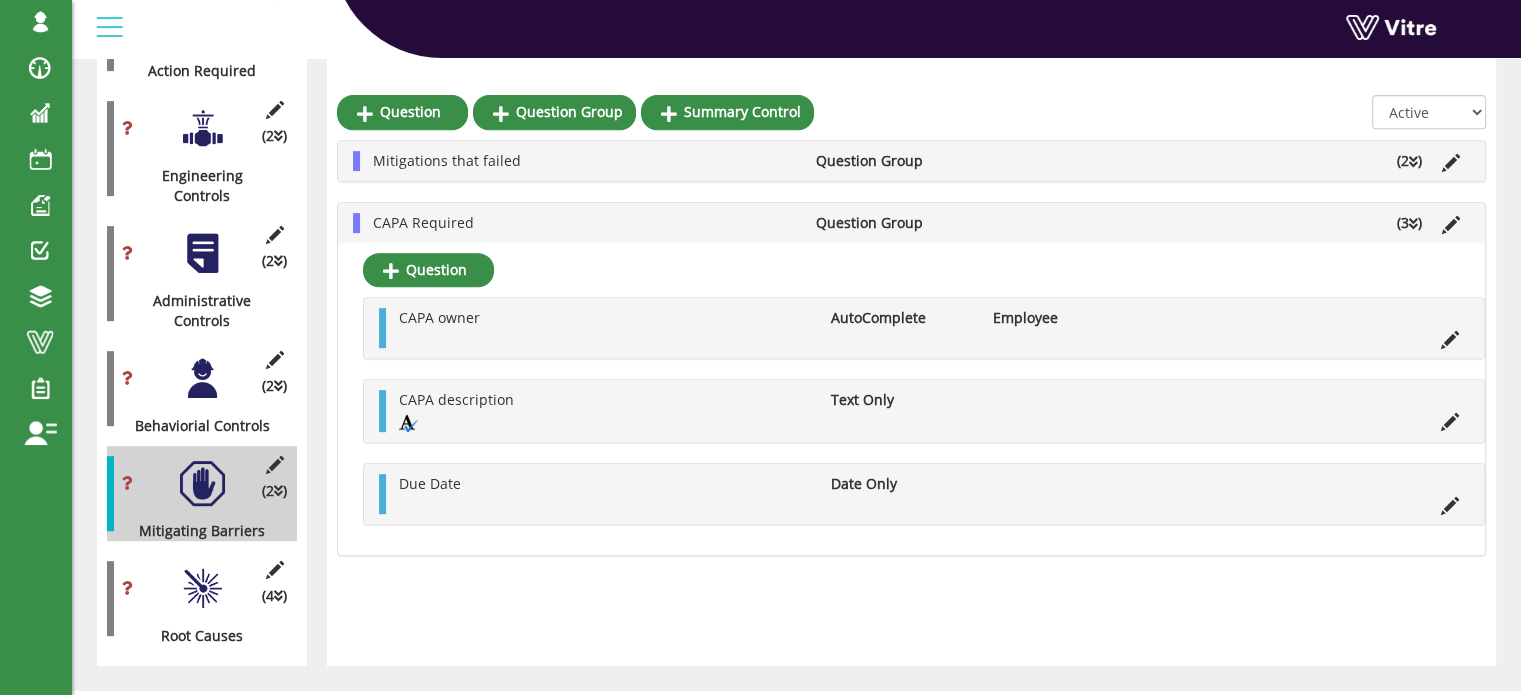 click at bounding box center [202, 378] 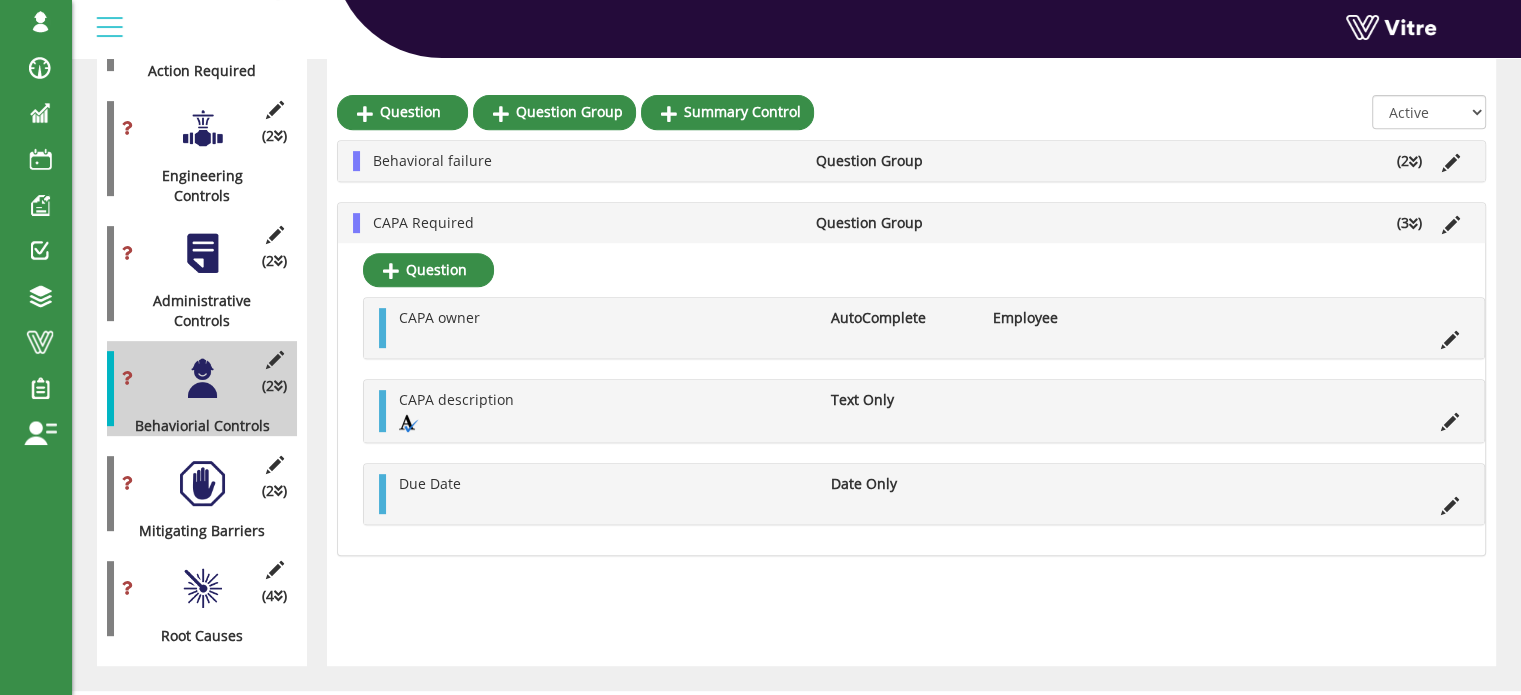 click at bounding box center [202, 253] 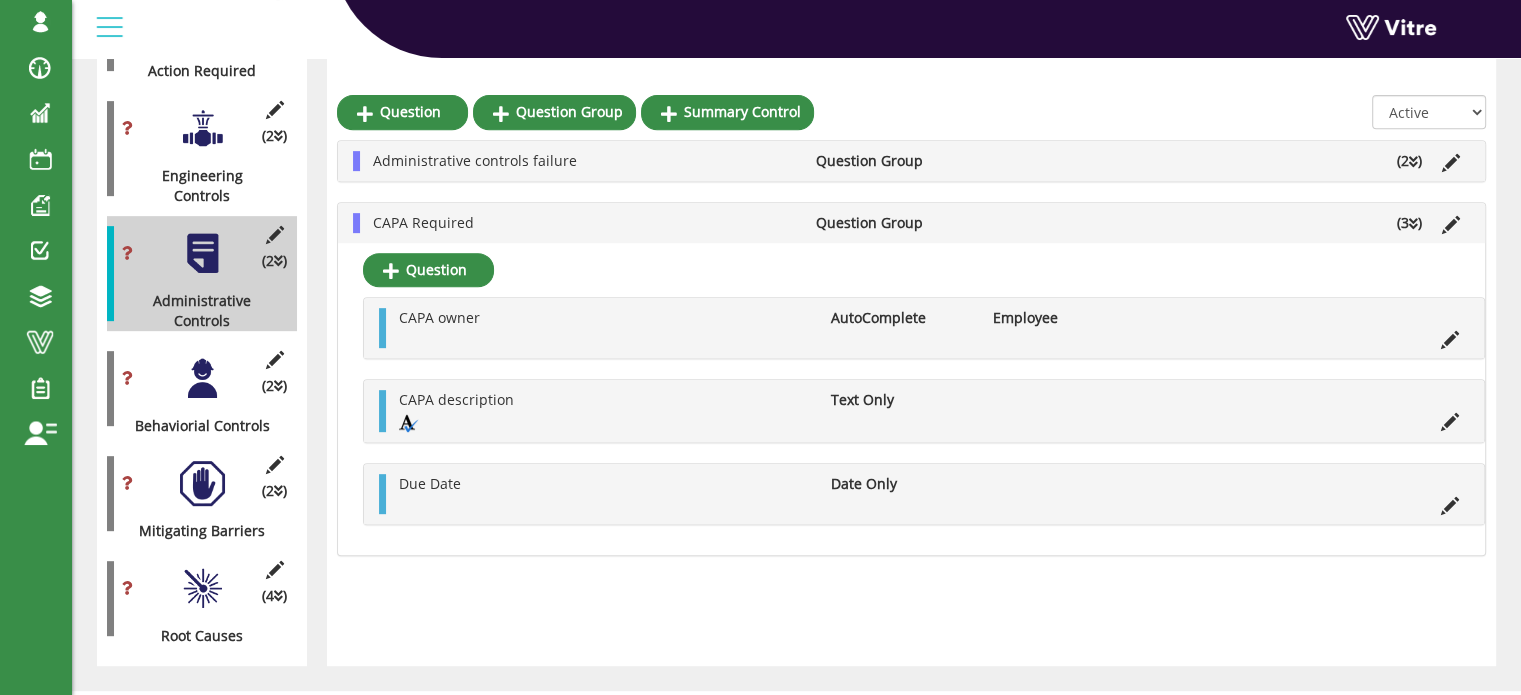 click at bounding box center [202, 128] 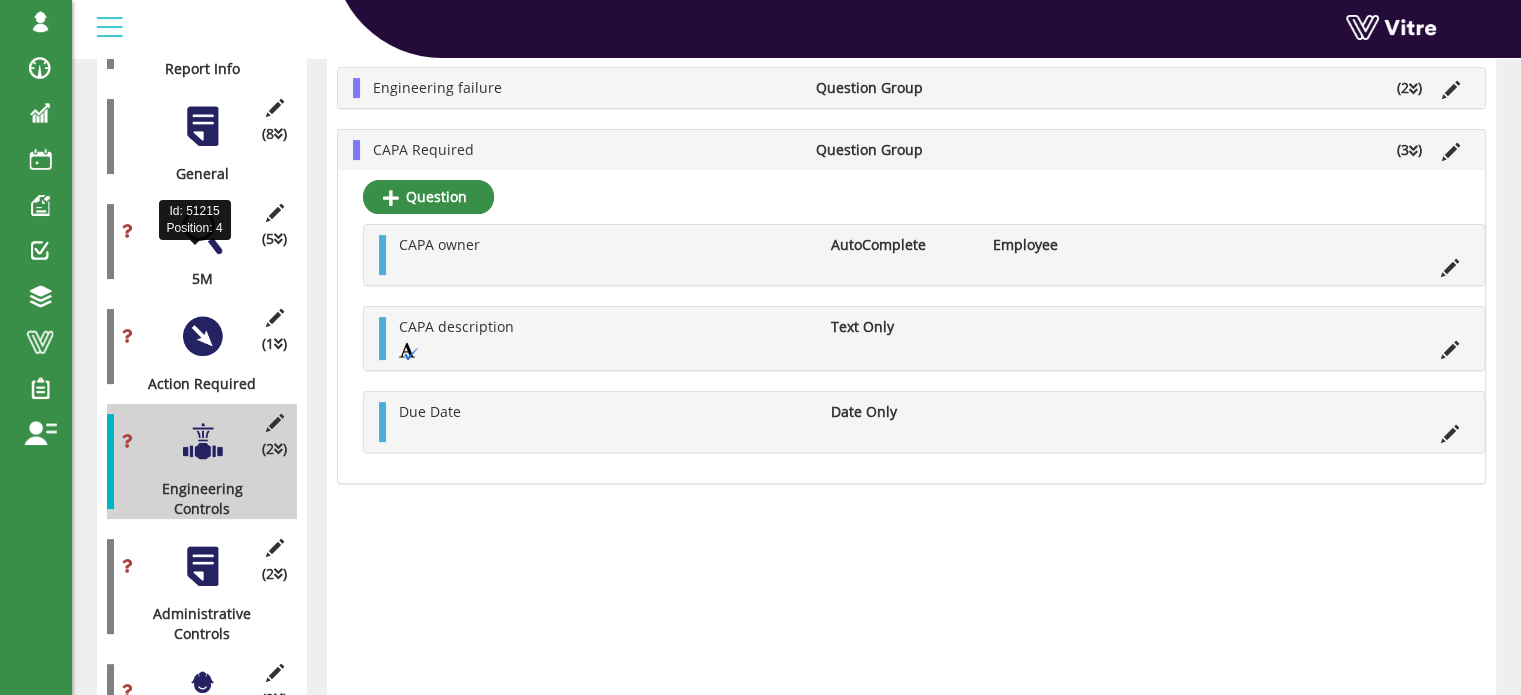 scroll, scrollTop: 441, scrollLeft: 0, axis: vertical 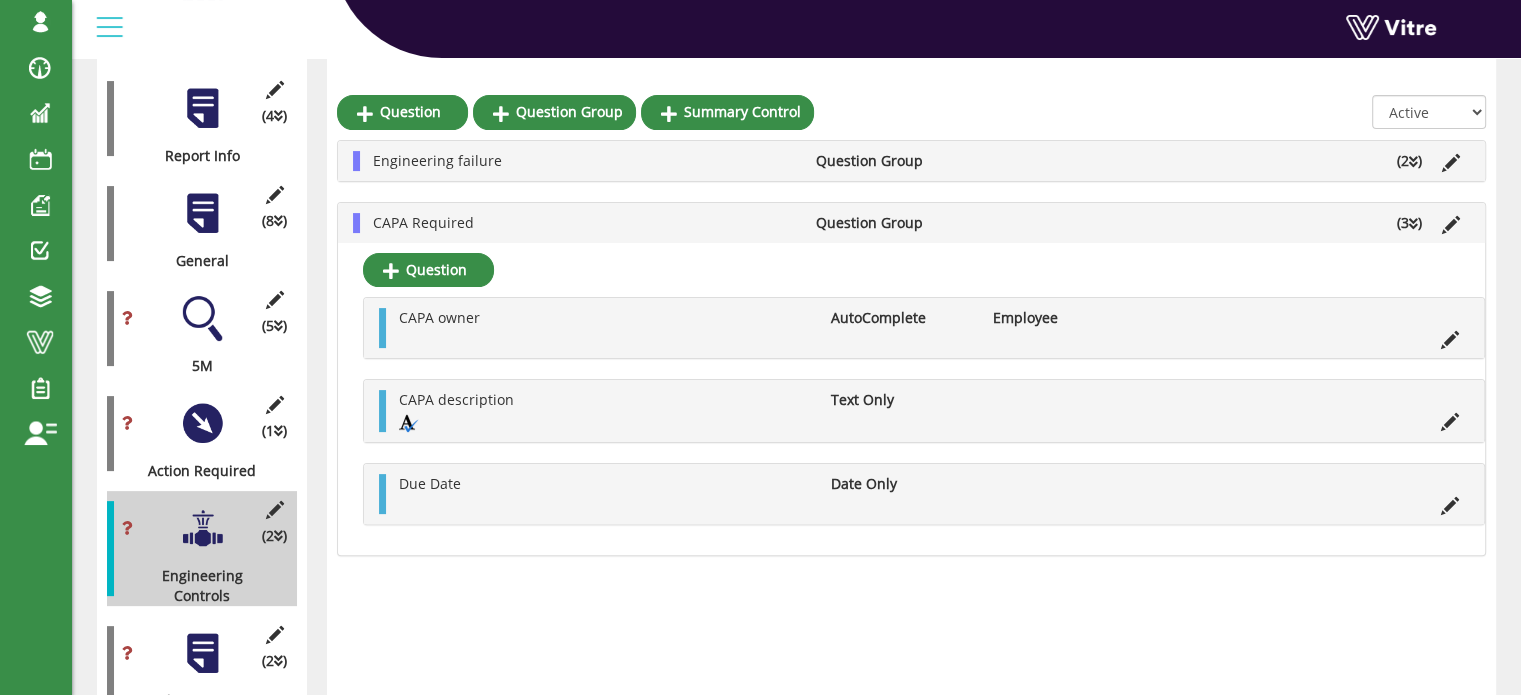 click at bounding box center (202, 423) 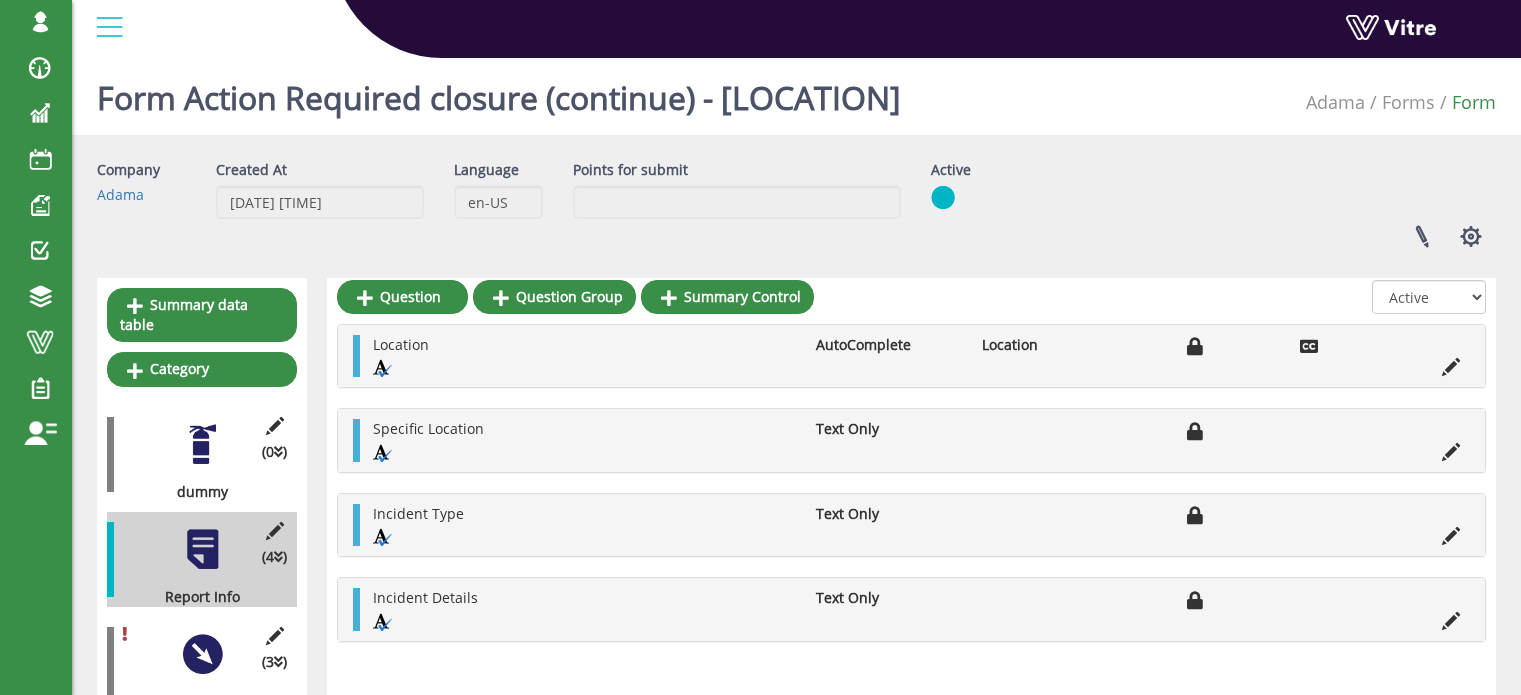 scroll, scrollTop: 0, scrollLeft: 0, axis: both 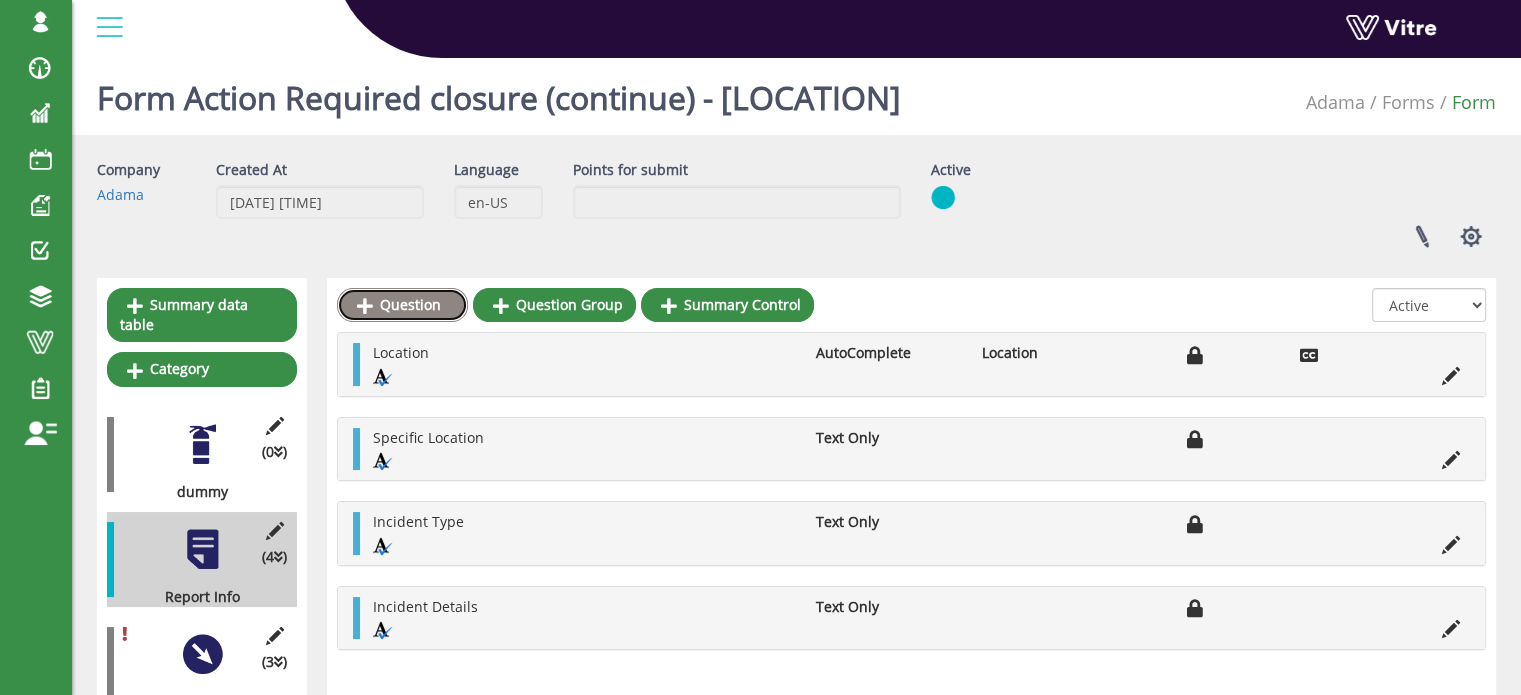 click on "Question" at bounding box center (402, 305) 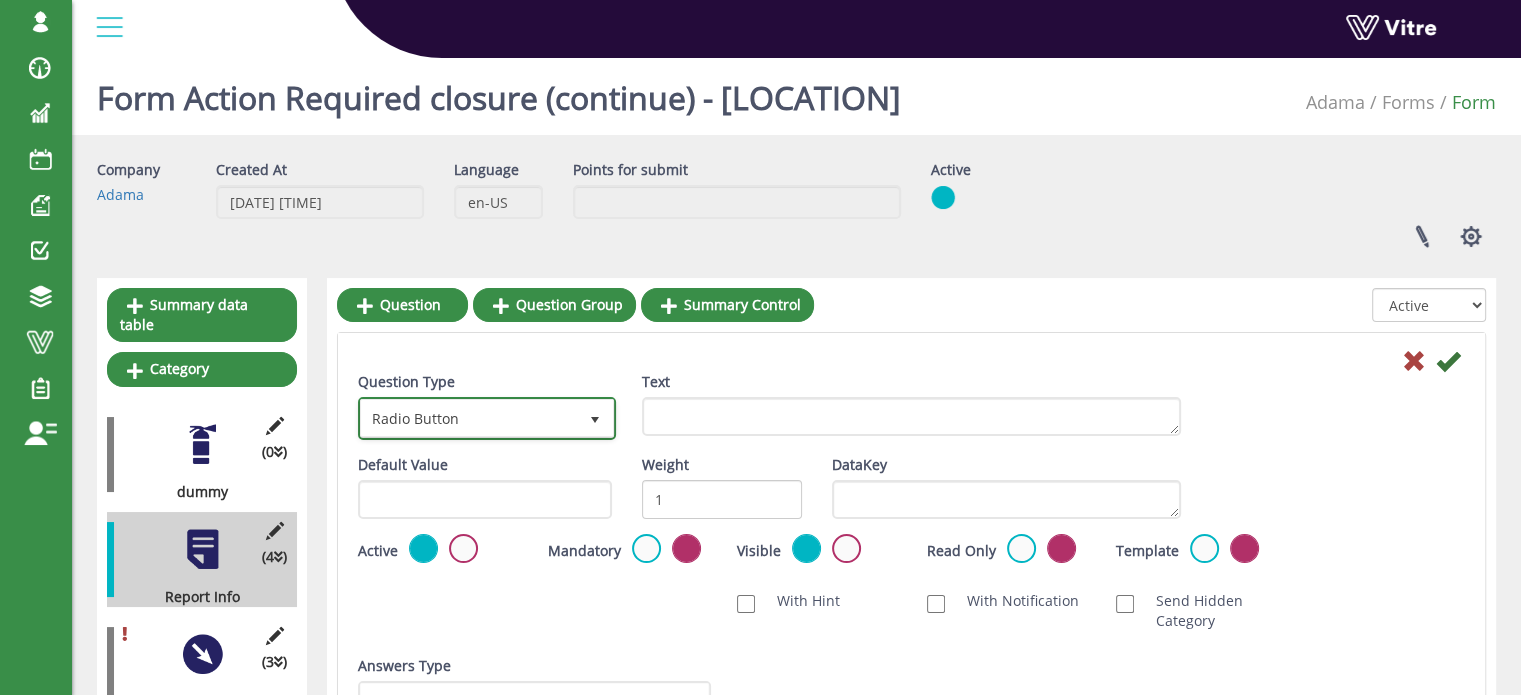 click on "Radio Button" at bounding box center [469, 418] 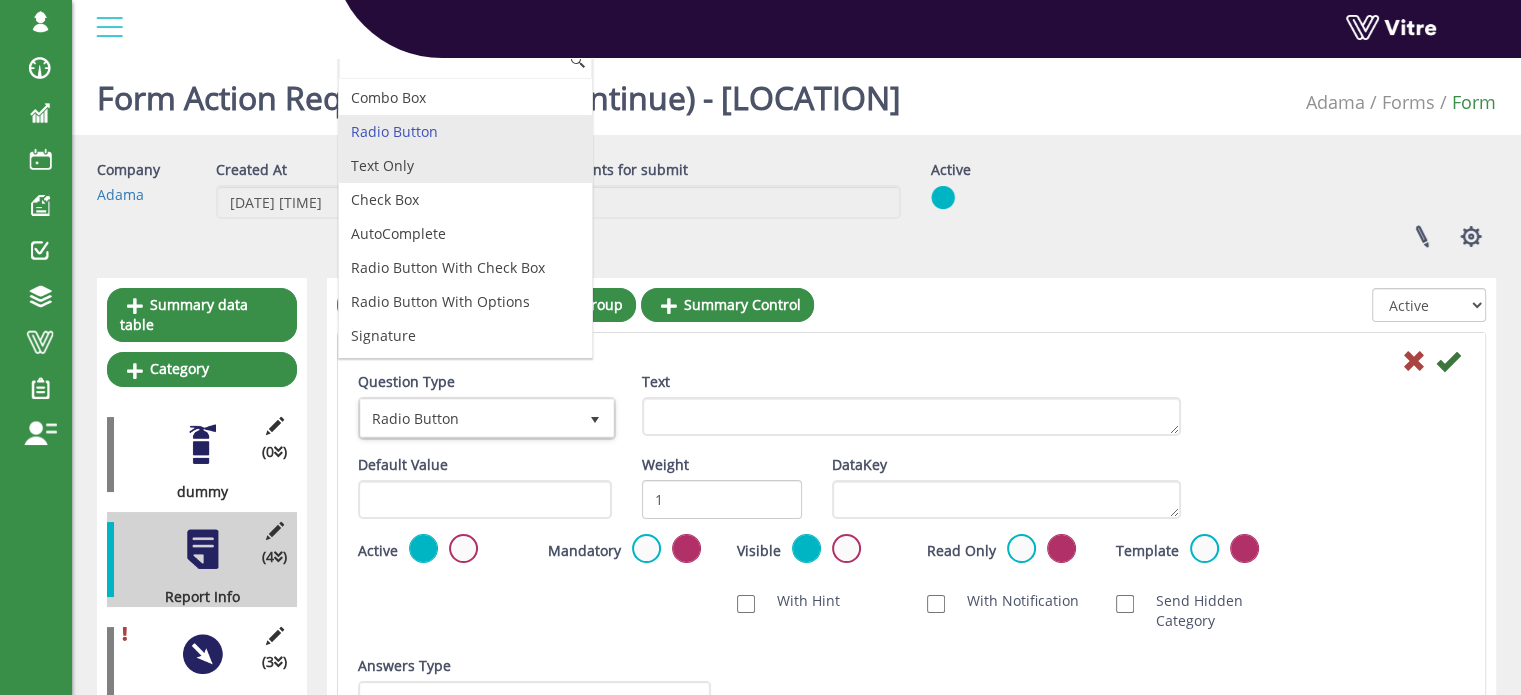 click on "Text Only" at bounding box center [465, 166] 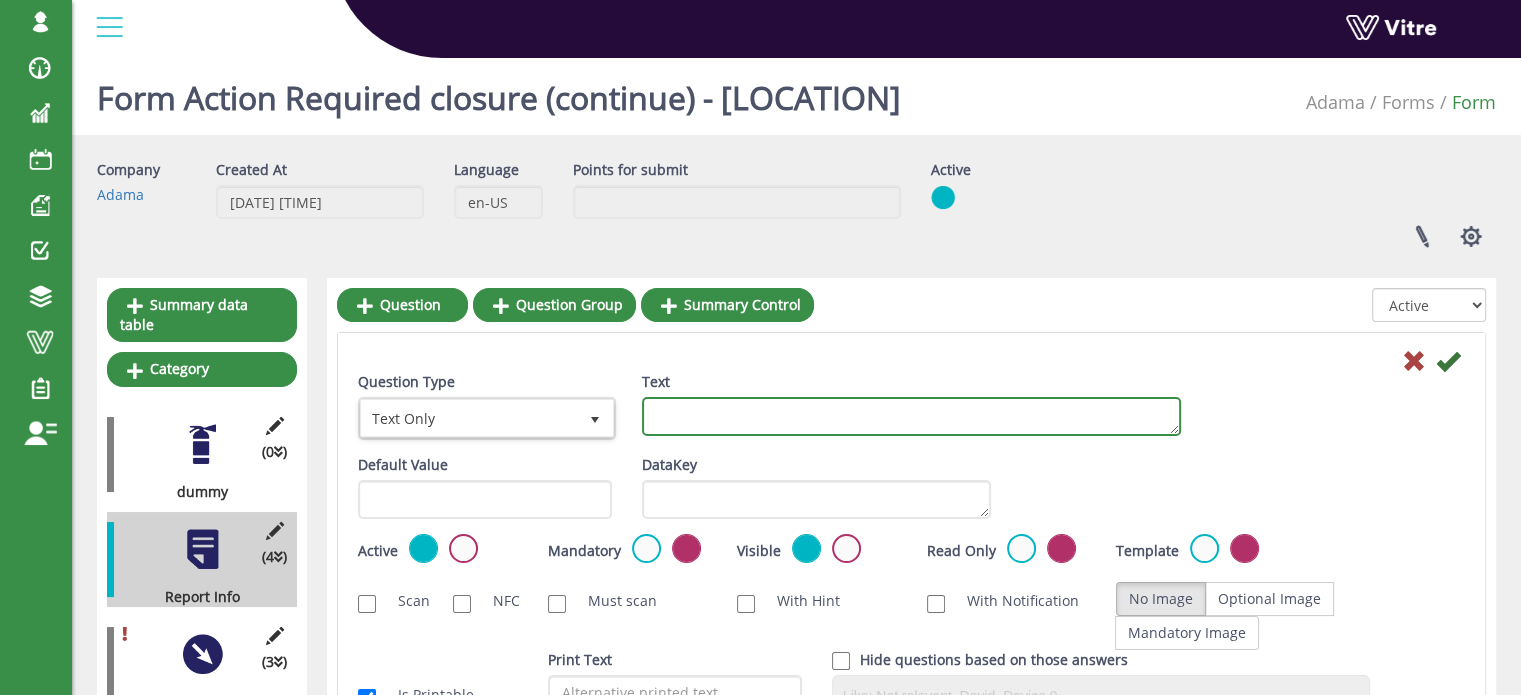 click on "Text" at bounding box center [911, 416] 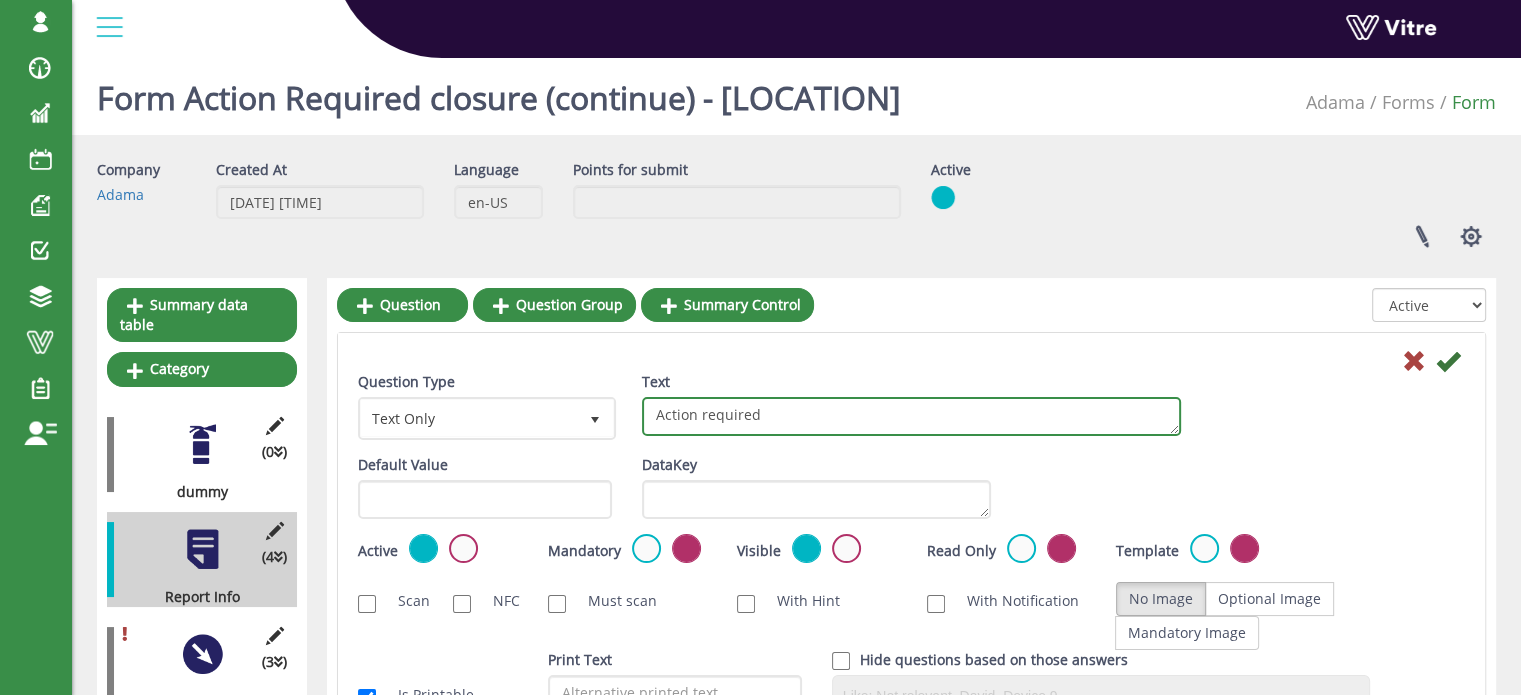 type on "Action required" 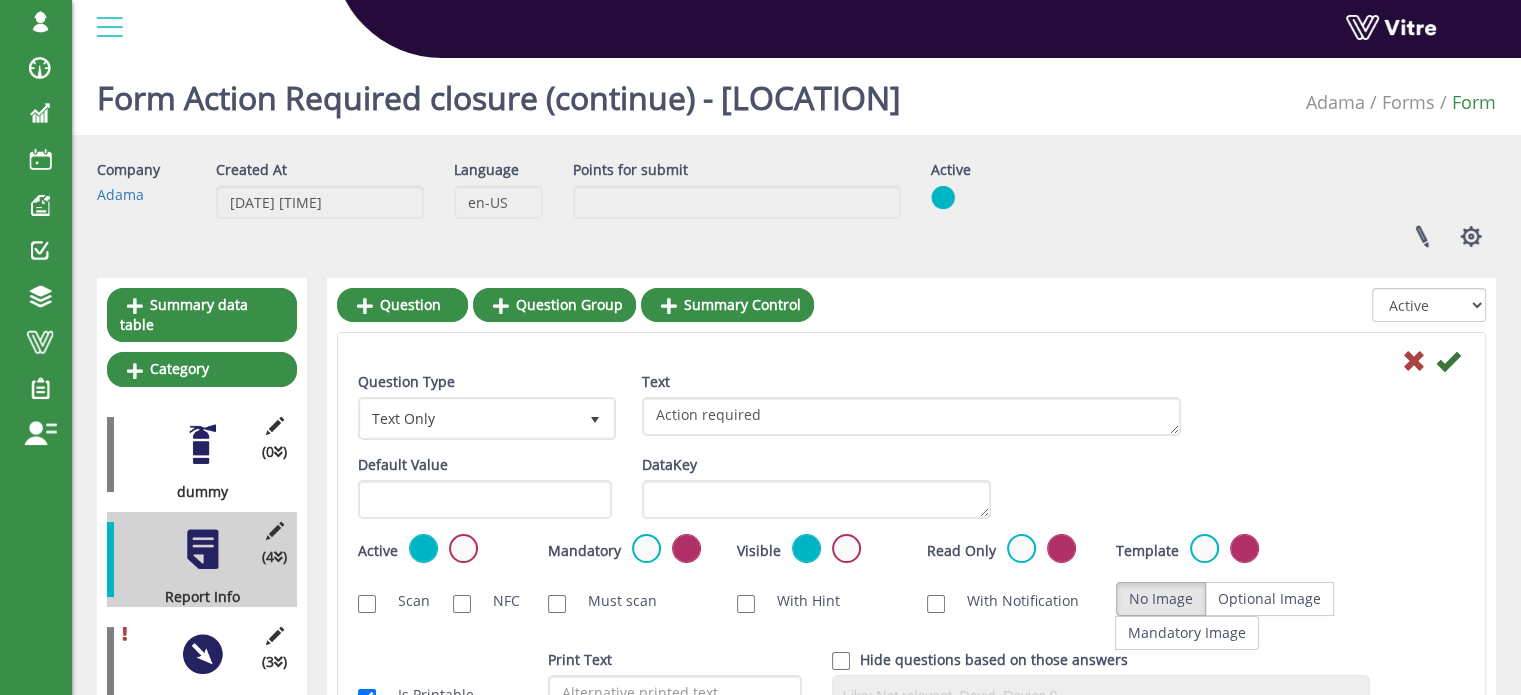 click on "Question Type Text Only 5
Text Action required" at bounding box center [911, 413] 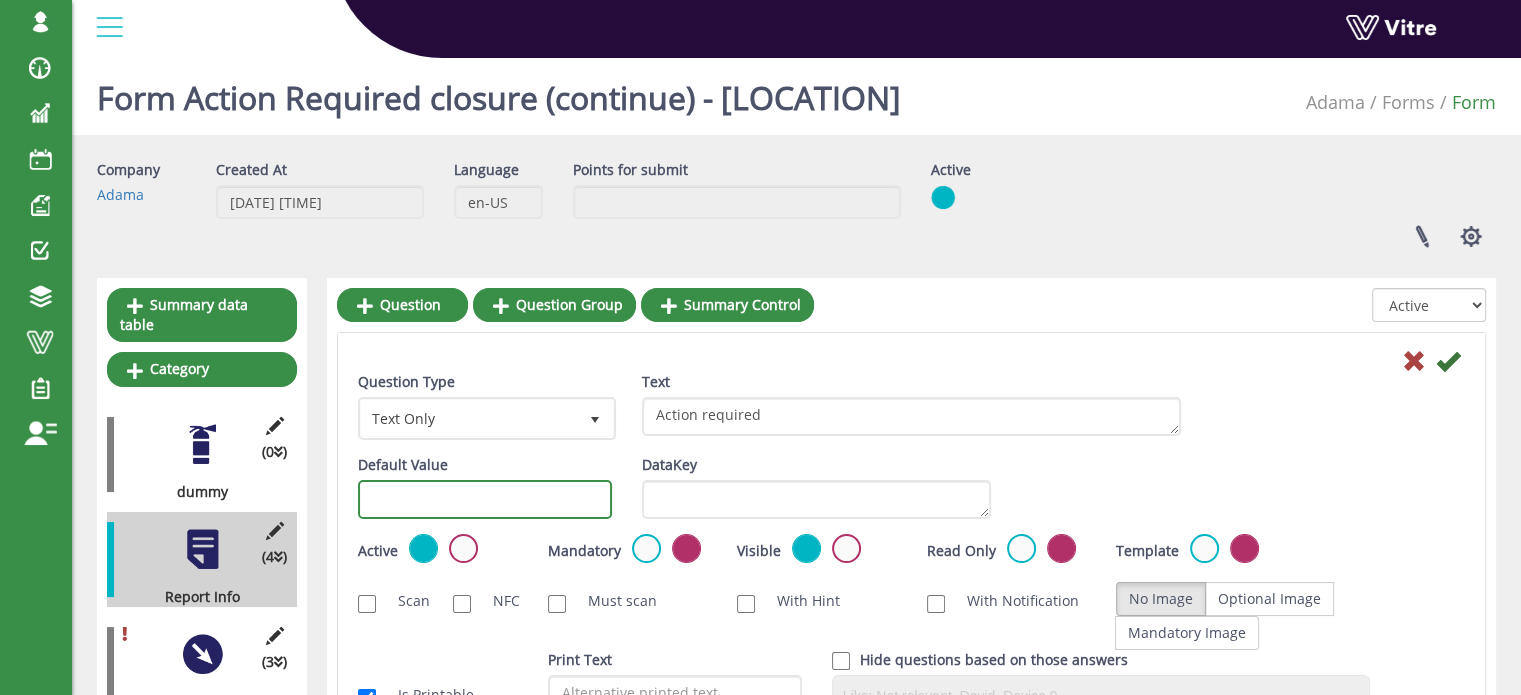 click at bounding box center [485, 499] 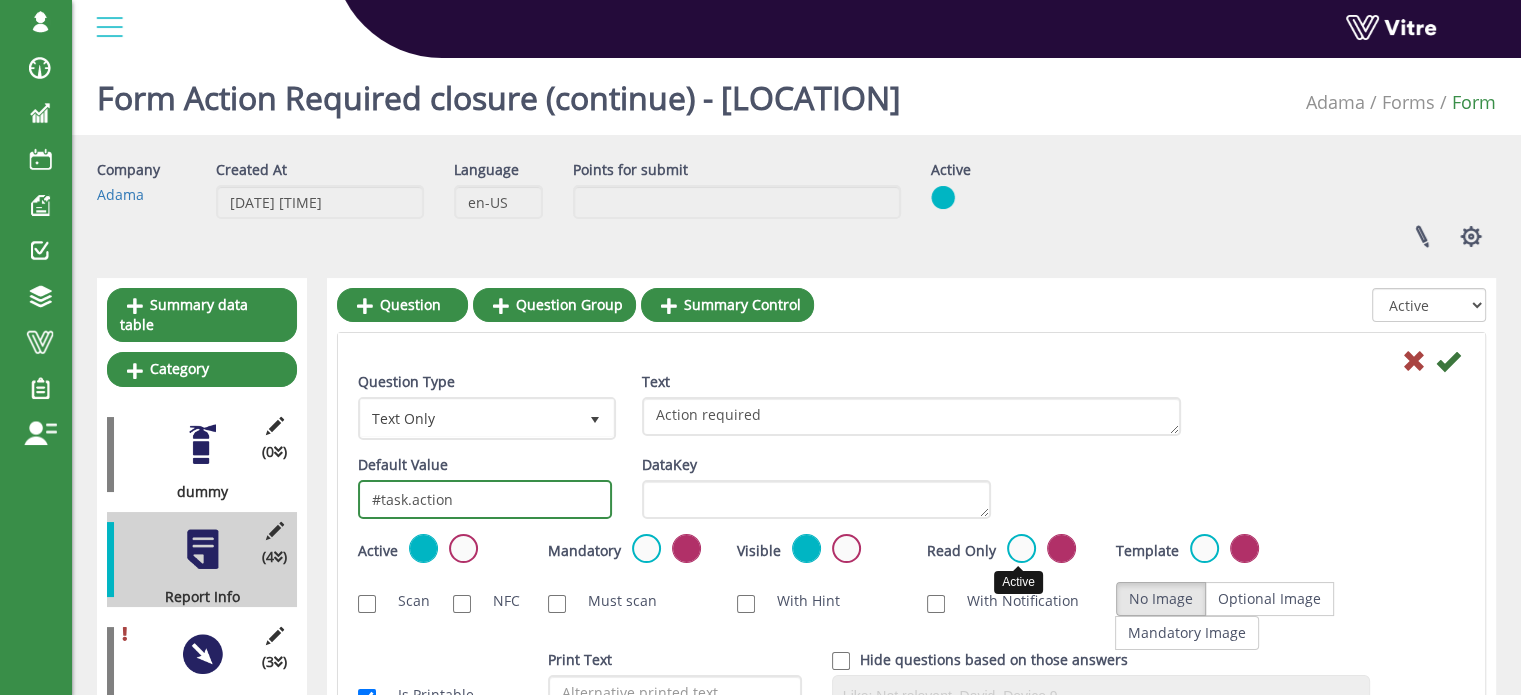 type on "#task.action" 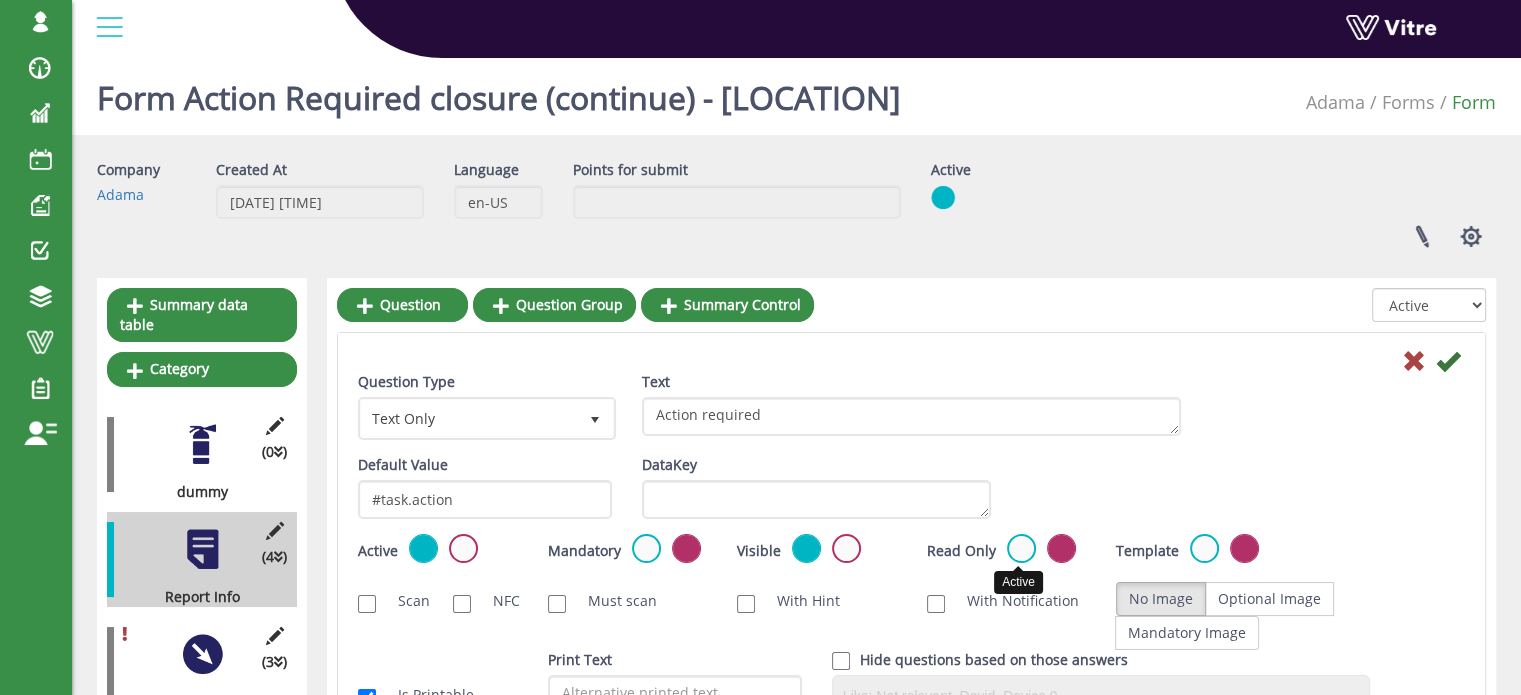 click at bounding box center [1021, 548] 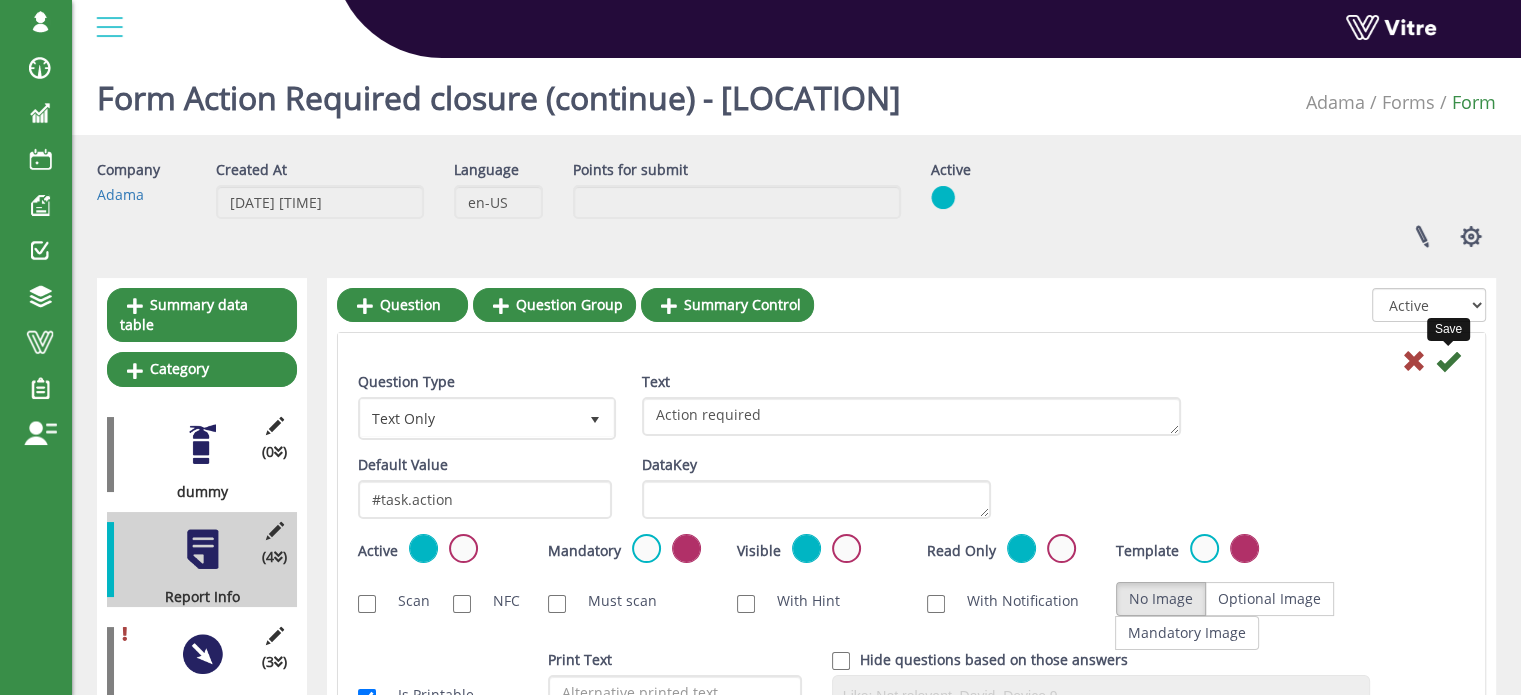 click at bounding box center [1448, 361] 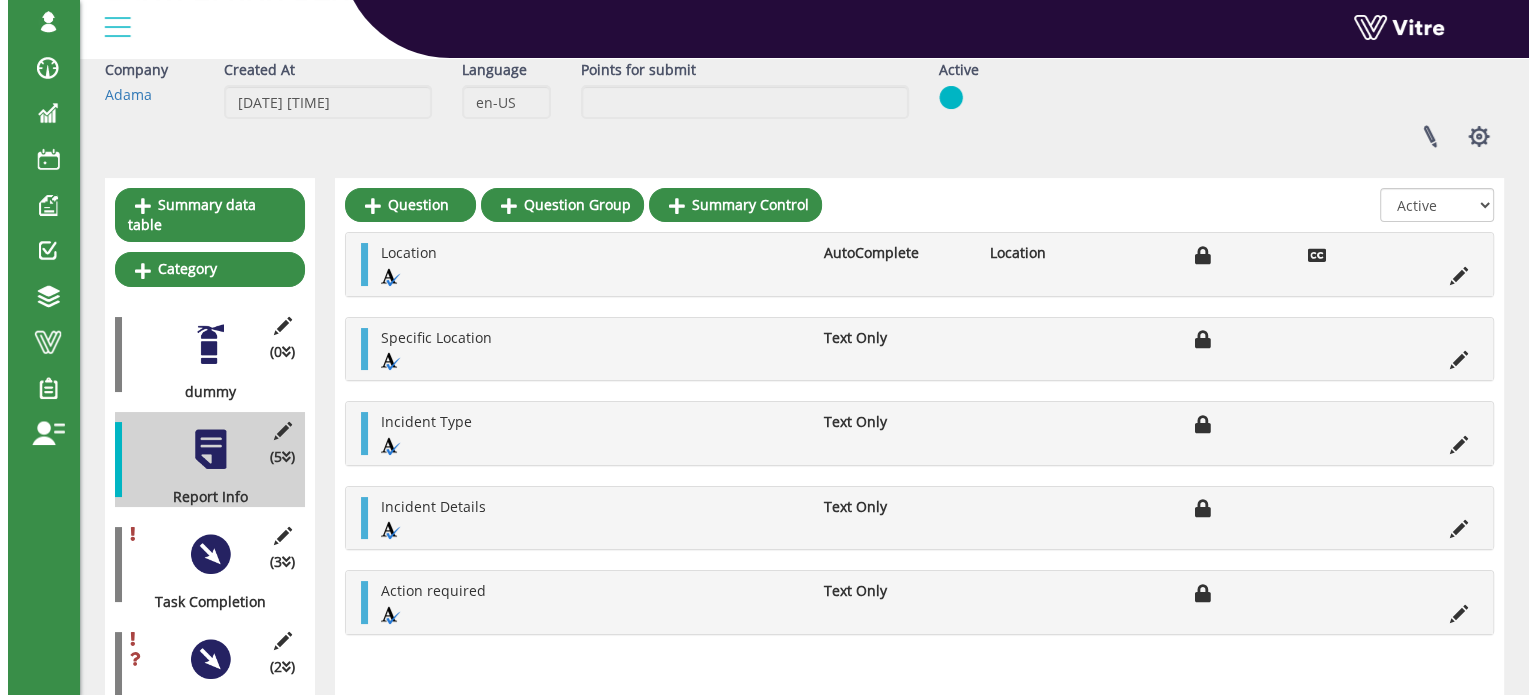 scroll, scrollTop: 200, scrollLeft: 0, axis: vertical 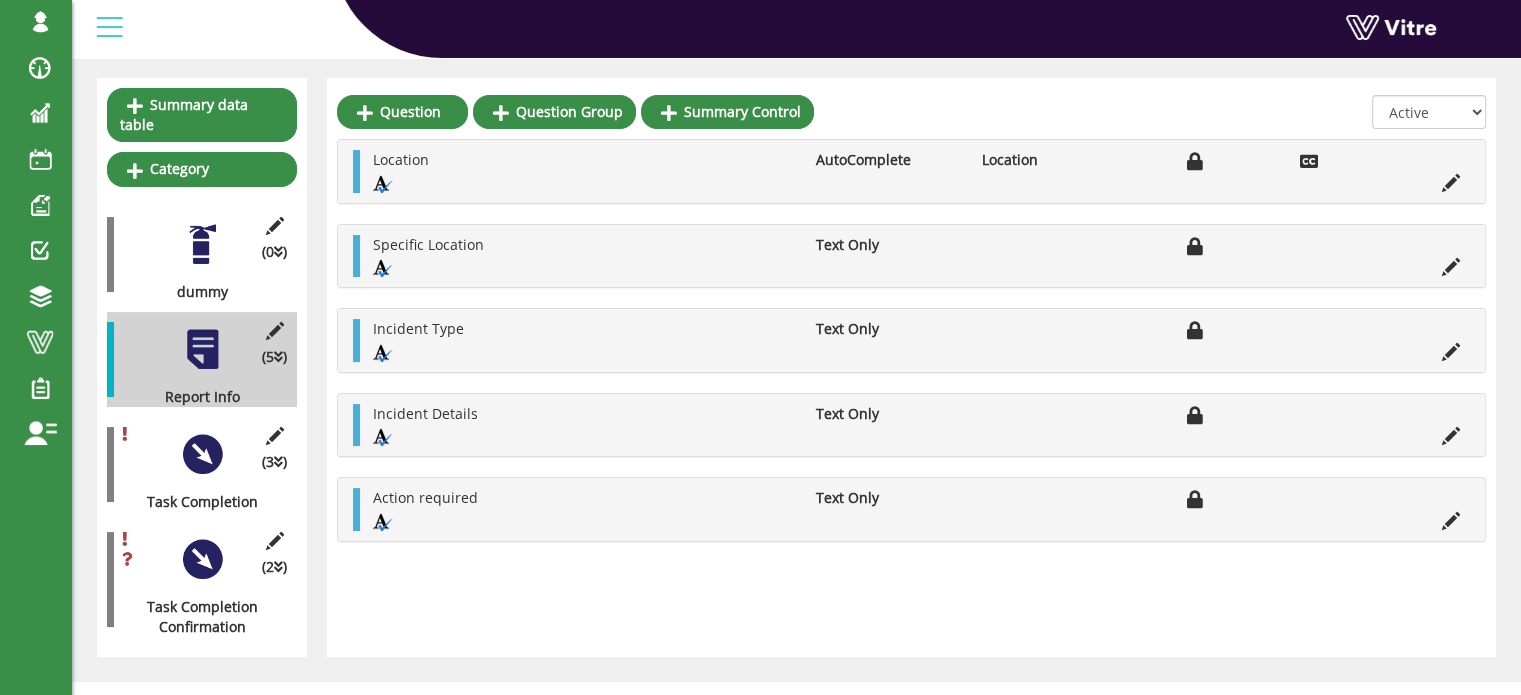 click at bounding box center [202, 454] 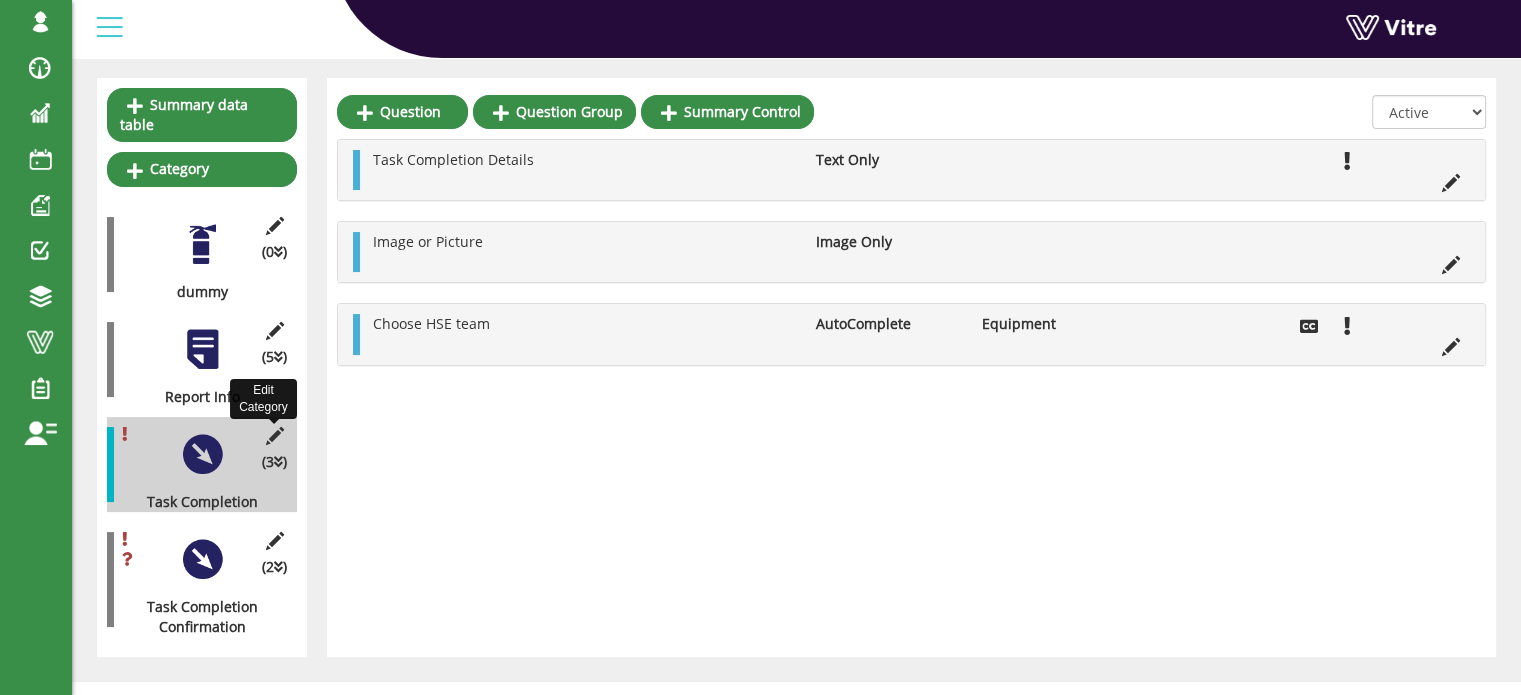click at bounding box center [274, 436] 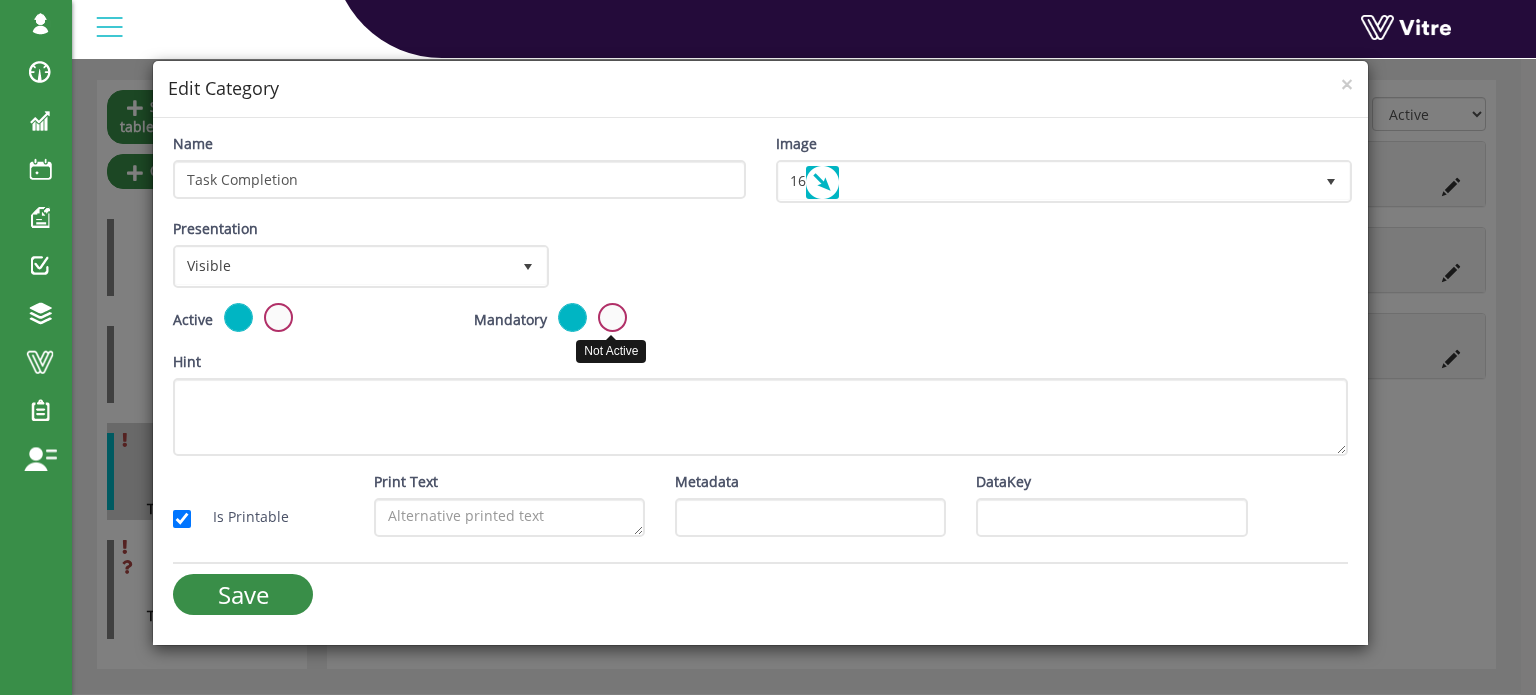click at bounding box center (612, 317) 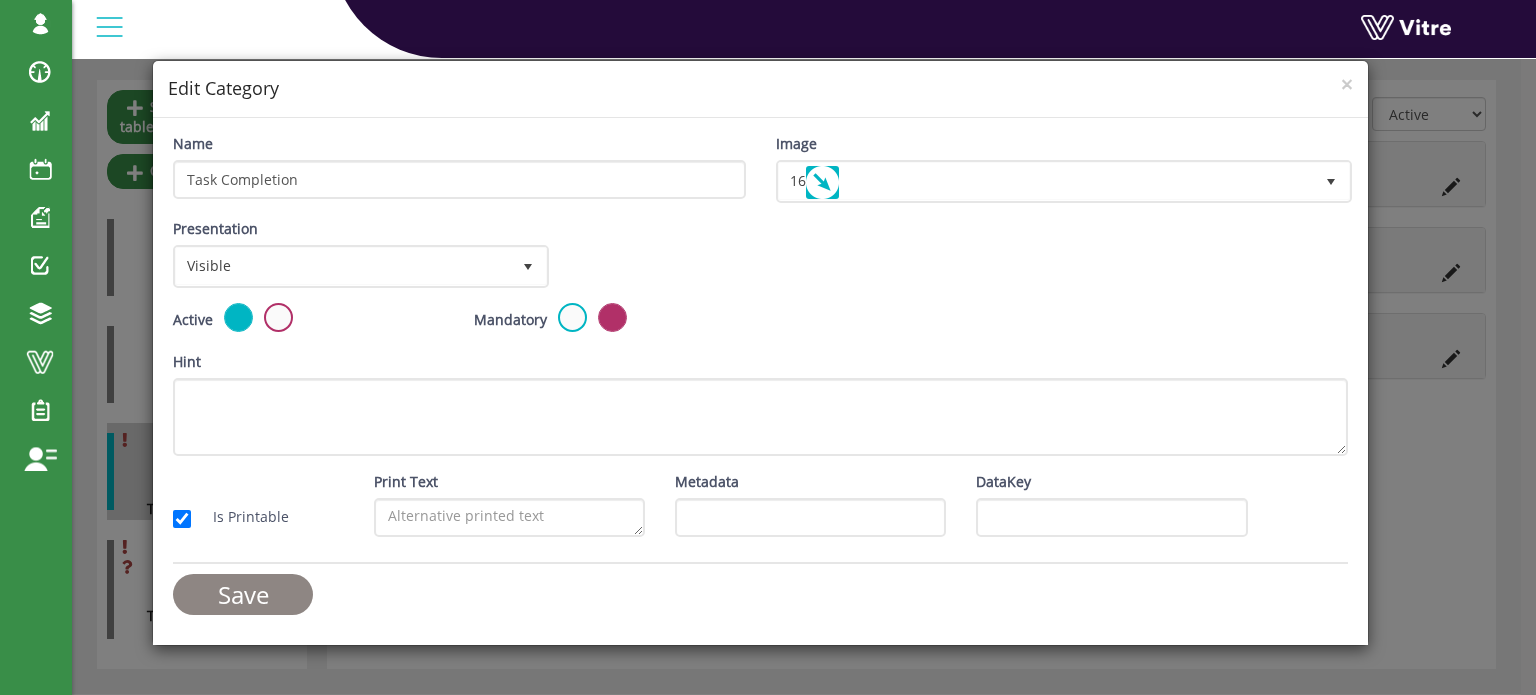 click on "Save" at bounding box center (243, 594) 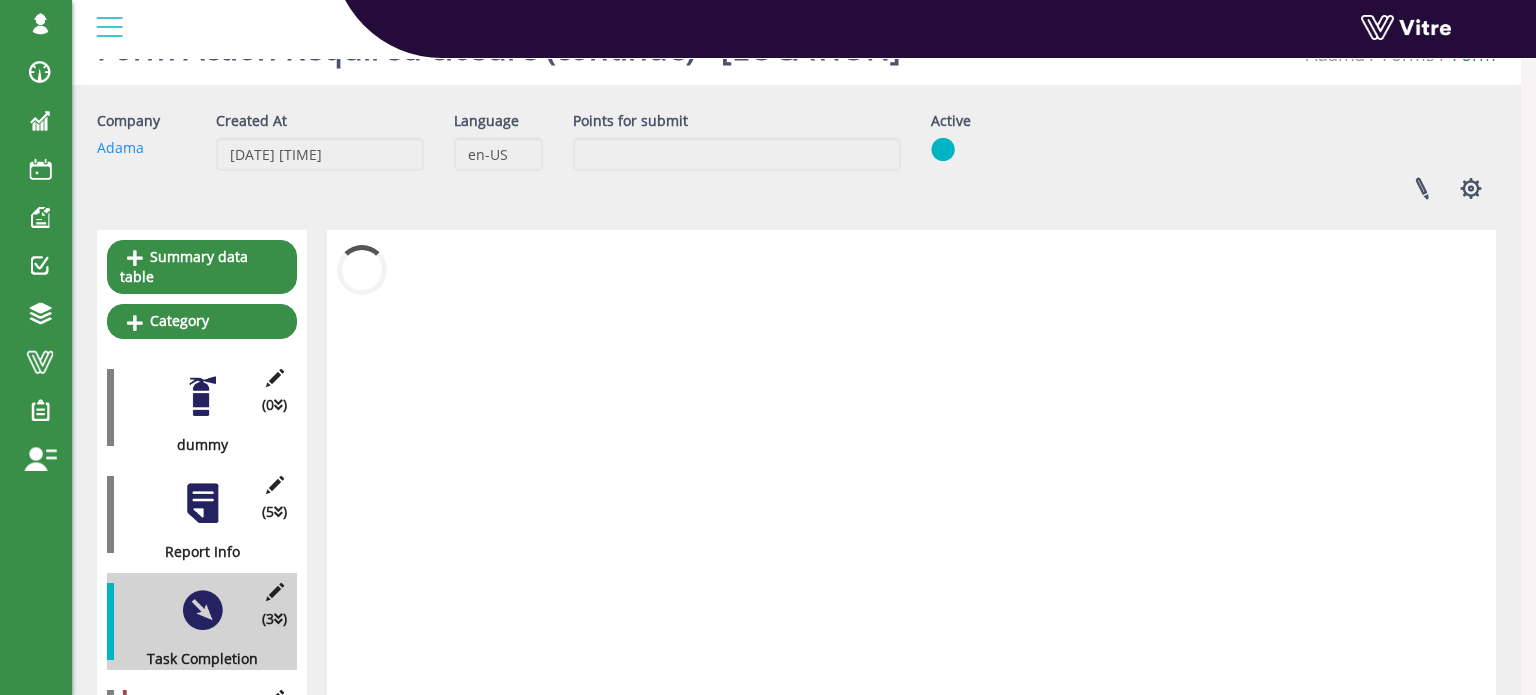 scroll, scrollTop: 200, scrollLeft: 0, axis: vertical 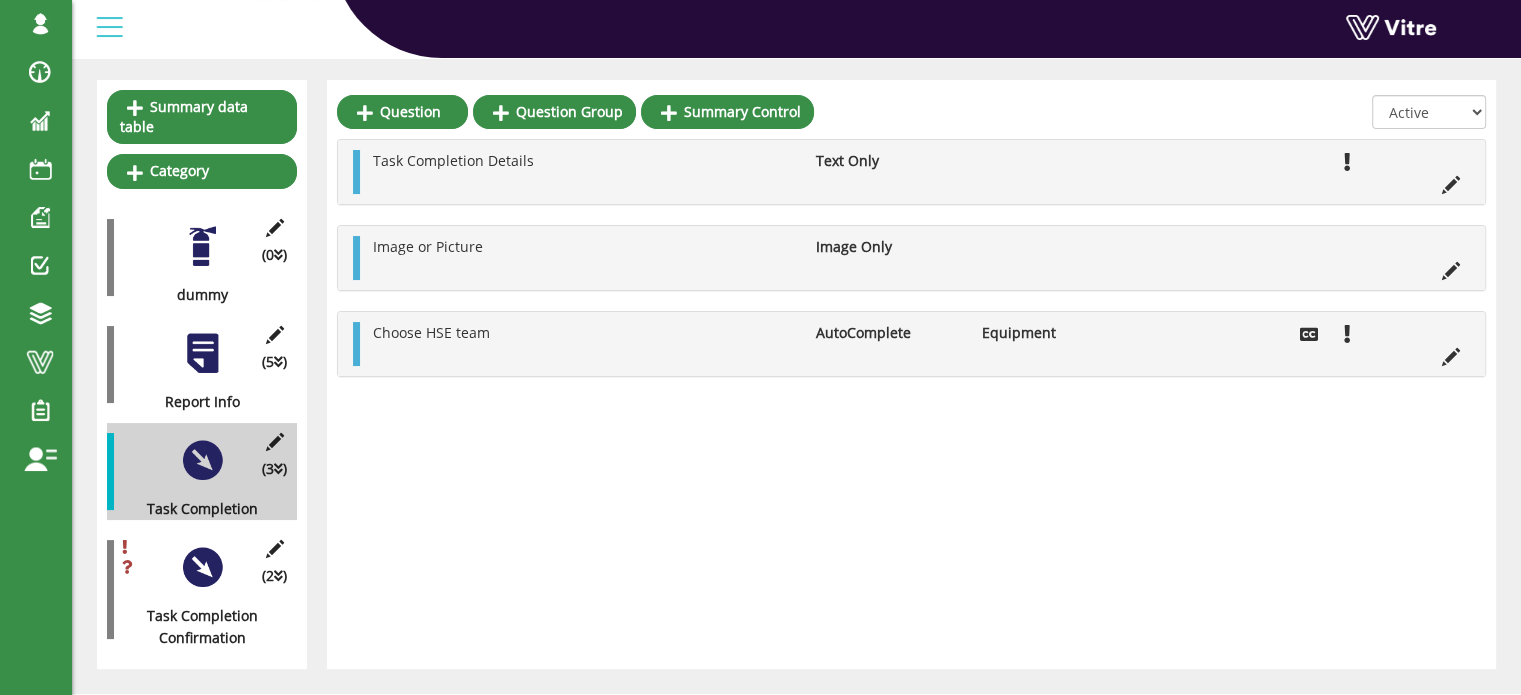 click at bounding box center (202, 567) 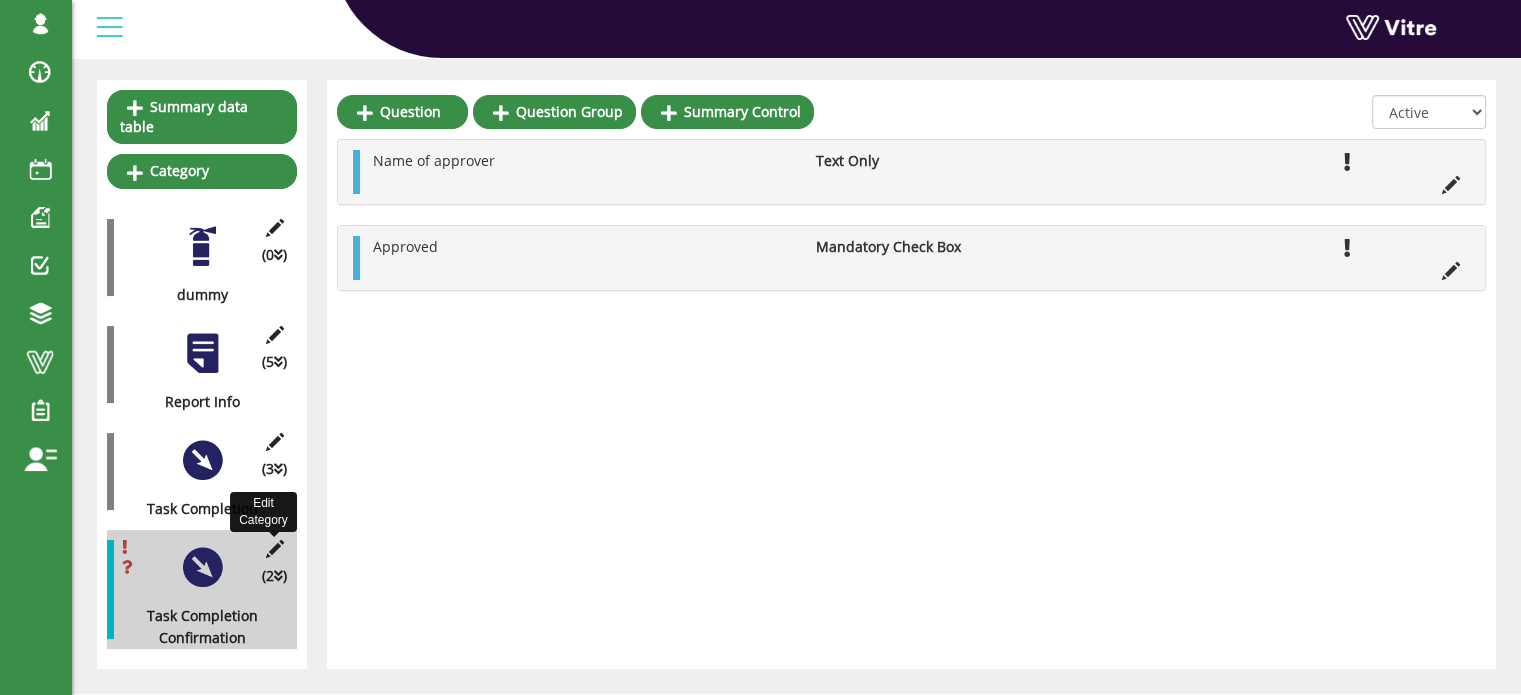 click at bounding box center [274, 549] 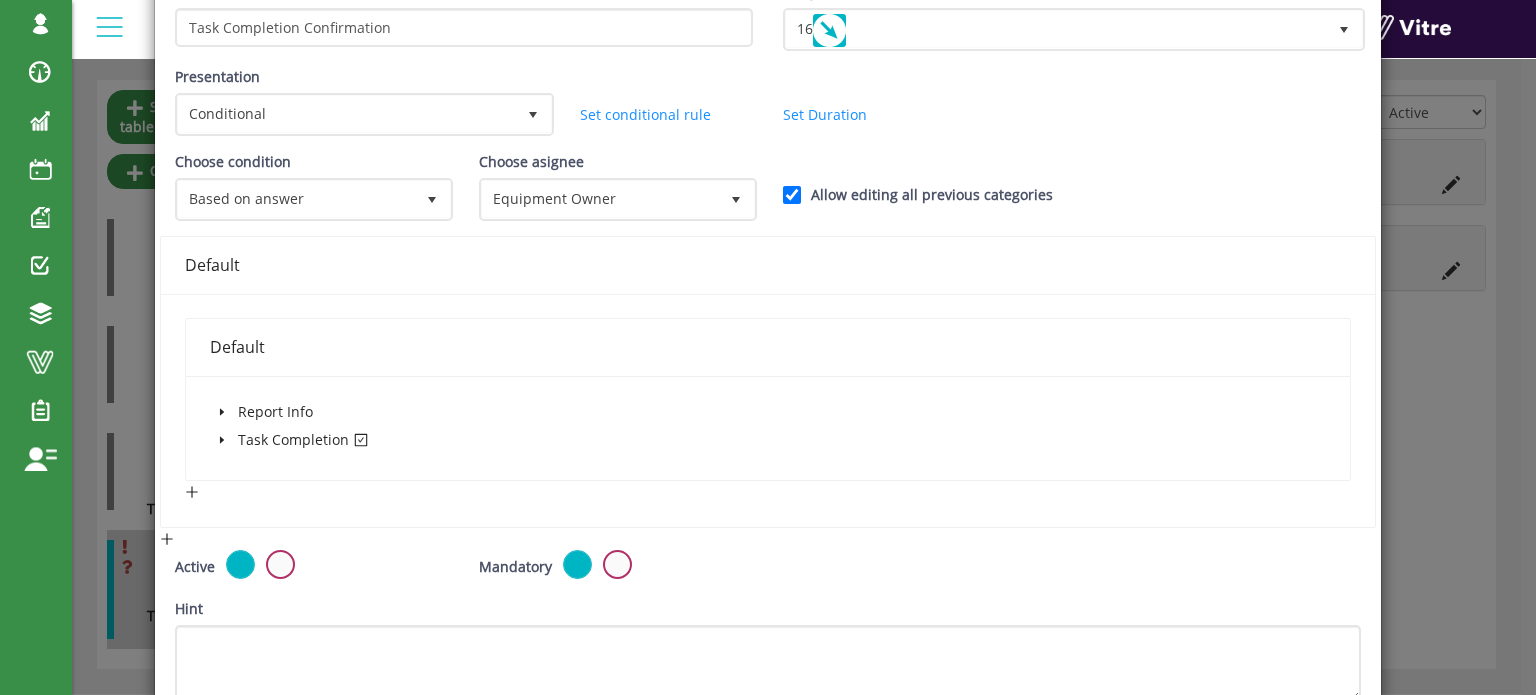 scroll, scrollTop: 344, scrollLeft: 0, axis: vertical 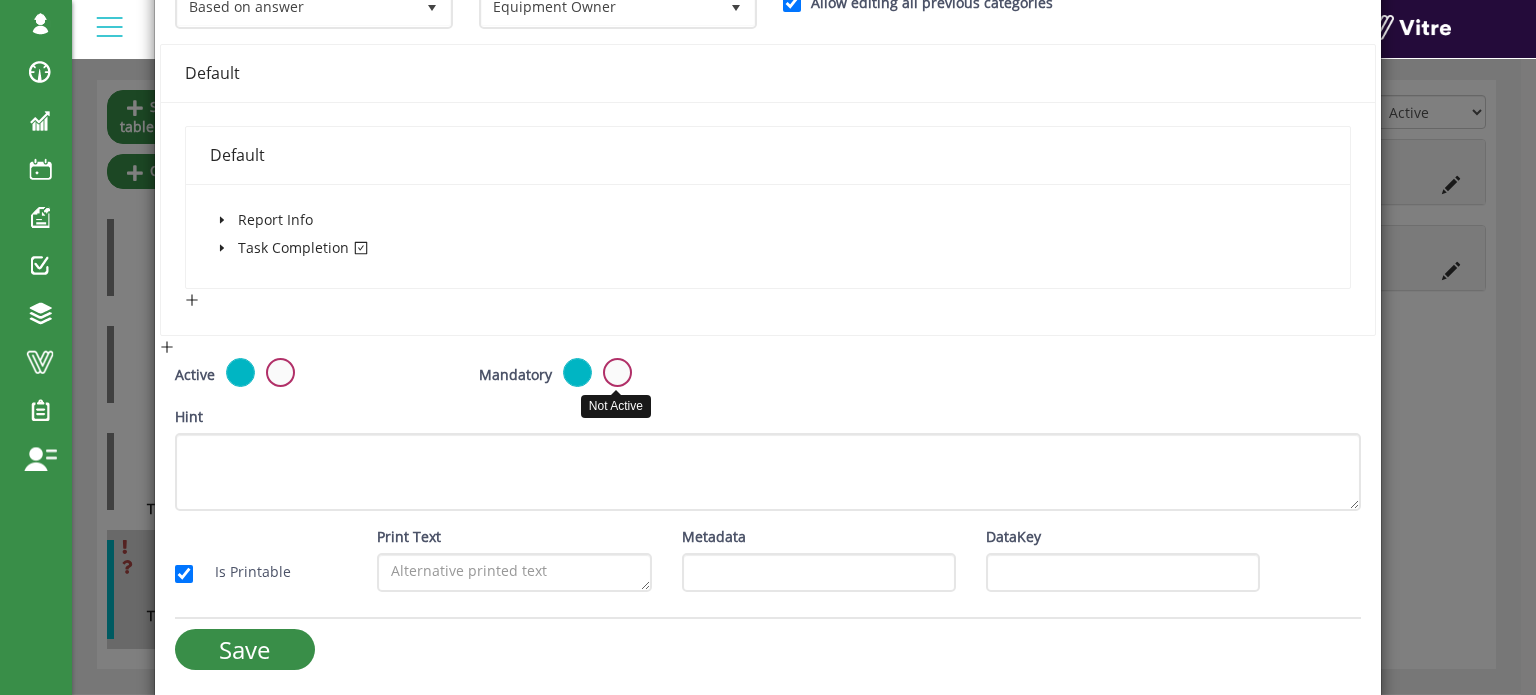 click at bounding box center (617, 372) 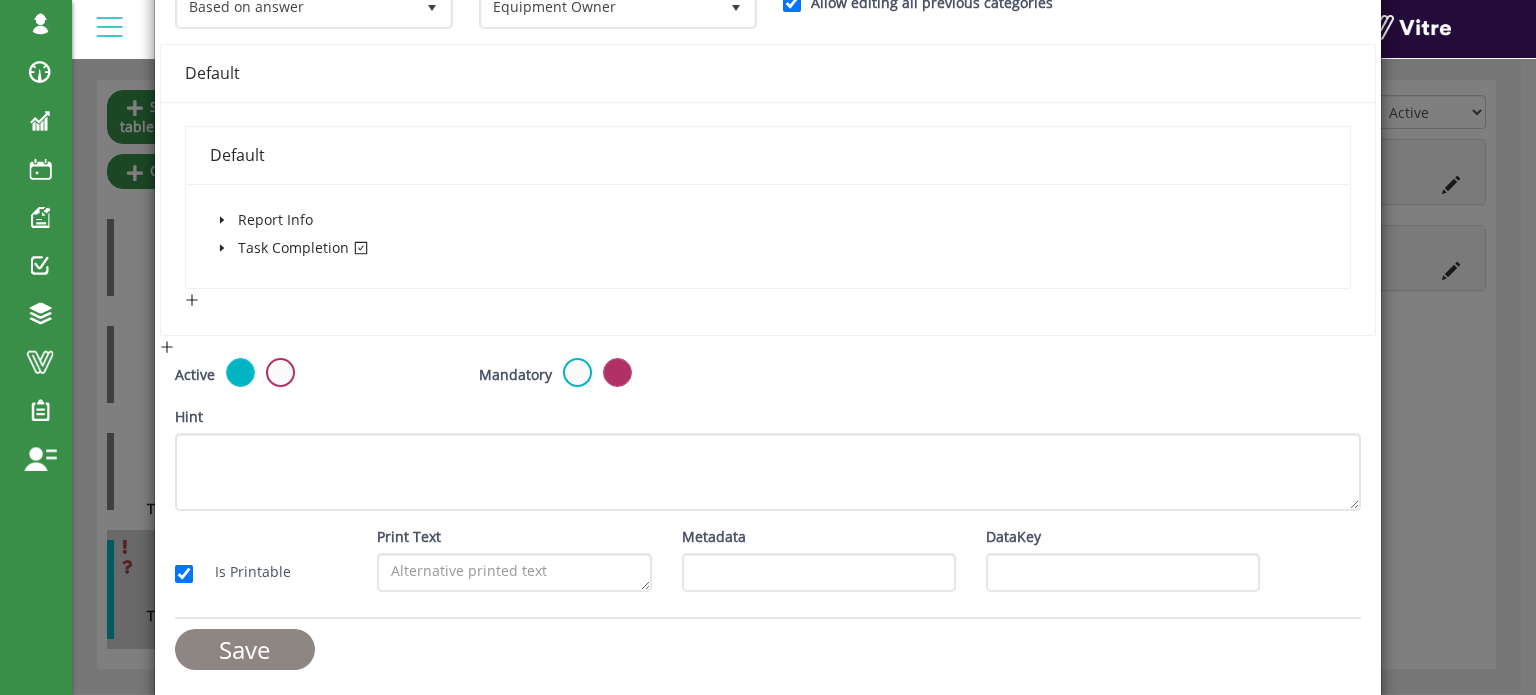 click on "Save" at bounding box center [245, 649] 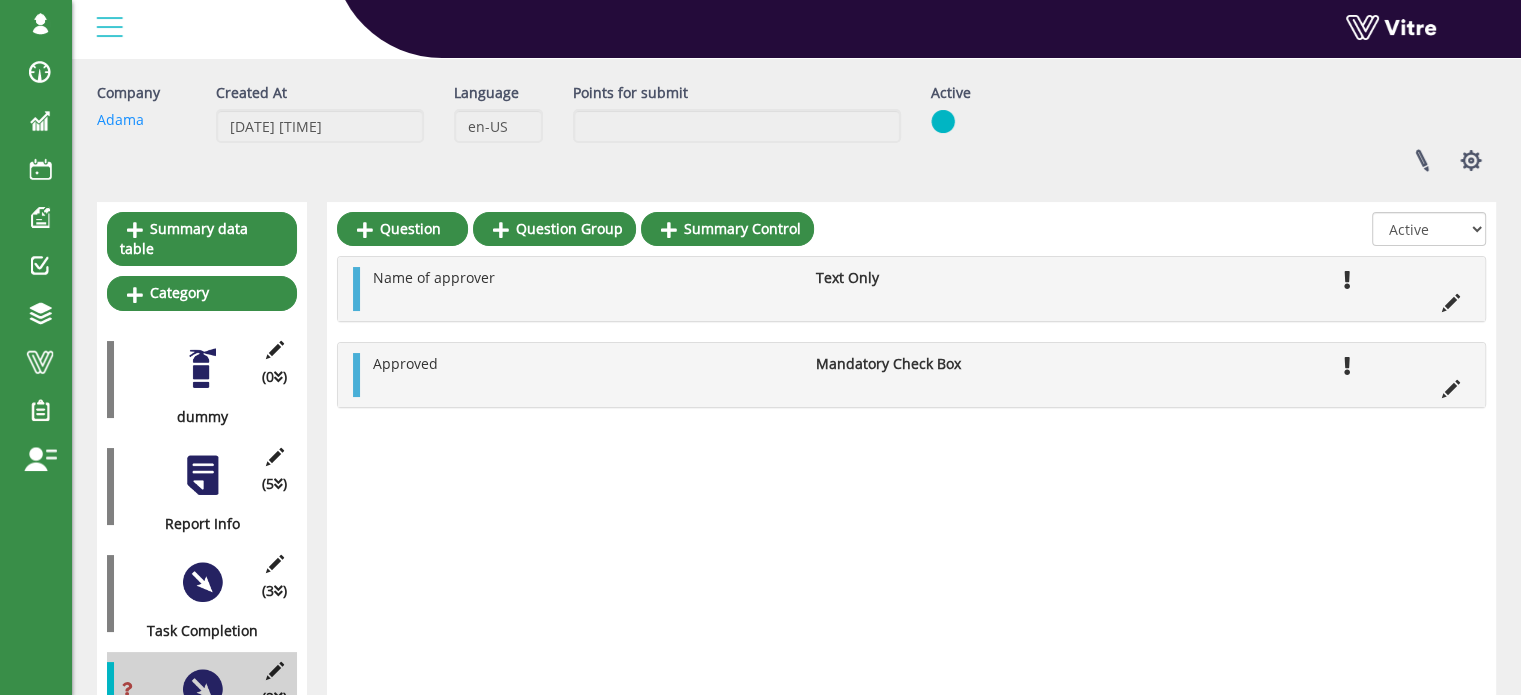 scroll, scrollTop: 100, scrollLeft: 0, axis: vertical 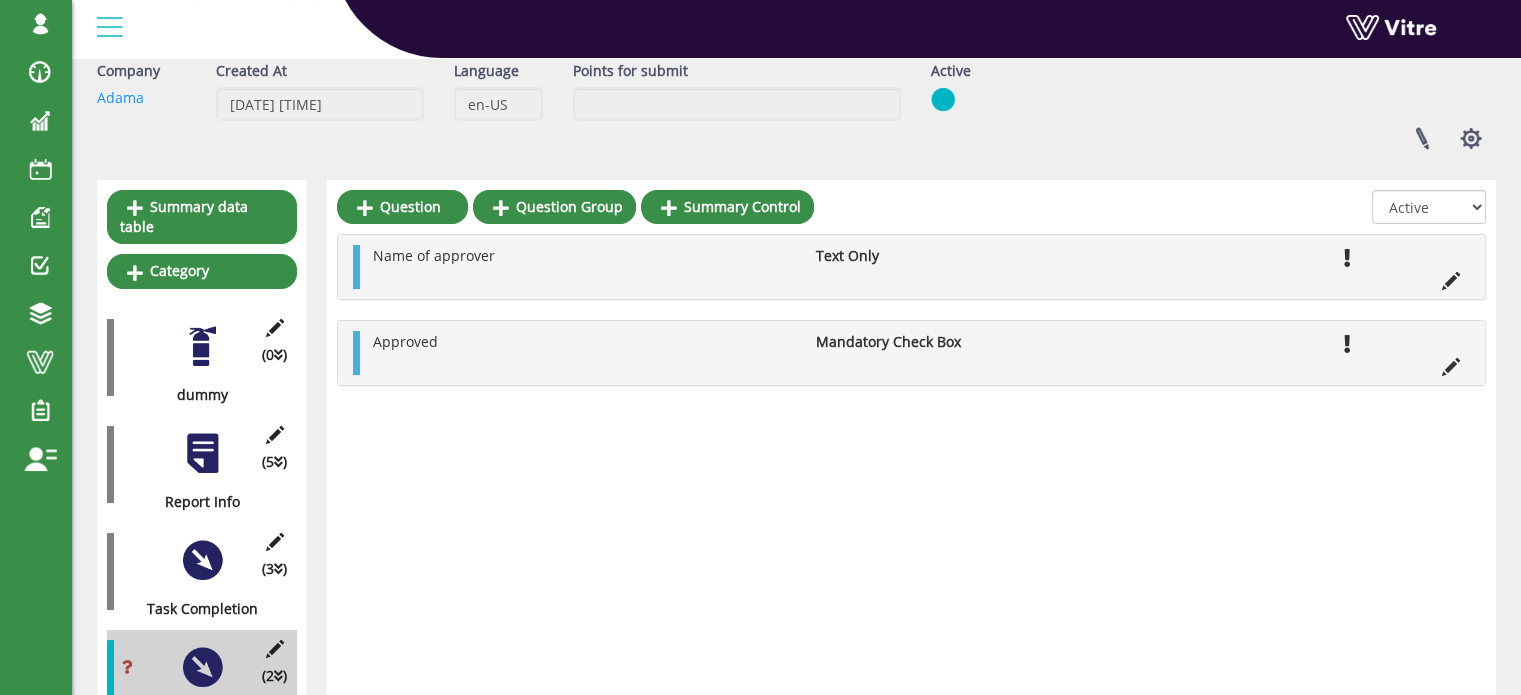 click at bounding box center (202, 560) 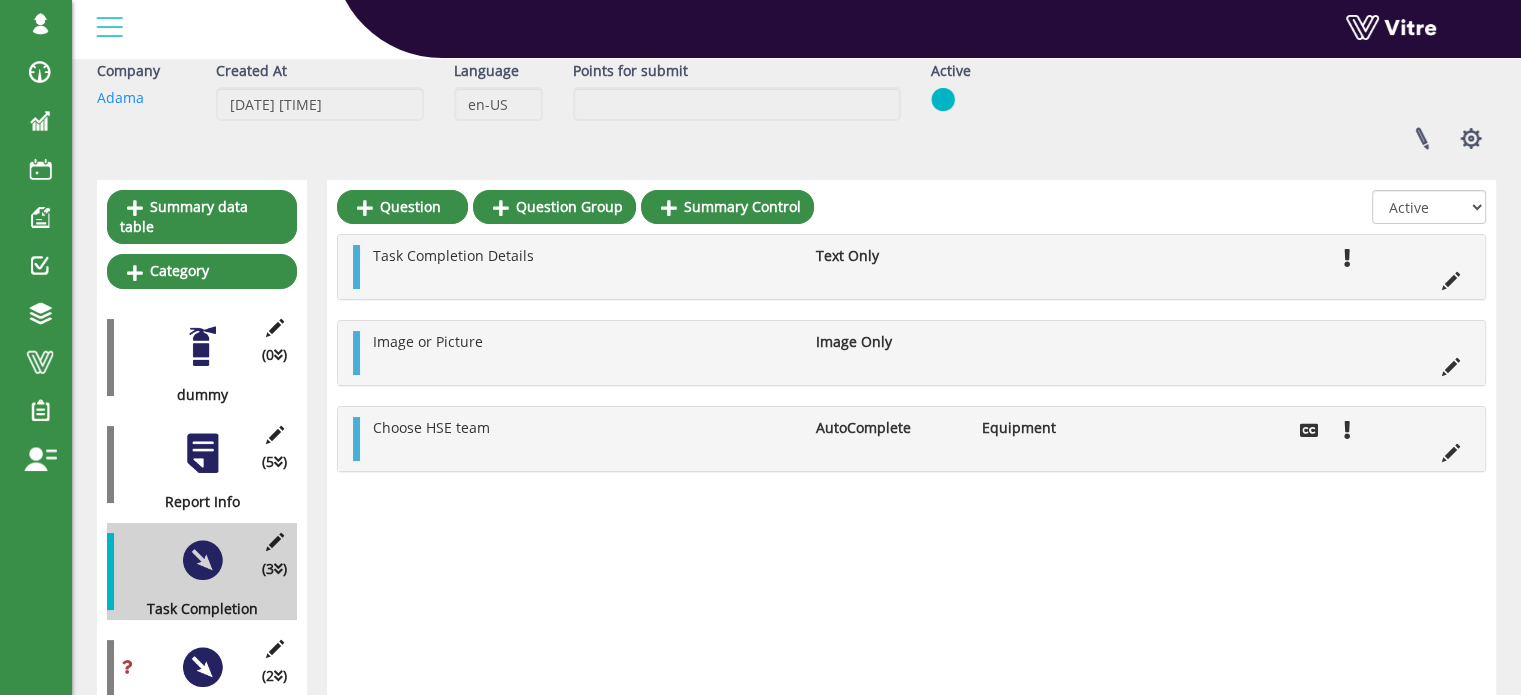 click at bounding box center [202, 453] 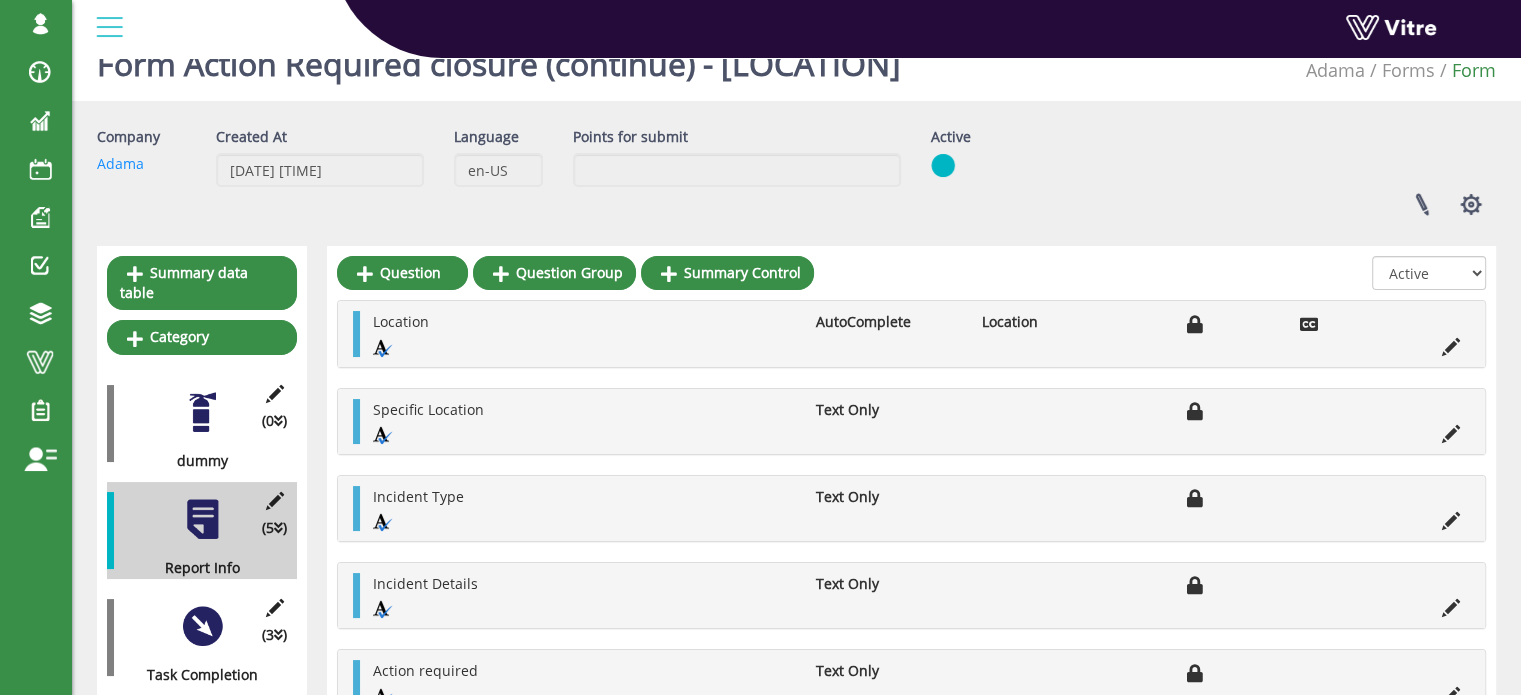 scroll, scrollTop: 0, scrollLeft: 0, axis: both 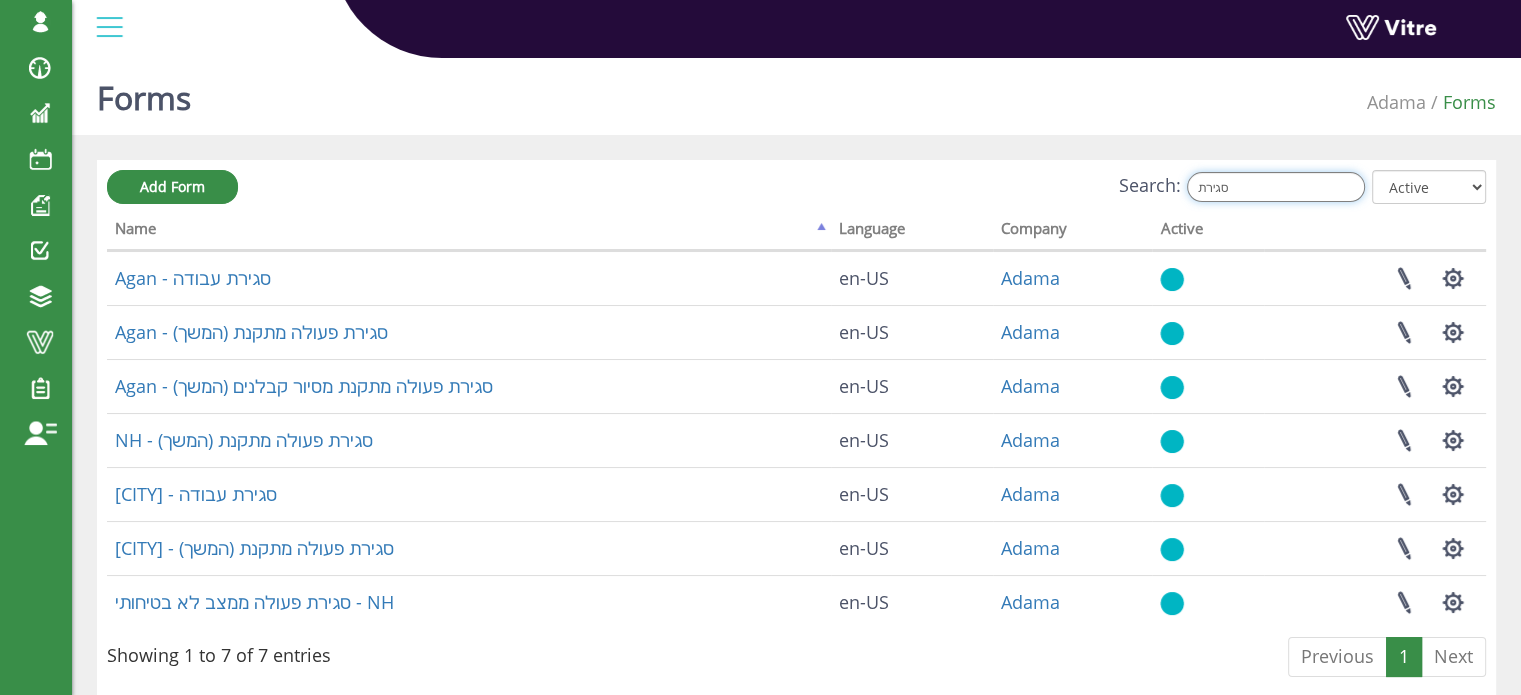 click on "סגירת" at bounding box center [1276, 187] 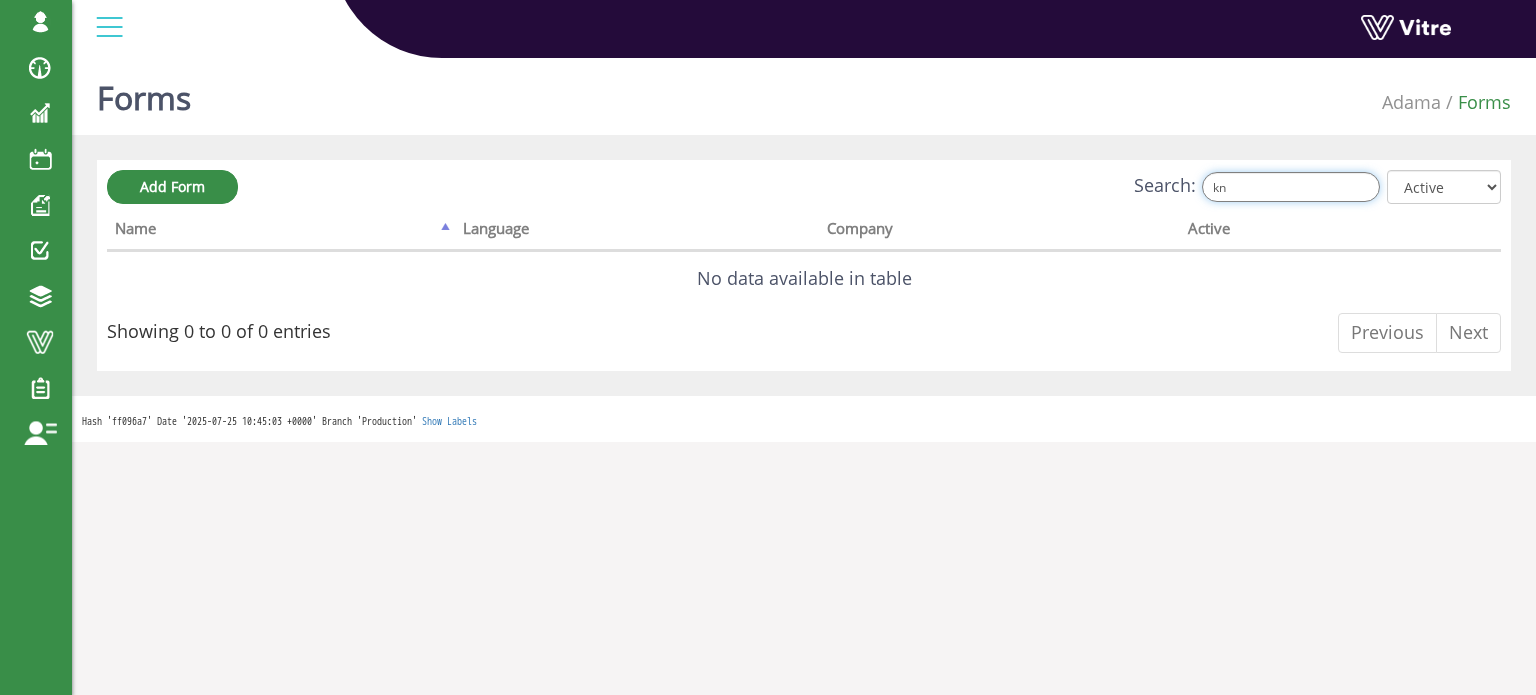 type on "k" 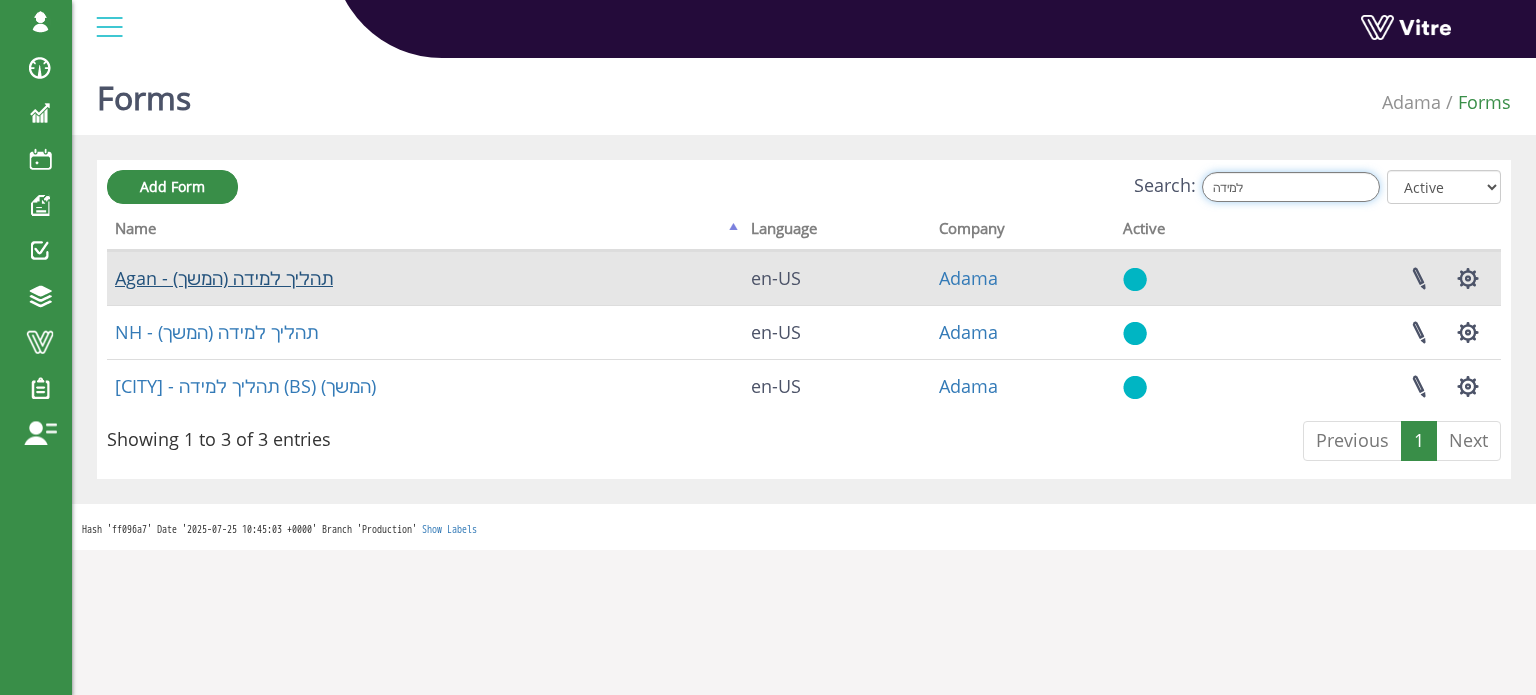 type on "למידה" 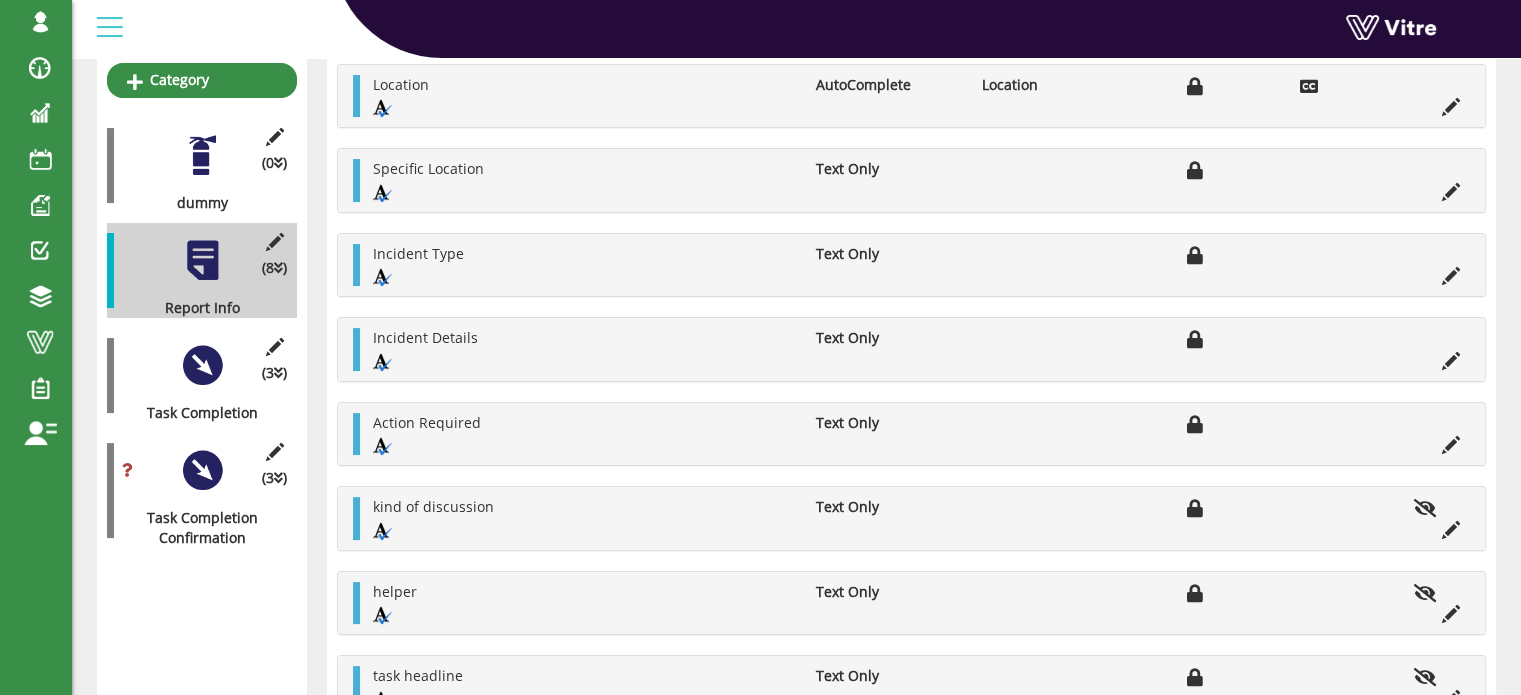 scroll, scrollTop: 300, scrollLeft: 0, axis: vertical 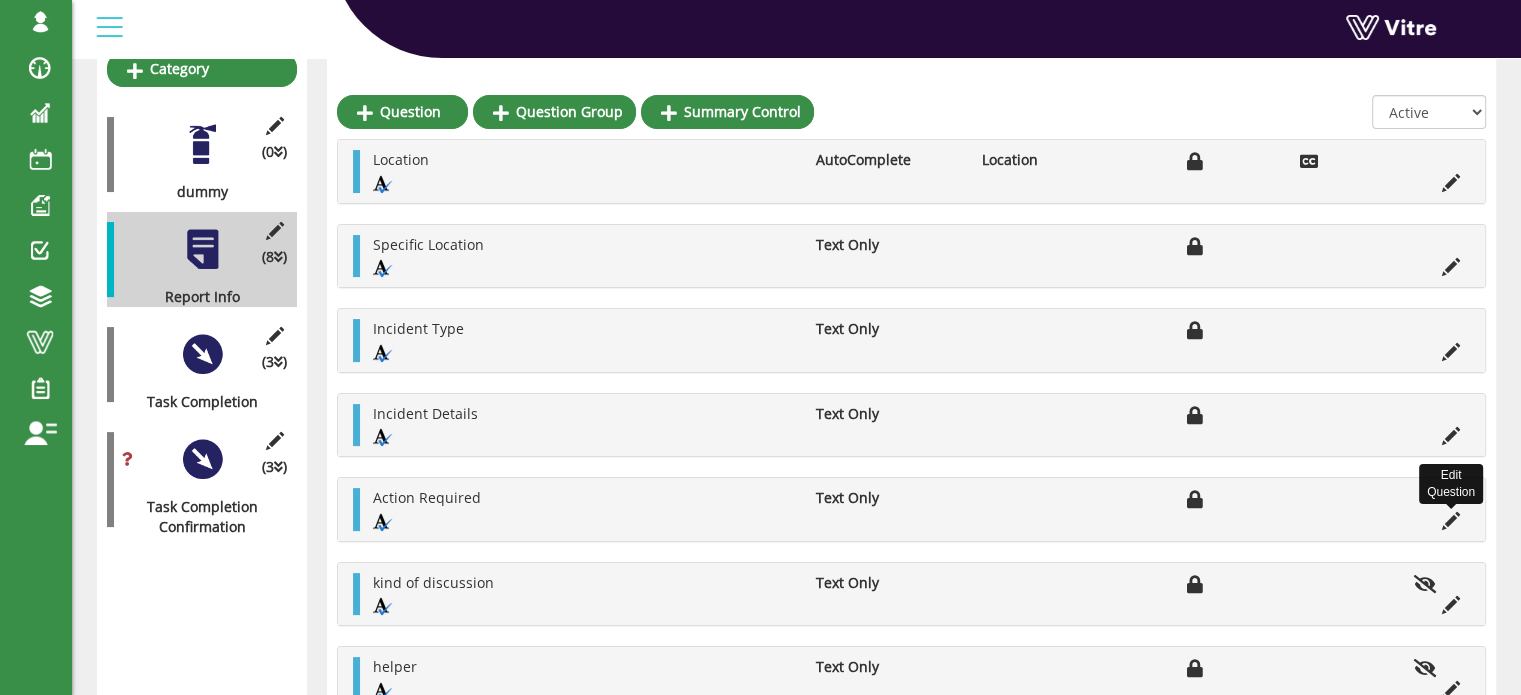 click at bounding box center [1451, 521] 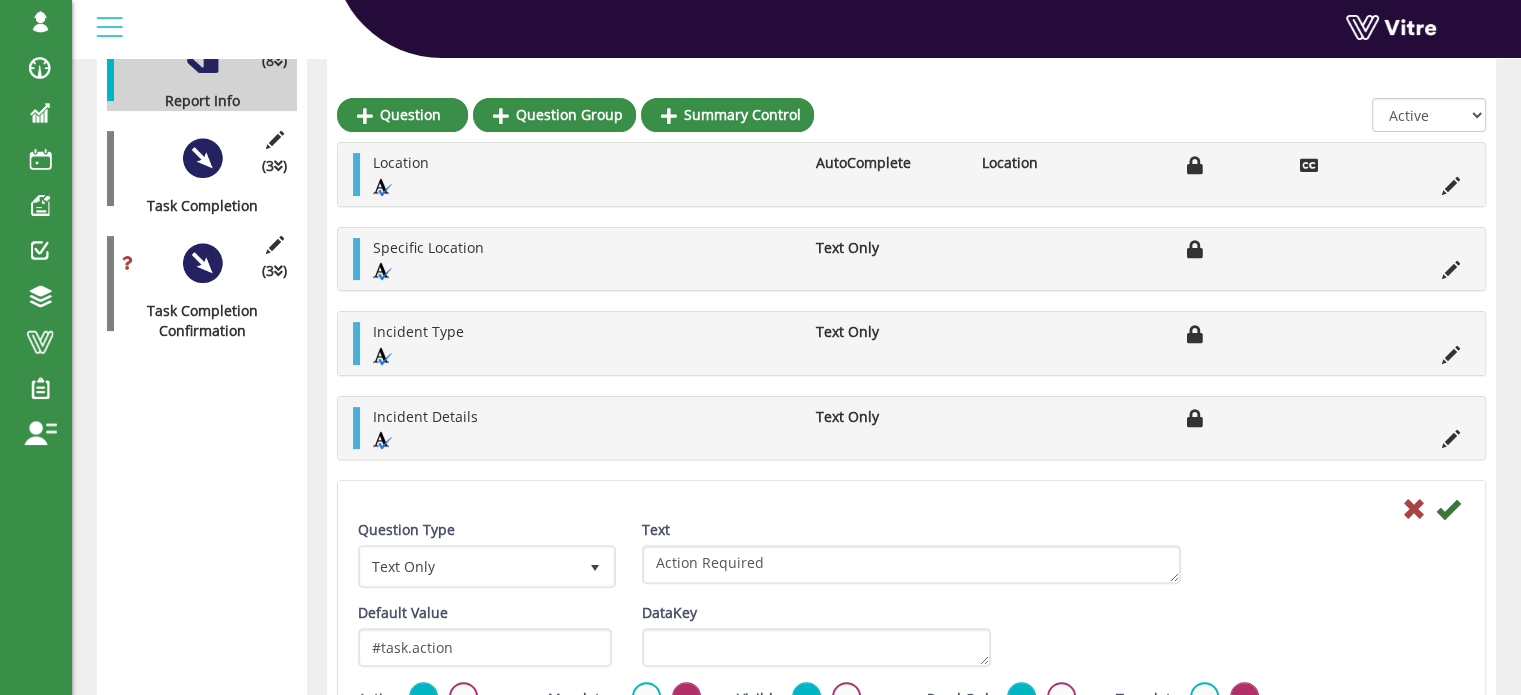 scroll, scrollTop: 500, scrollLeft: 0, axis: vertical 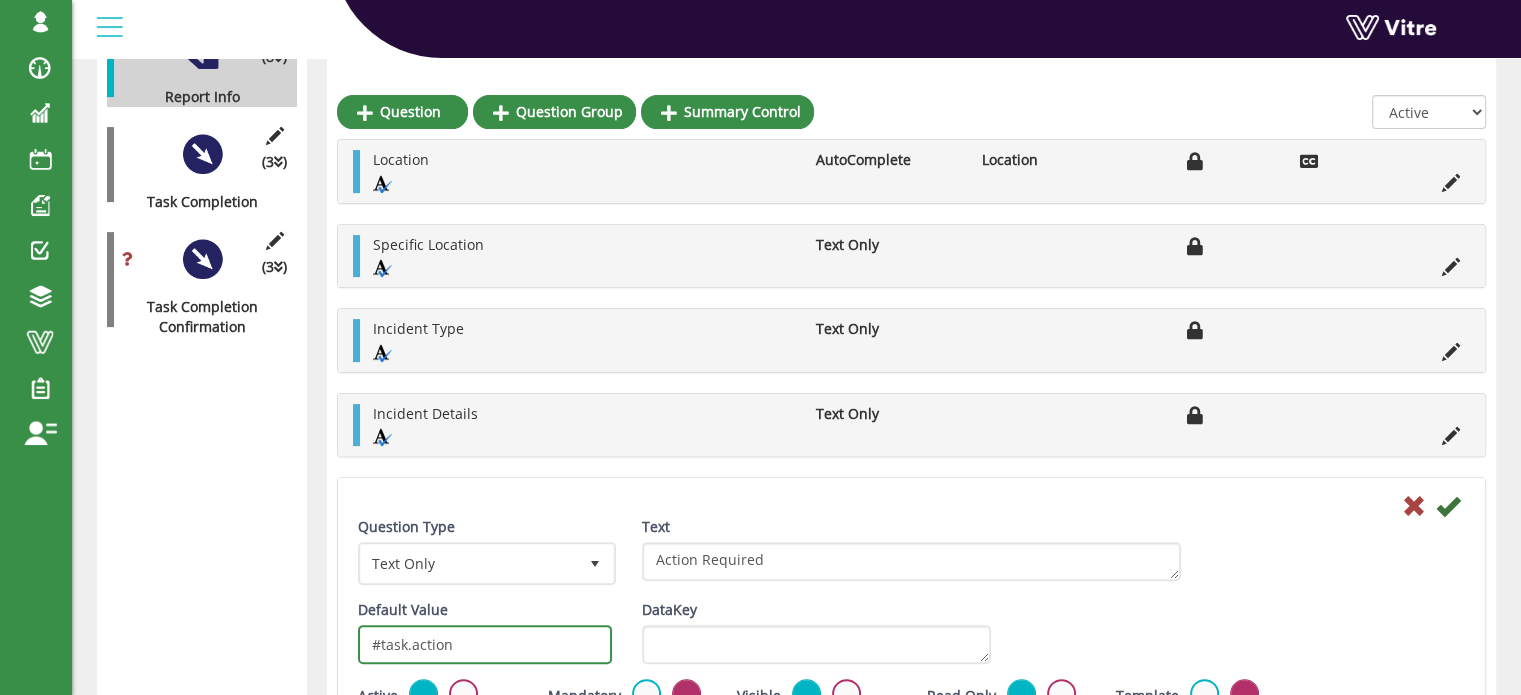 click on "#task.action" at bounding box center (485, 644) 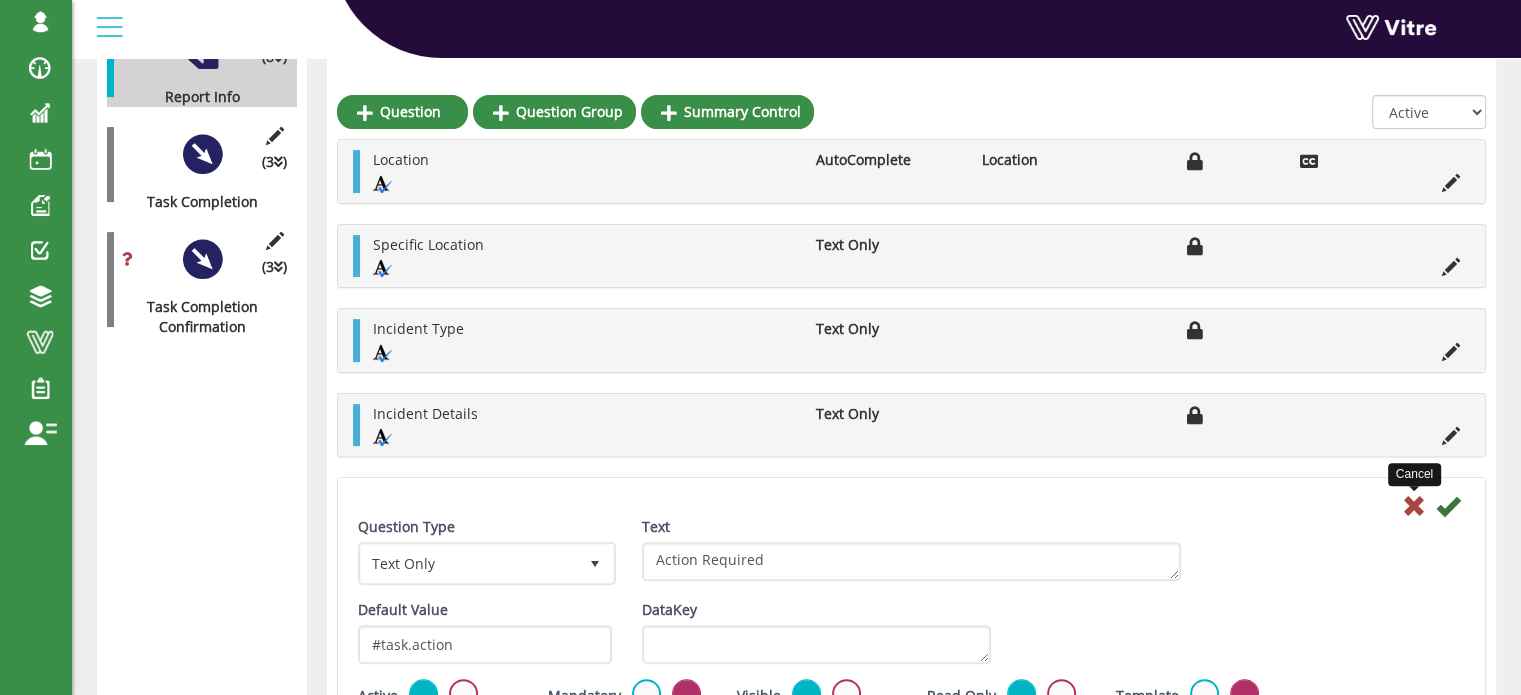 click at bounding box center (1414, 506) 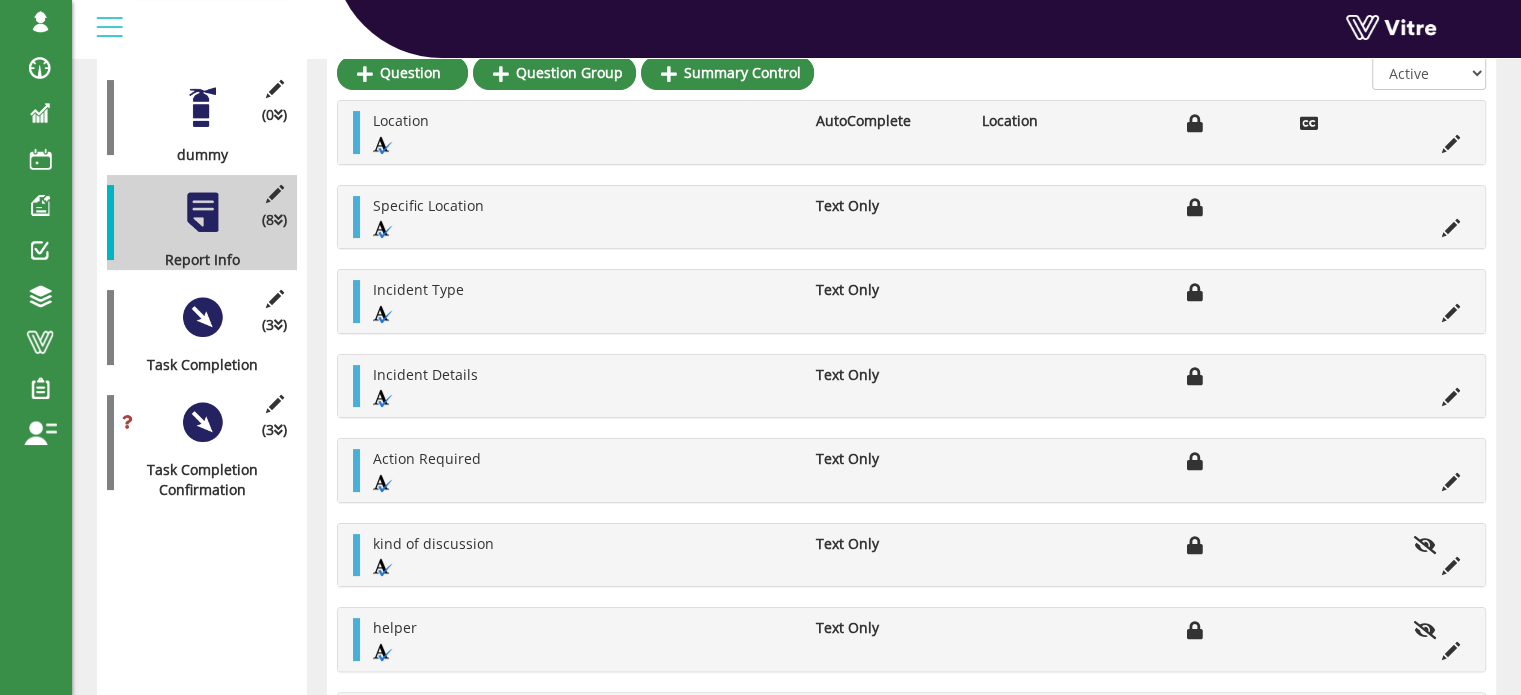 scroll, scrollTop: 400, scrollLeft: 0, axis: vertical 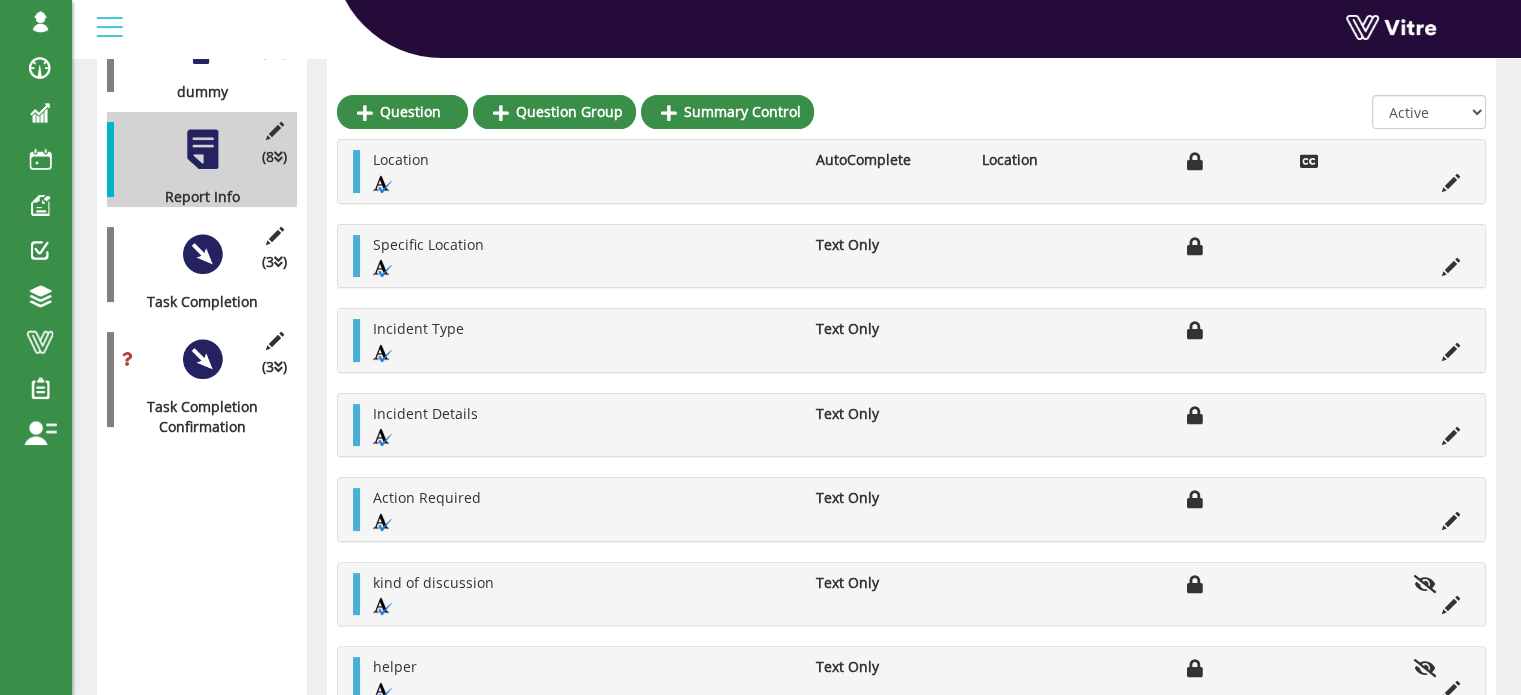 click at bounding box center [202, 254] 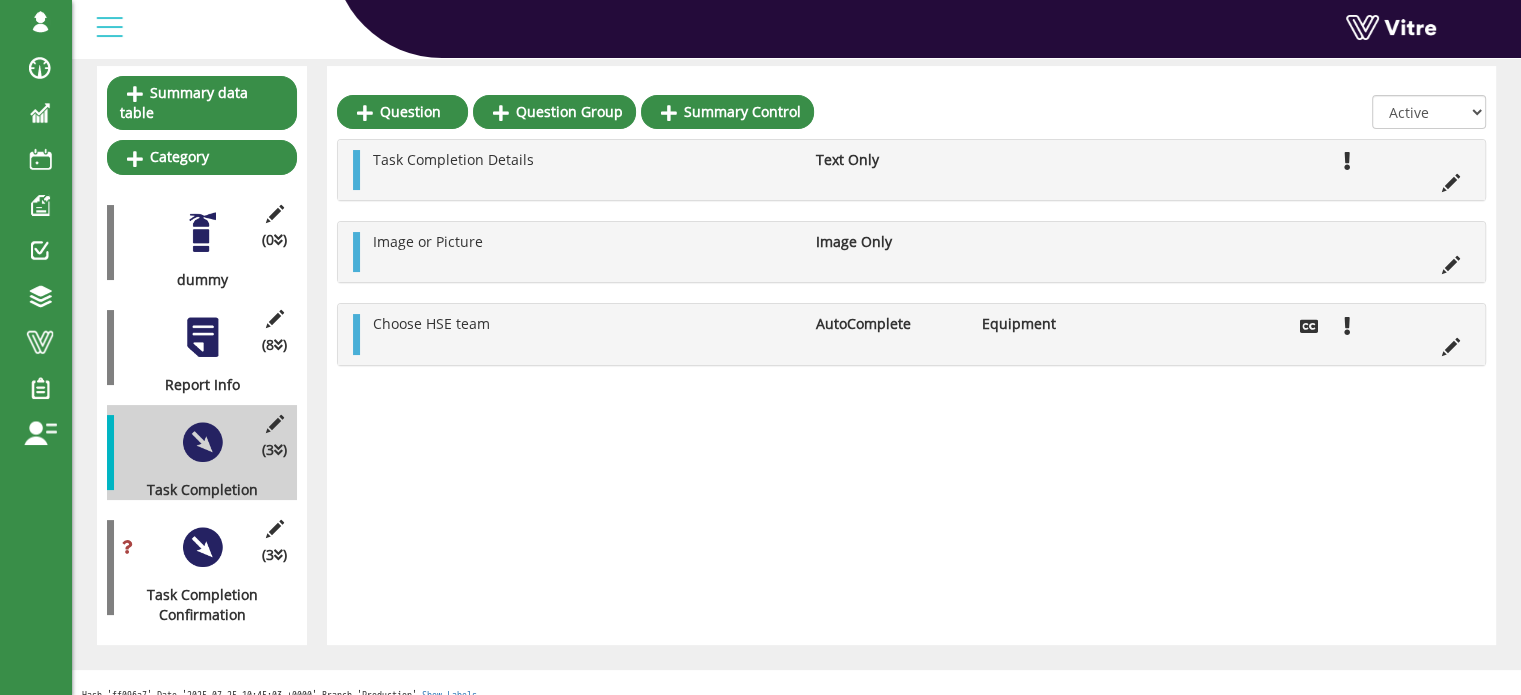 click at bounding box center [202, 337] 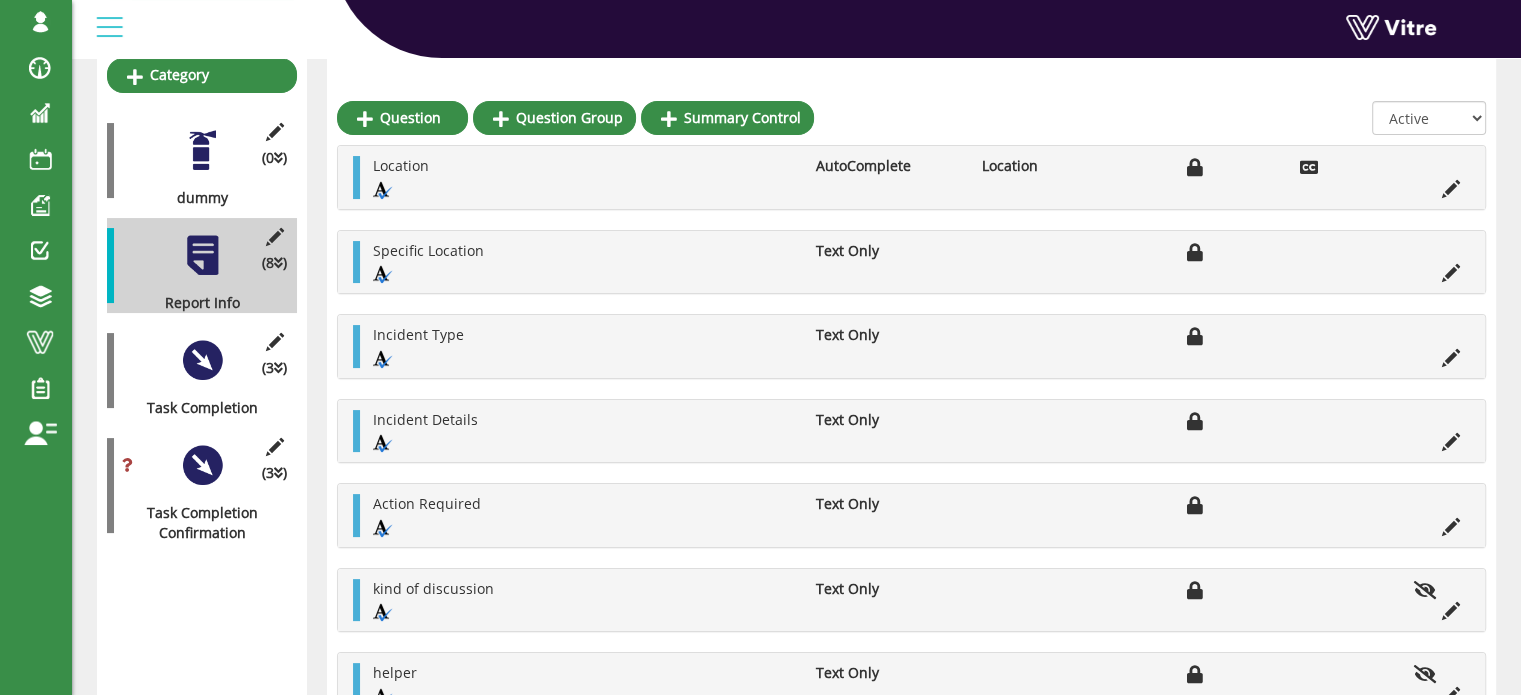 scroll, scrollTop: 300, scrollLeft: 0, axis: vertical 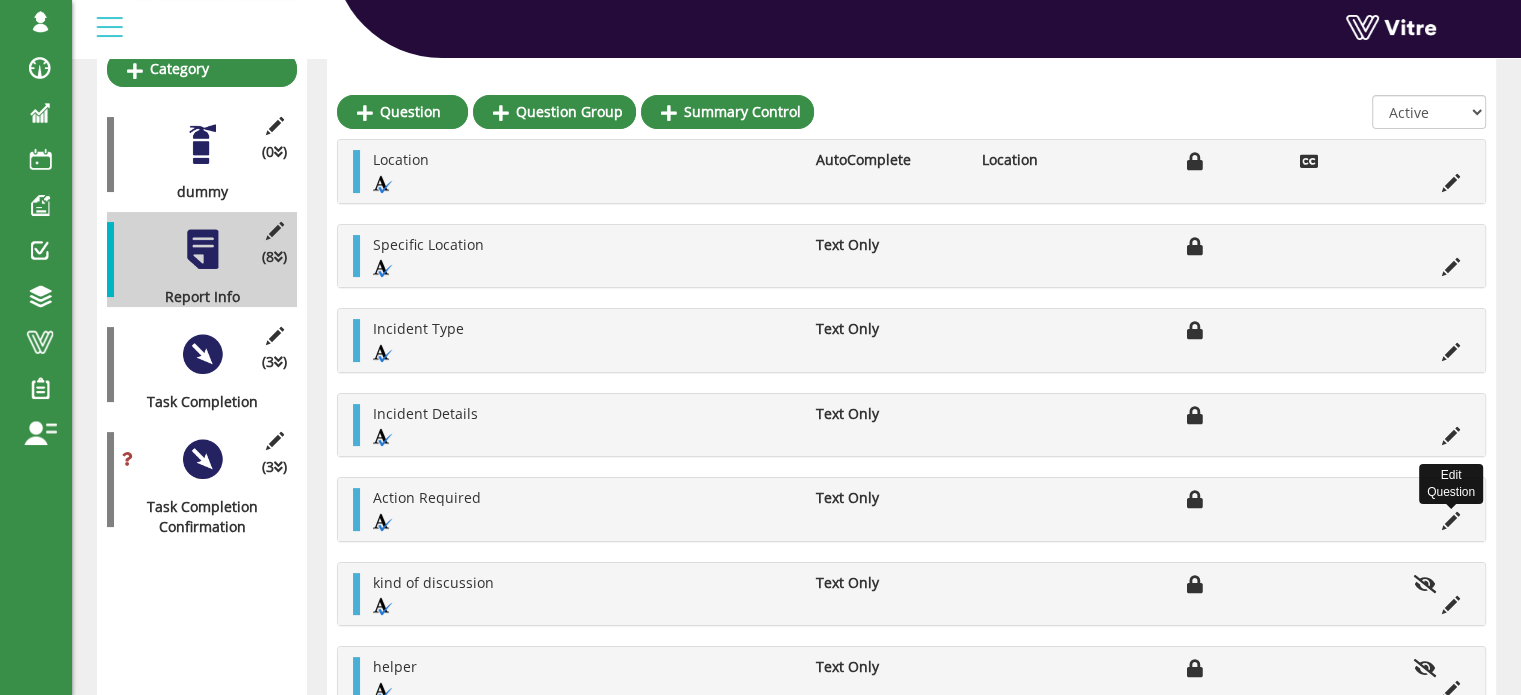 click at bounding box center (1451, 521) 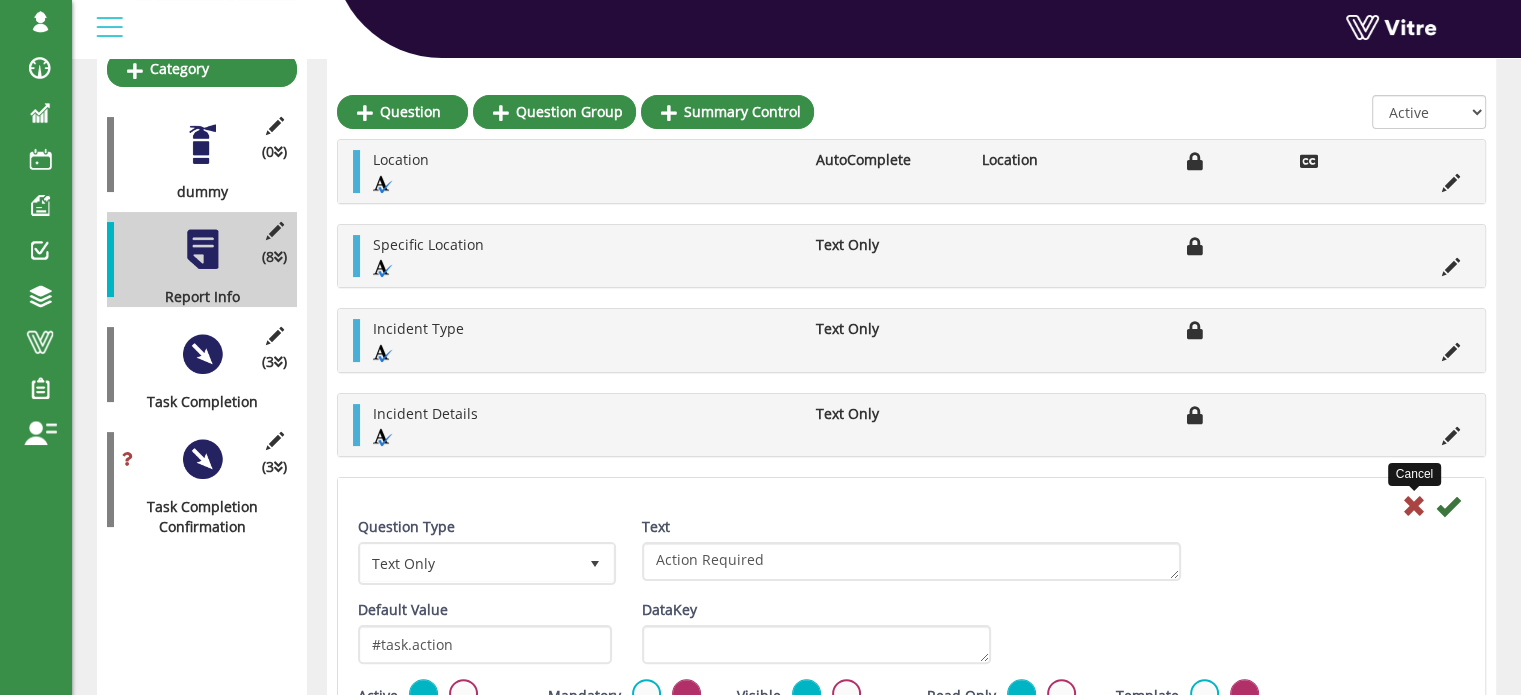 click at bounding box center [1414, 506] 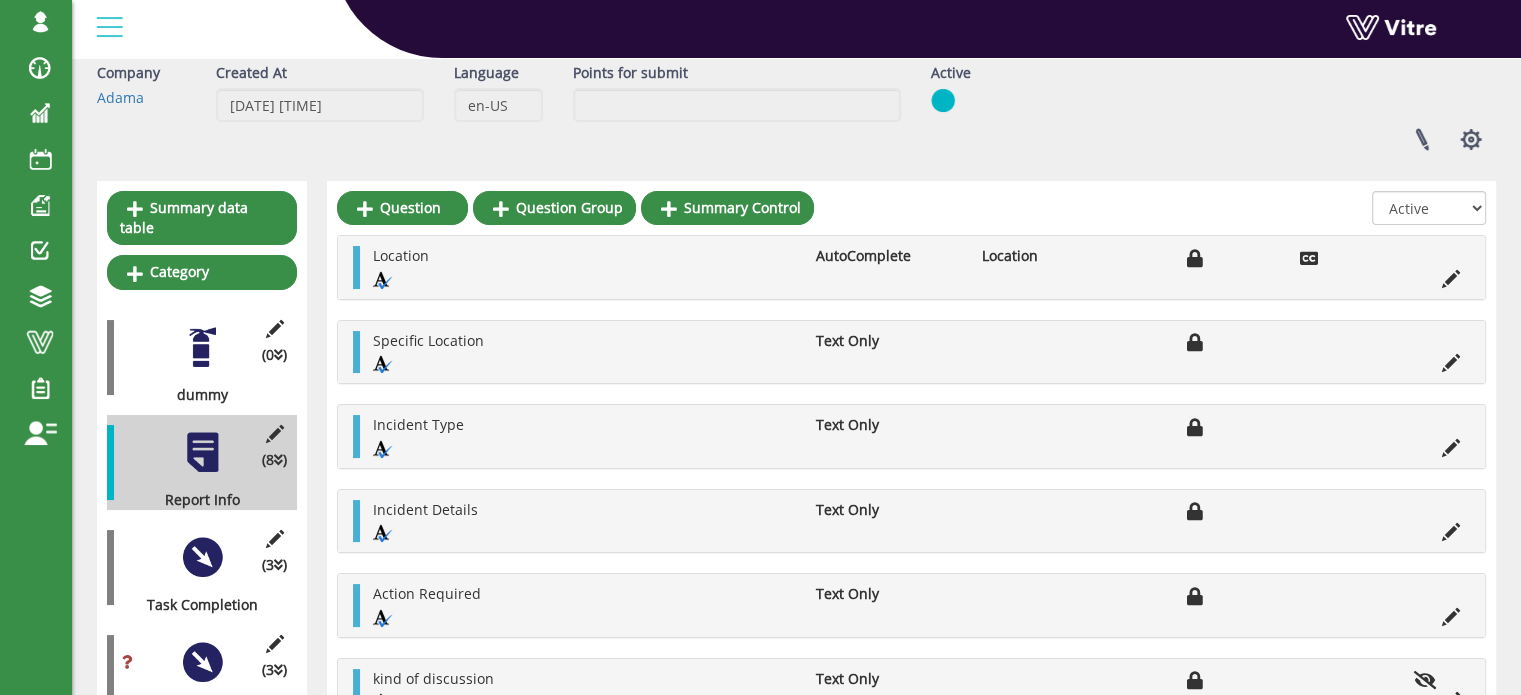 scroll, scrollTop: 0, scrollLeft: 0, axis: both 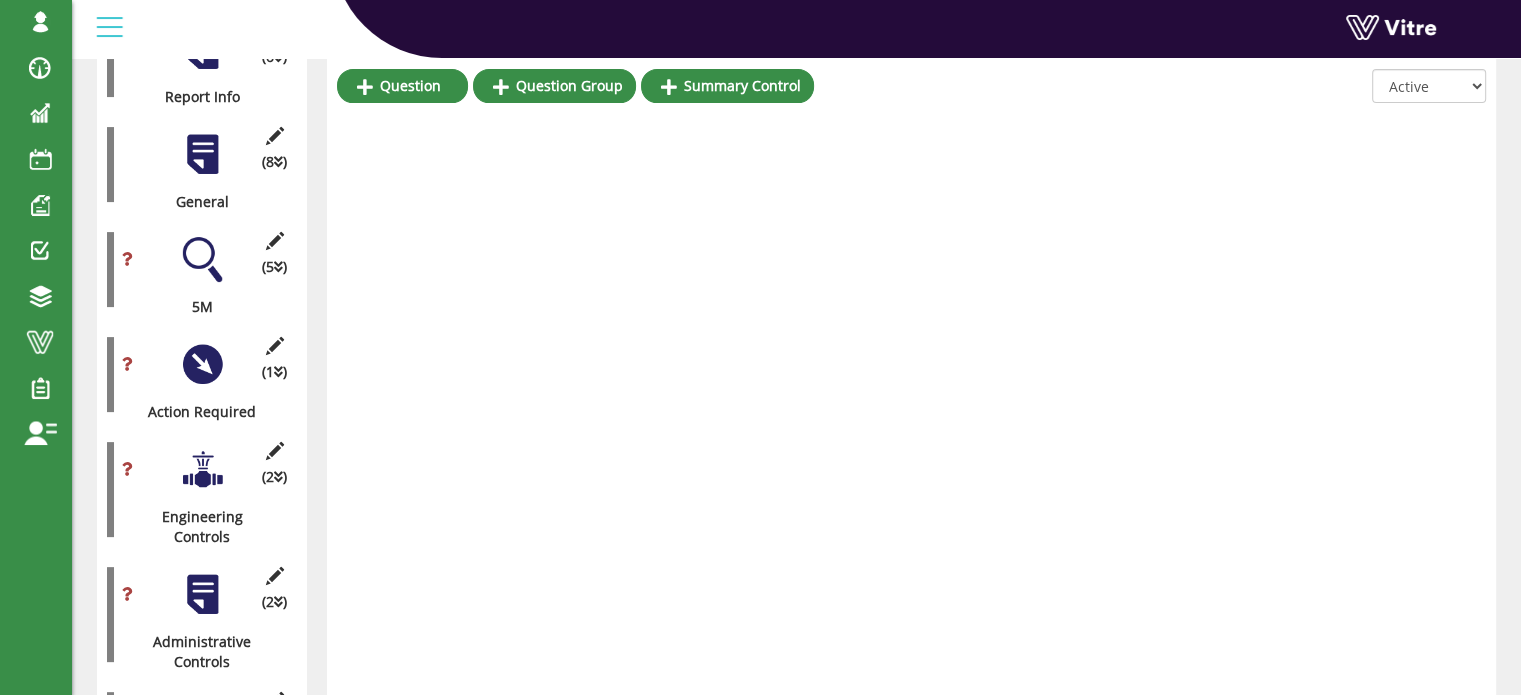 click at bounding box center [202, 259] 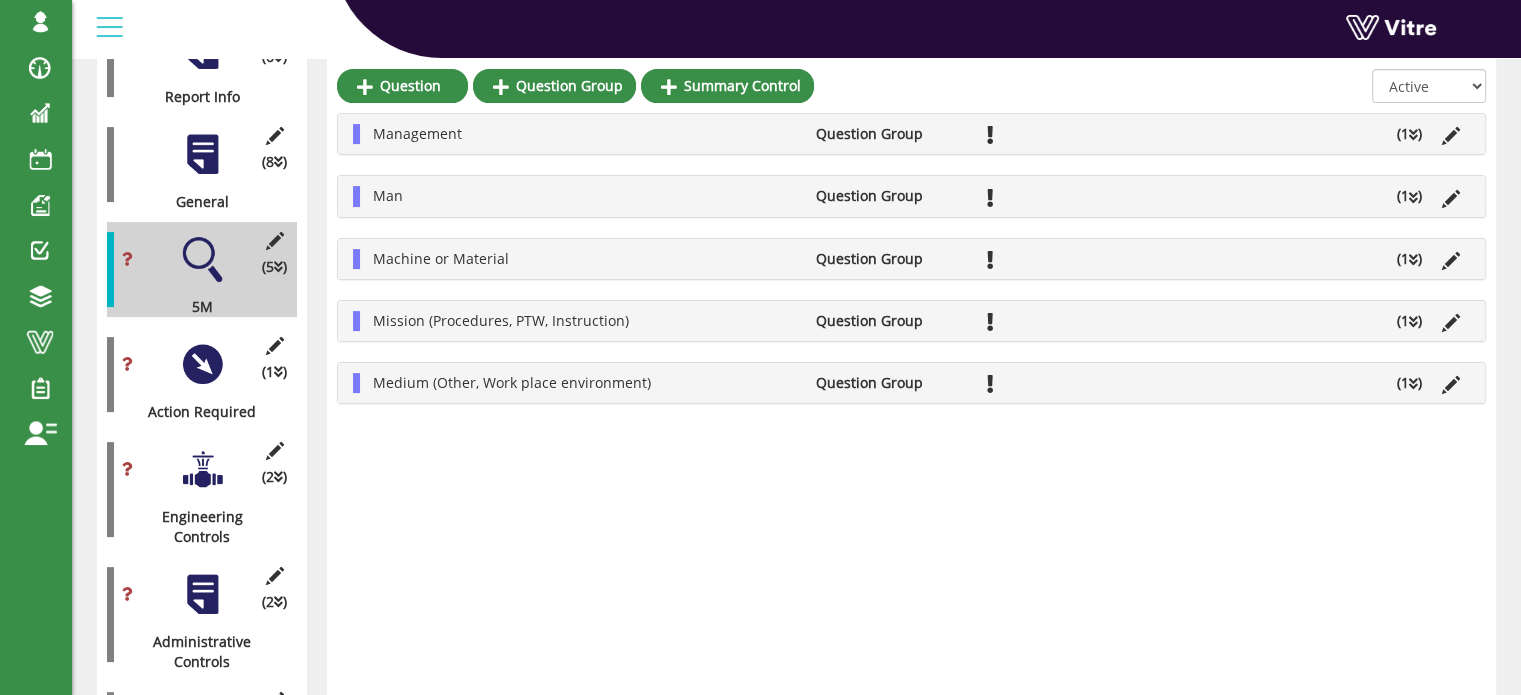 click at bounding box center [202, 364] 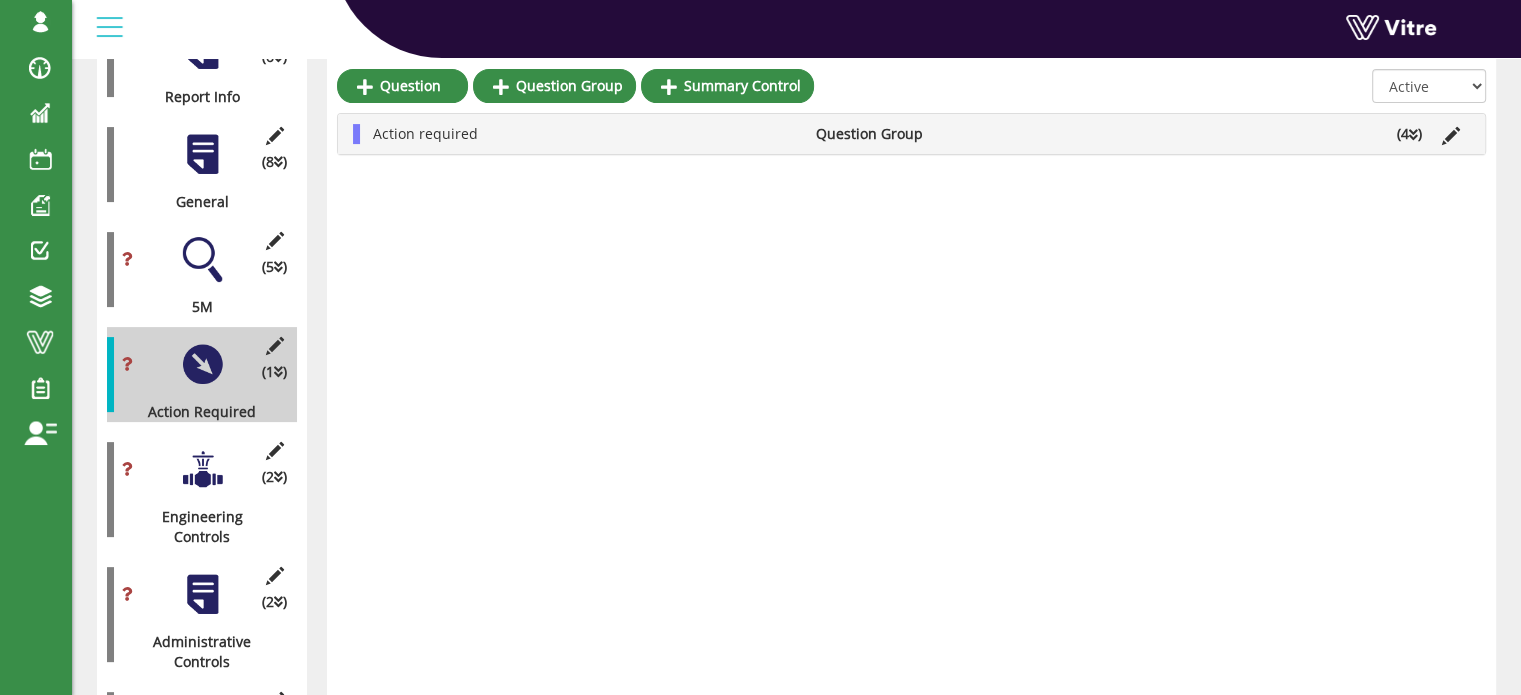 click at bounding box center (1413, 135) 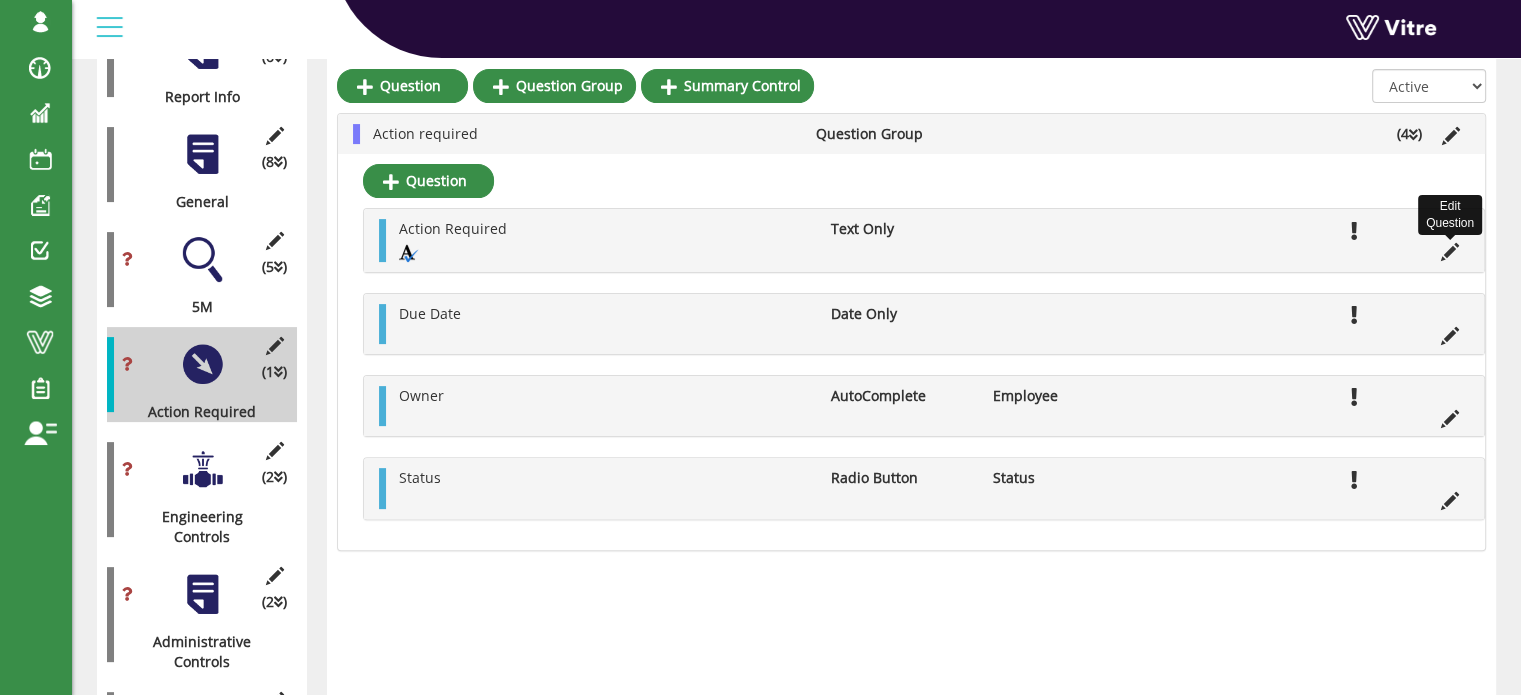 click at bounding box center (1450, 252) 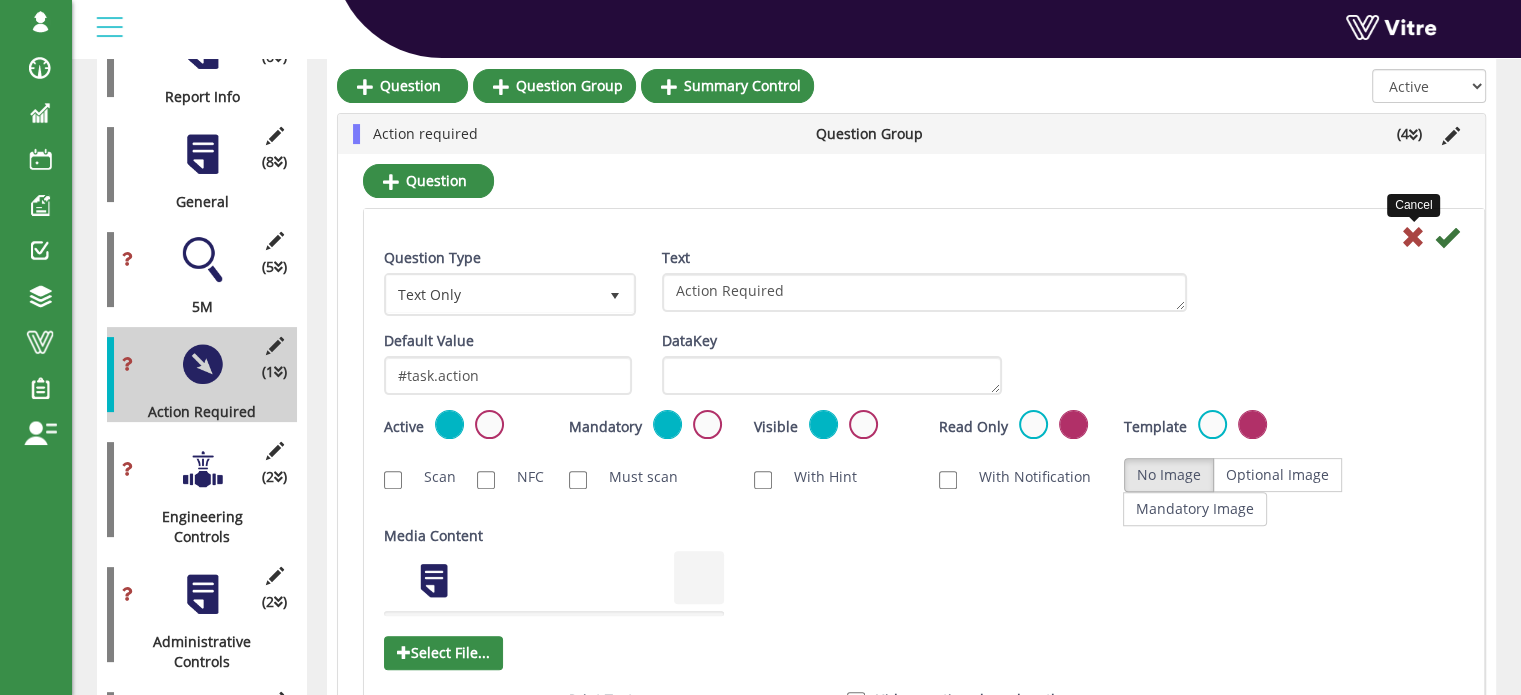 click at bounding box center (1413, 237) 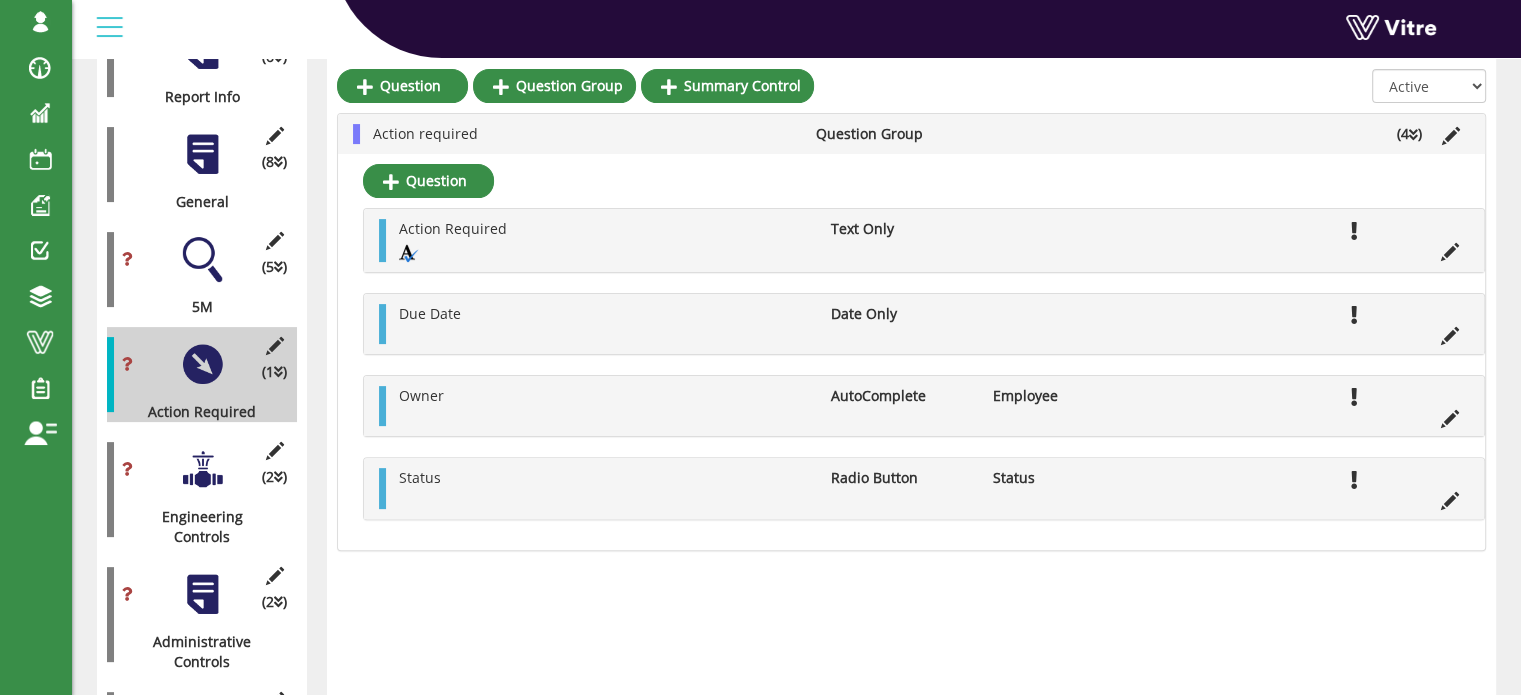 click at bounding box center (202, 469) 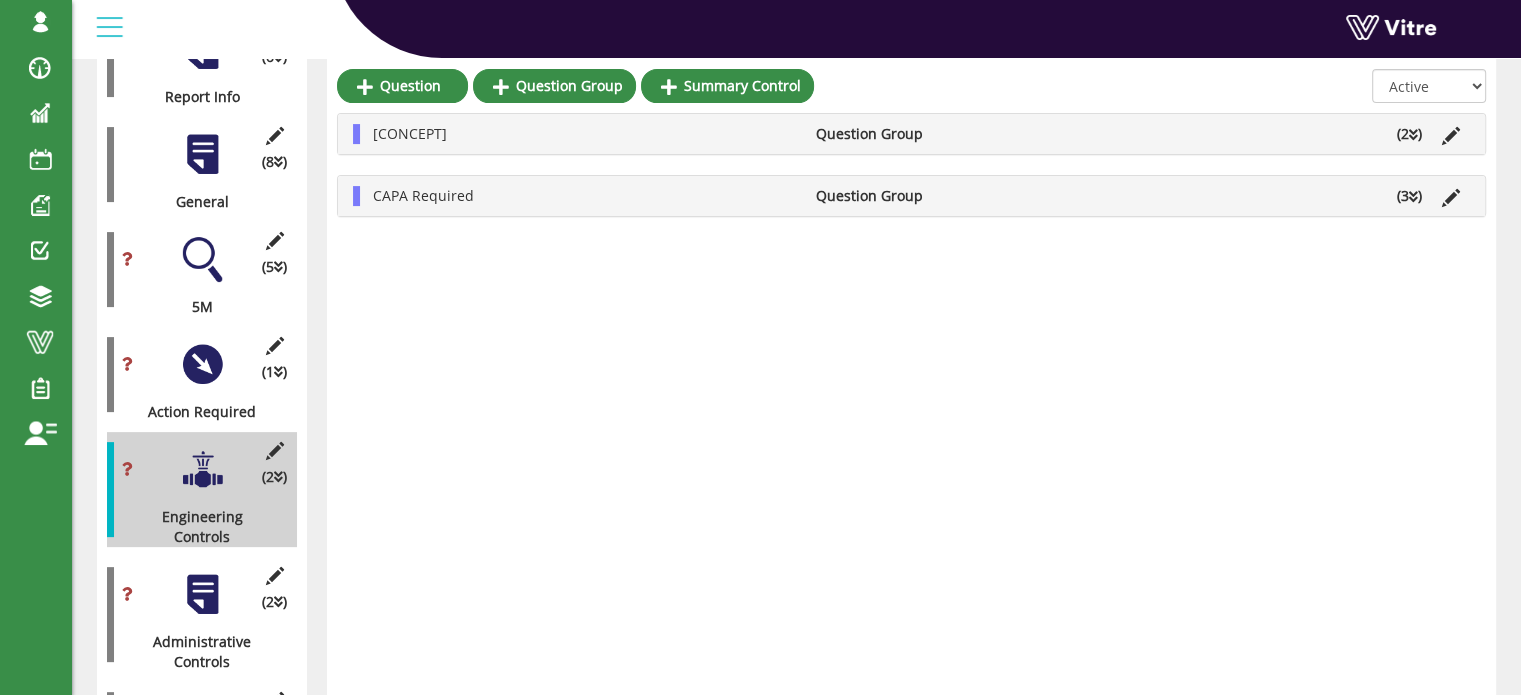 click at bounding box center [1413, 197] 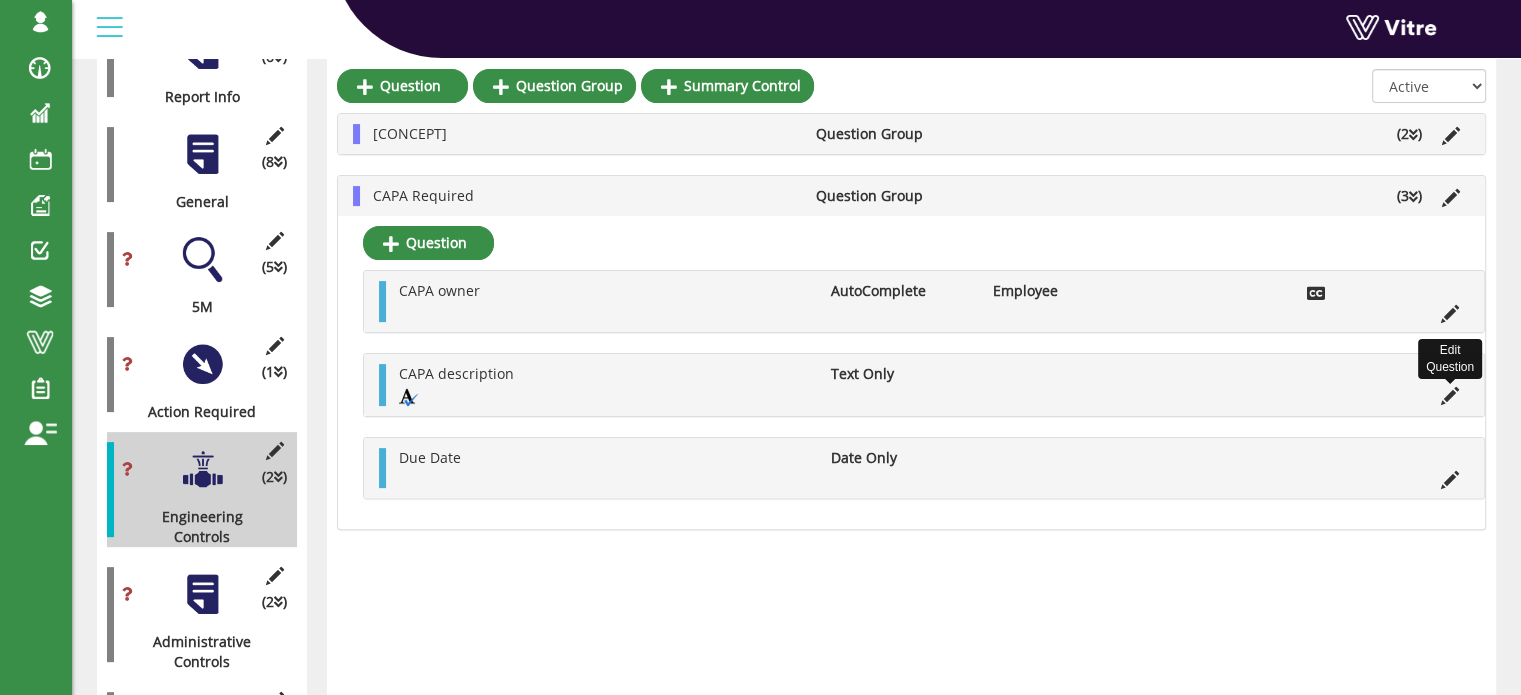 click at bounding box center (1450, 396) 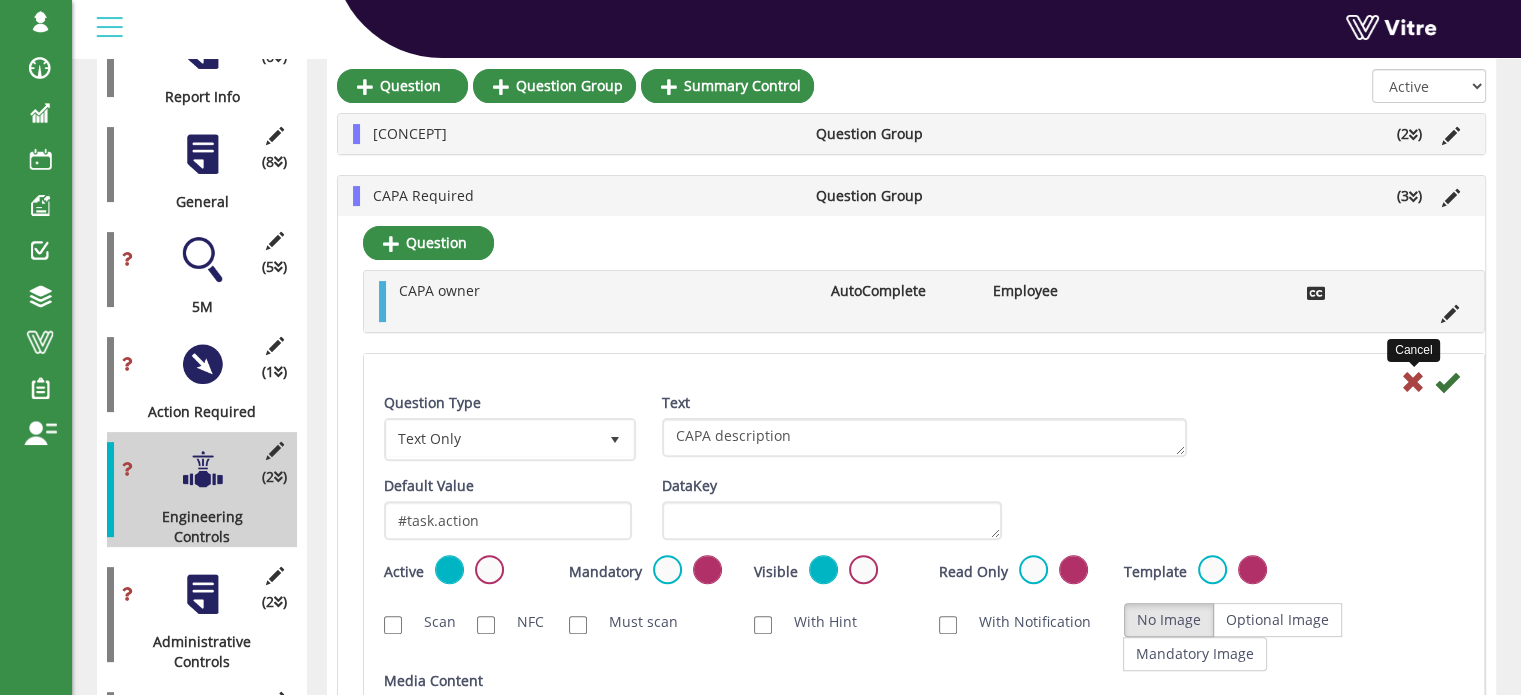 click at bounding box center [1413, 382] 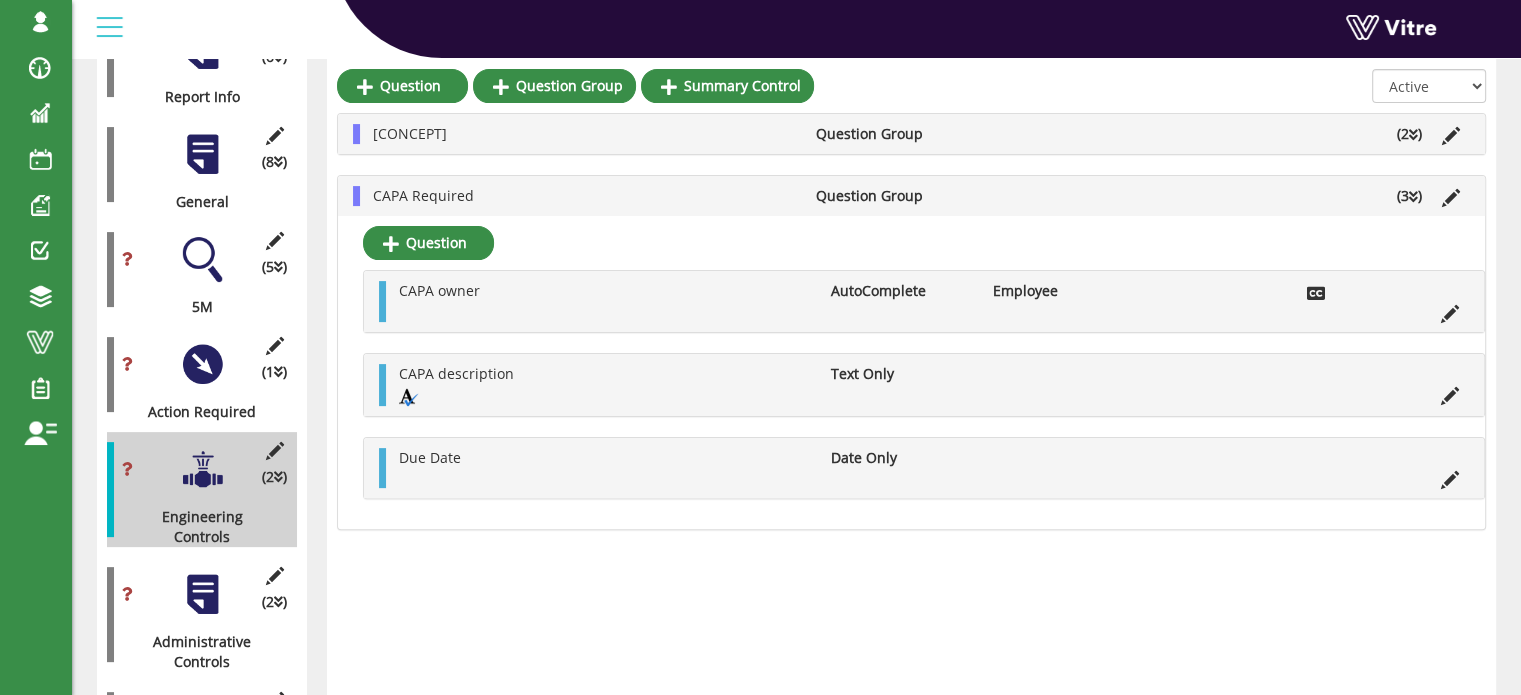 click at bounding box center (202, 594) 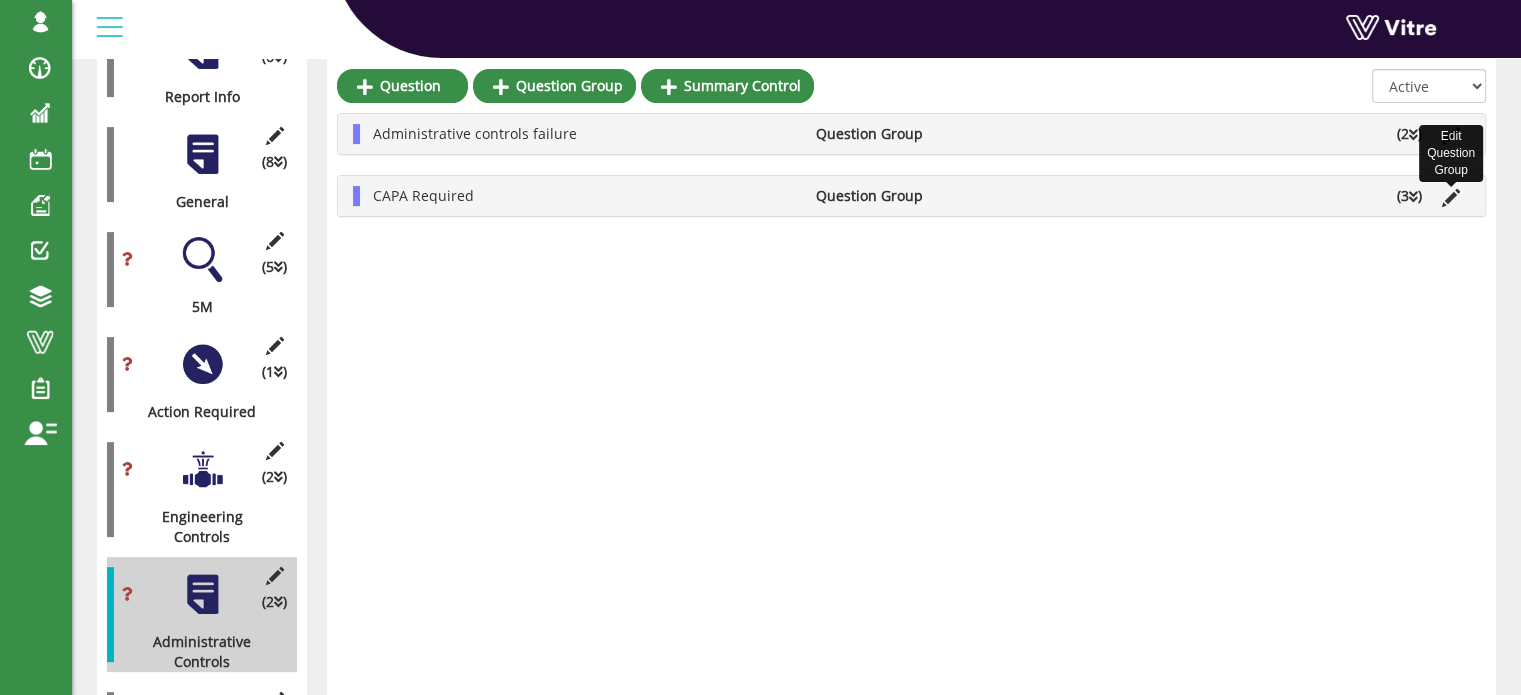 click at bounding box center (1451, 198) 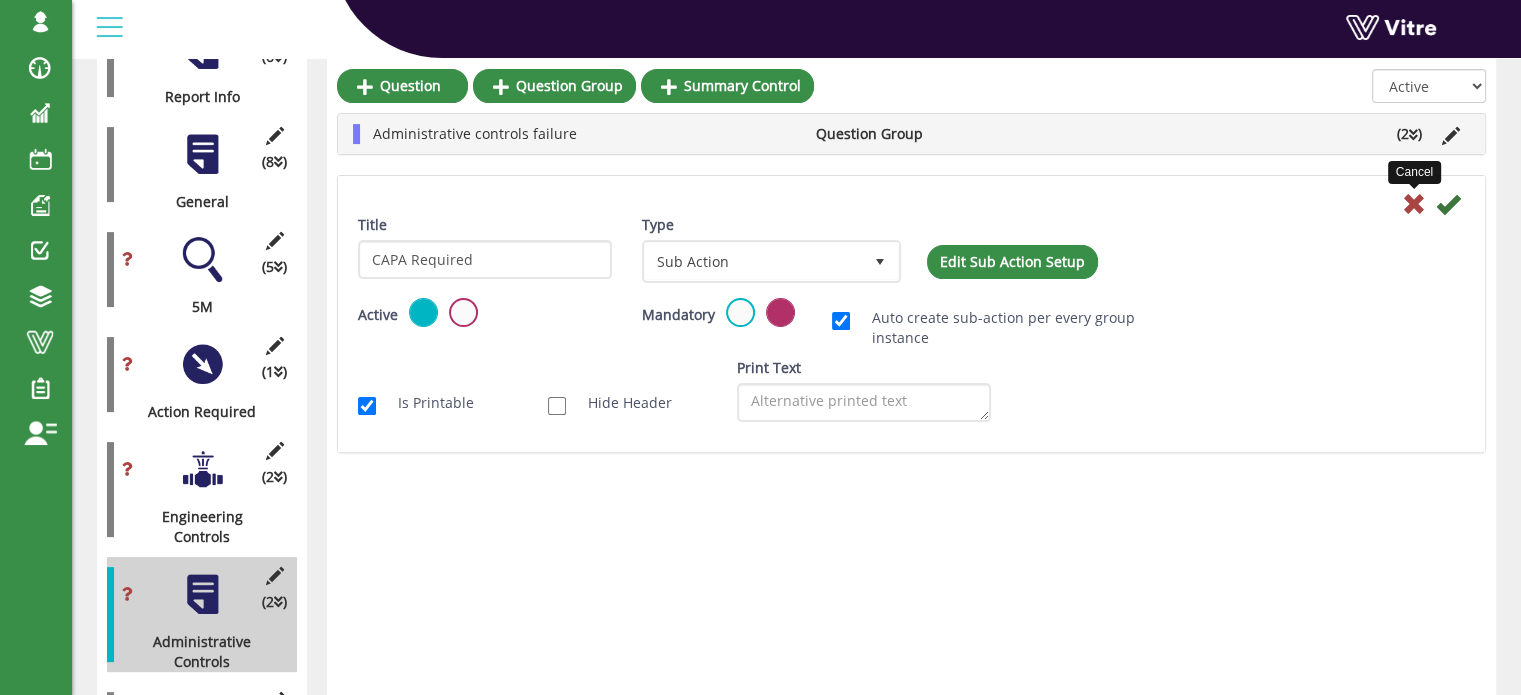 click at bounding box center [1414, 204] 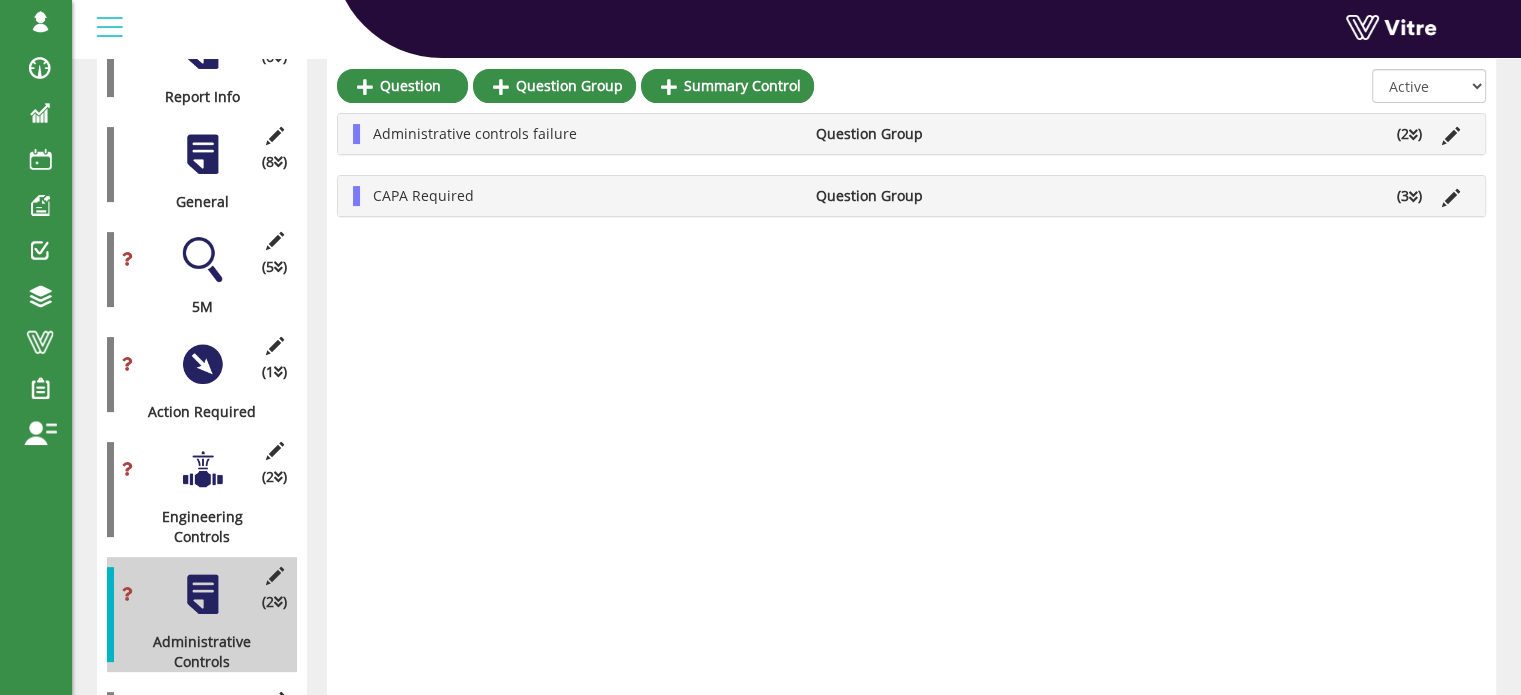 click on "(3 )" at bounding box center (1409, 196) 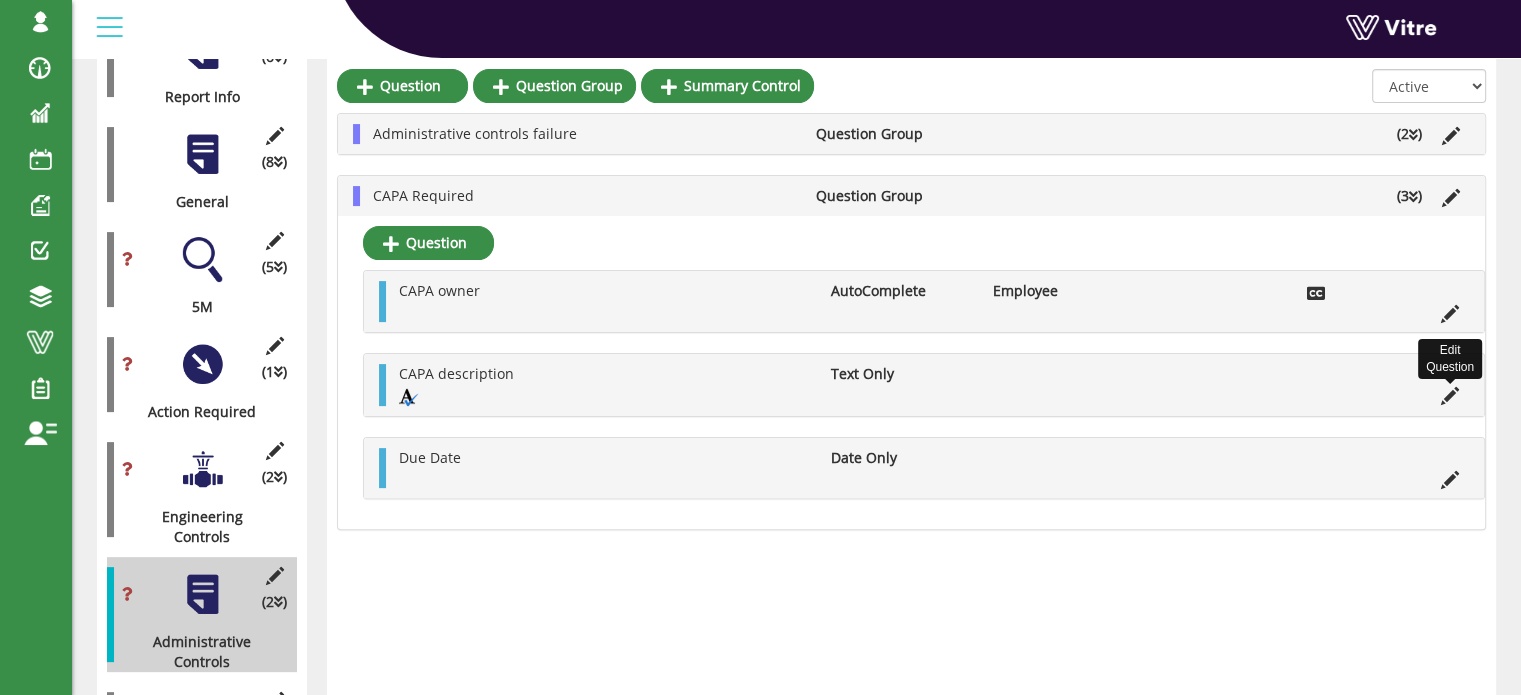 click at bounding box center [1450, 396] 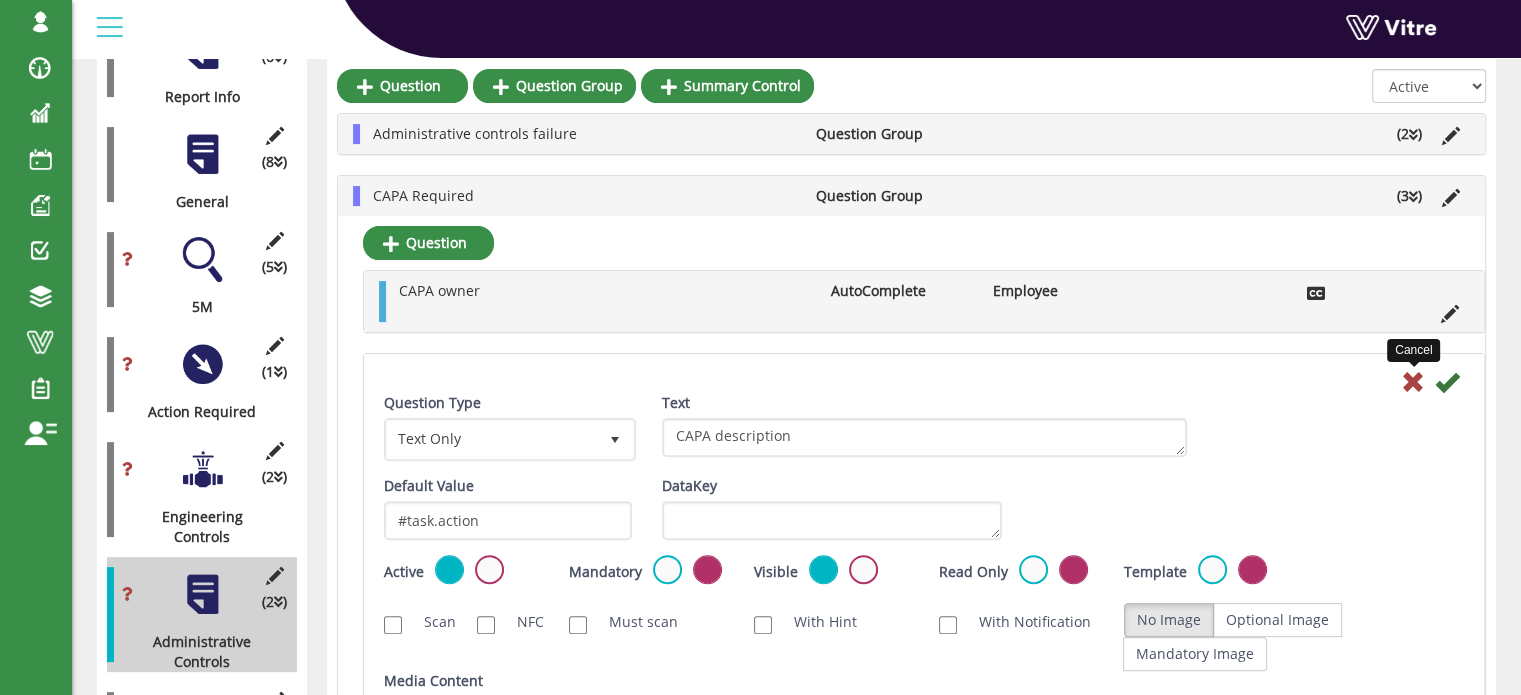click at bounding box center (1413, 382) 